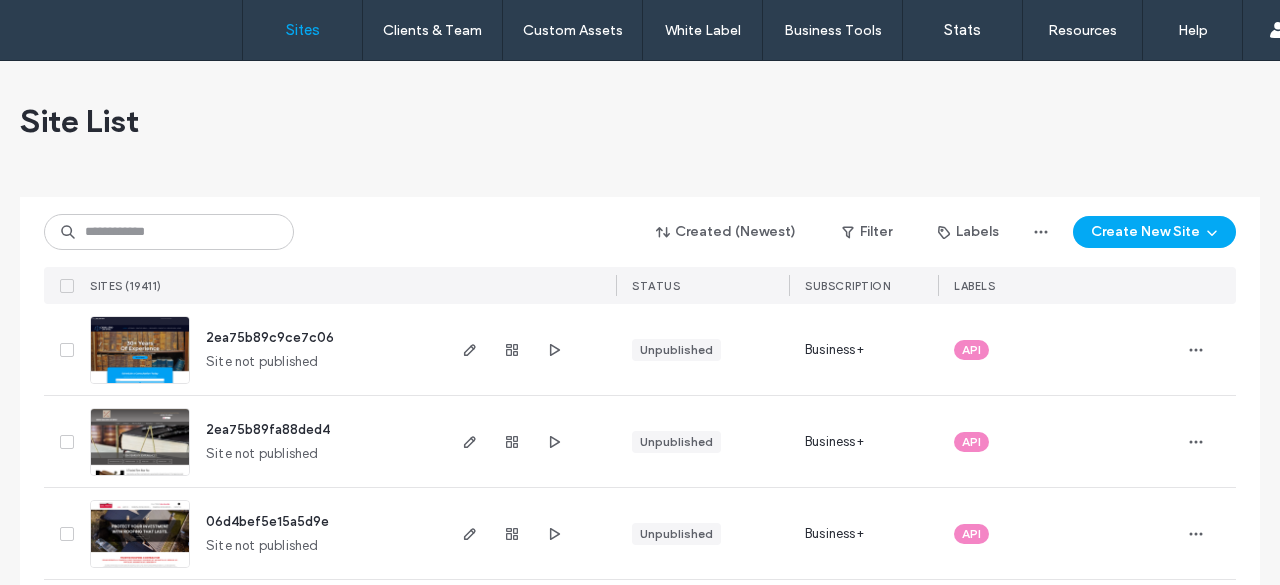scroll, scrollTop: 0, scrollLeft: 0, axis: both 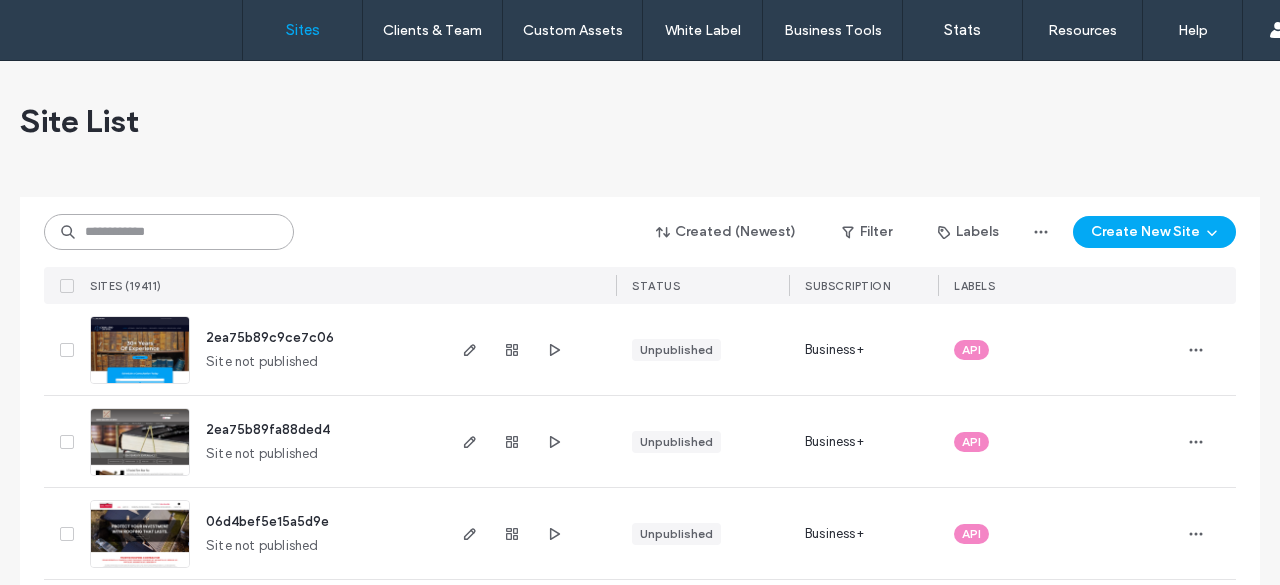 click at bounding box center [169, 232] 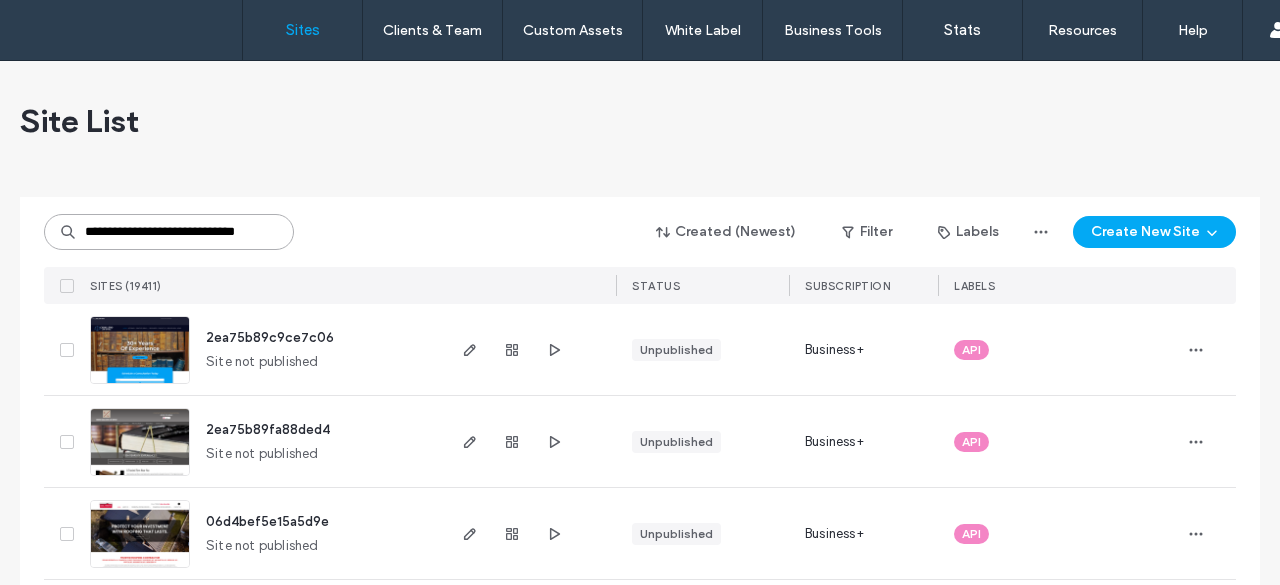 scroll, scrollTop: 0, scrollLeft: 20, axis: horizontal 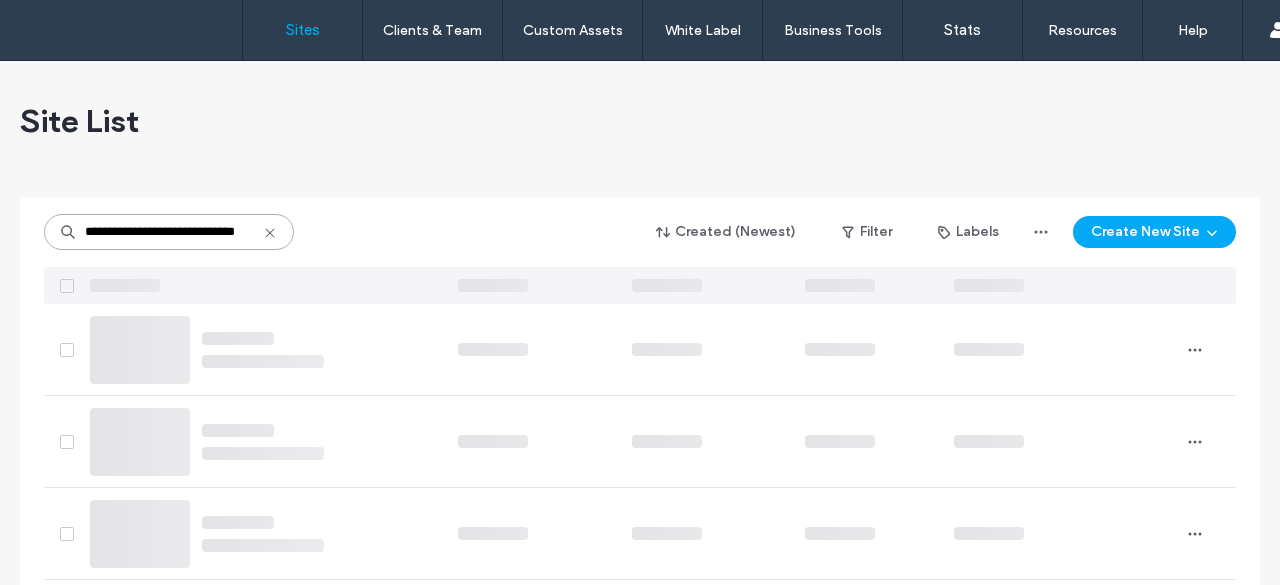 type on "**********" 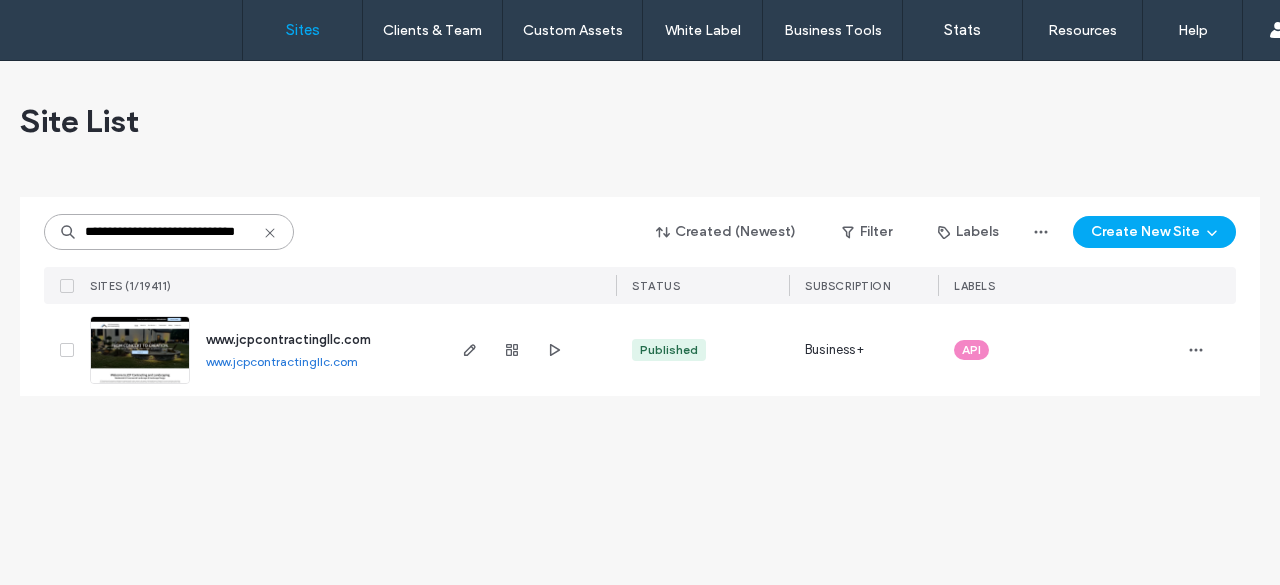 scroll, scrollTop: 0, scrollLeft: 0, axis: both 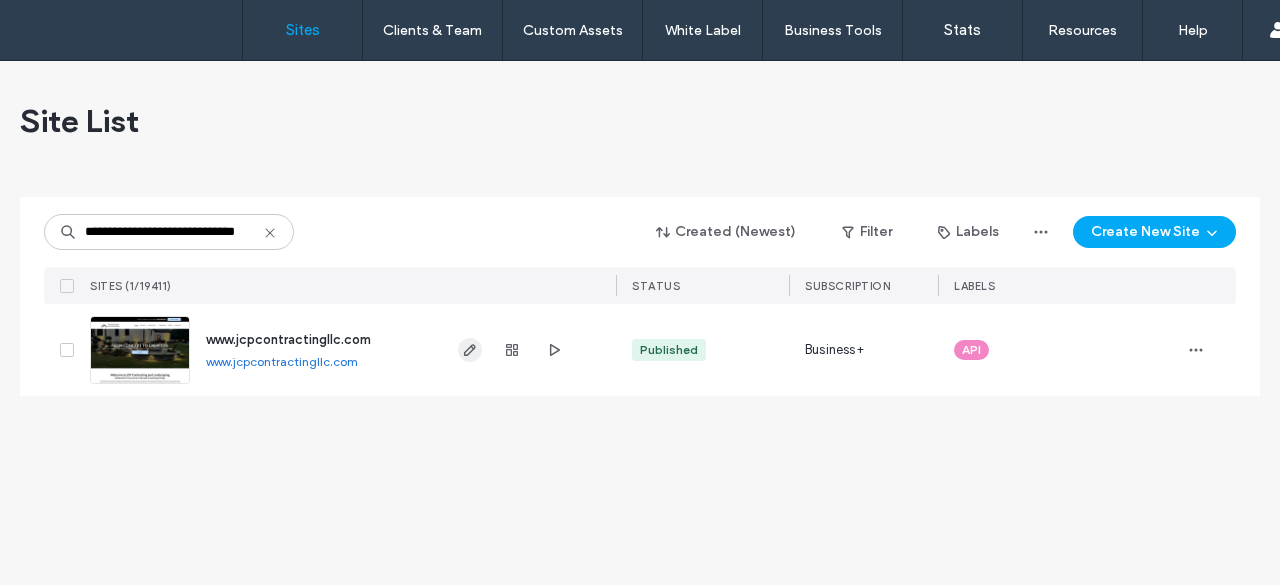 click 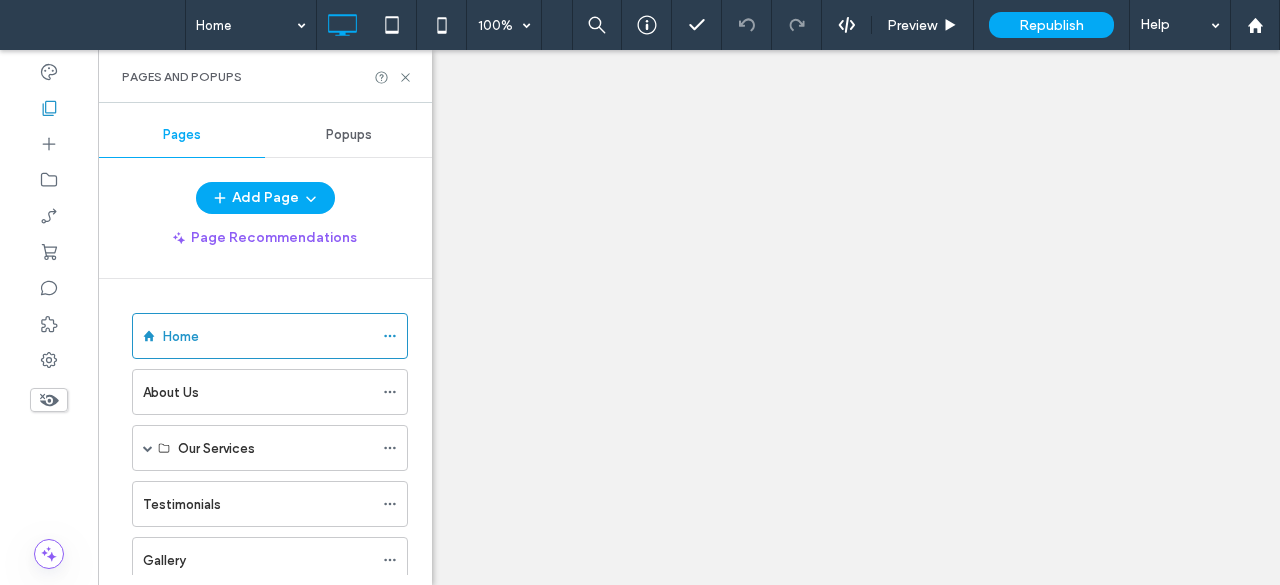 click at bounding box center (148, 448) 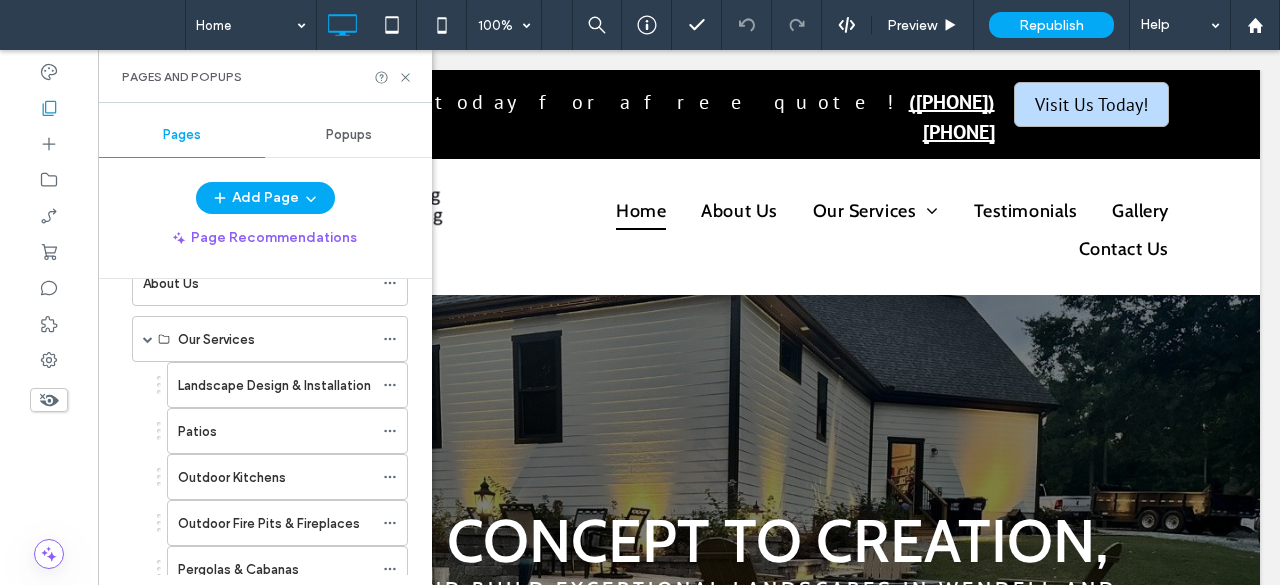 scroll, scrollTop: 0, scrollLeft: 0, axis: both 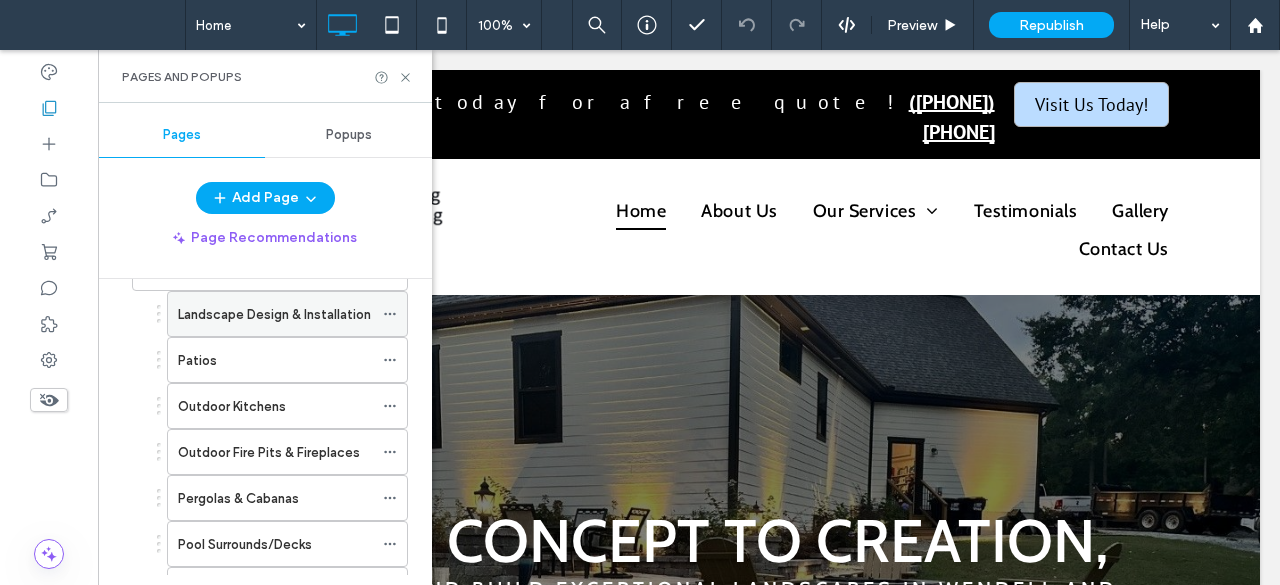 click on "Landscape Design & Installation" at bounding box center (274, 314) 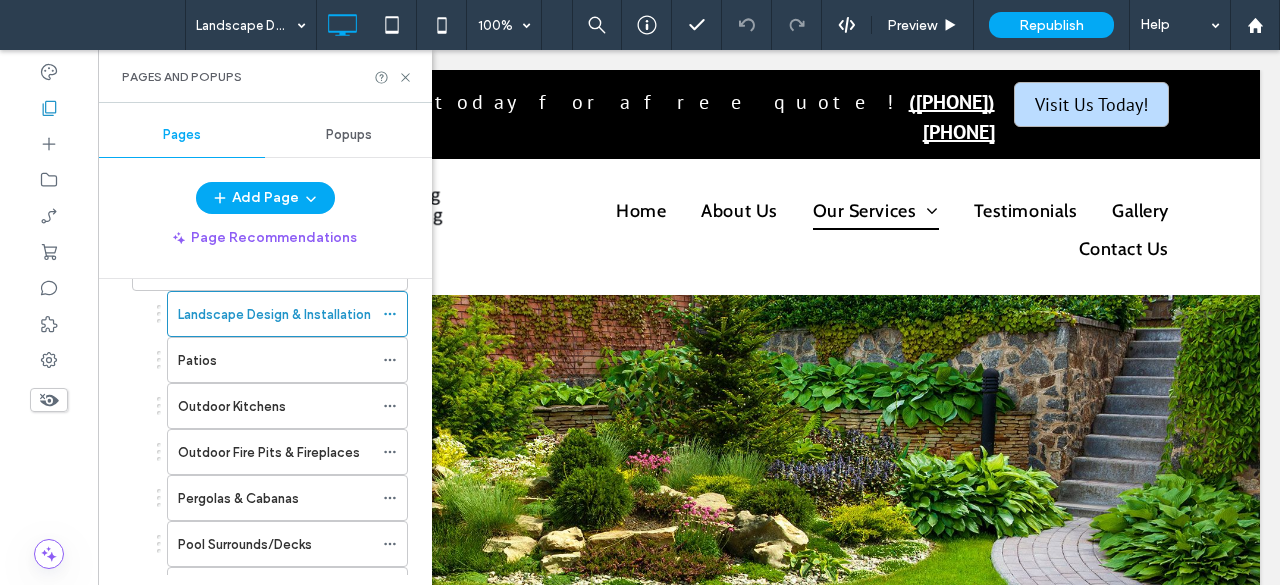 scroll, scrollTop: 1949, scrollLeft: 0, axis: vertical 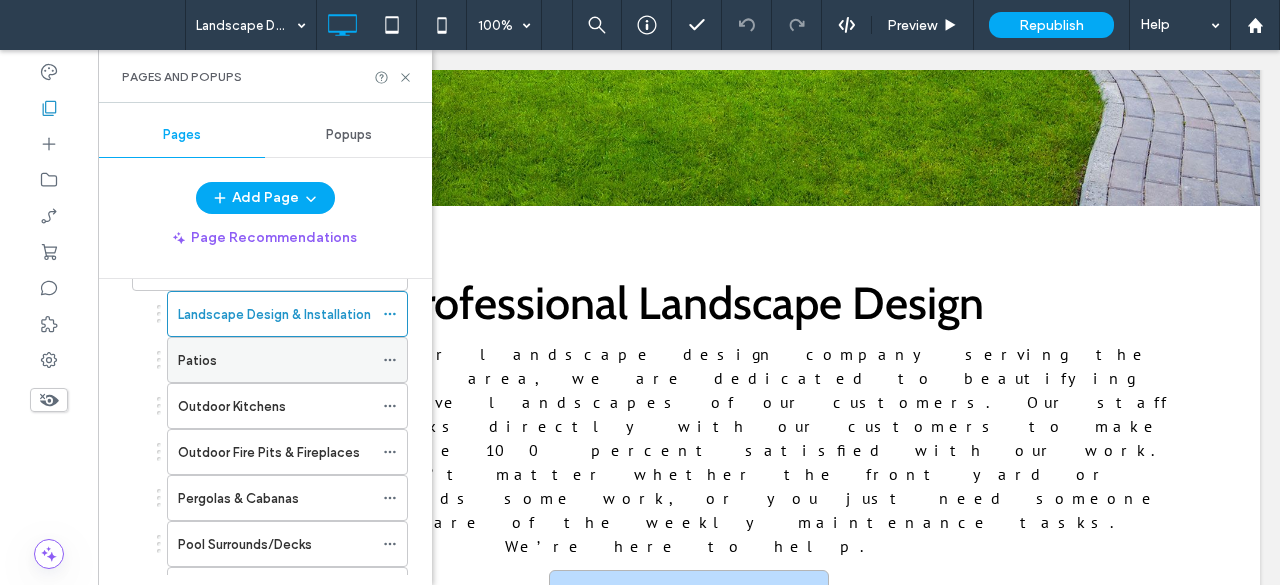 click on "Patios" at bounding box center [275, 360] 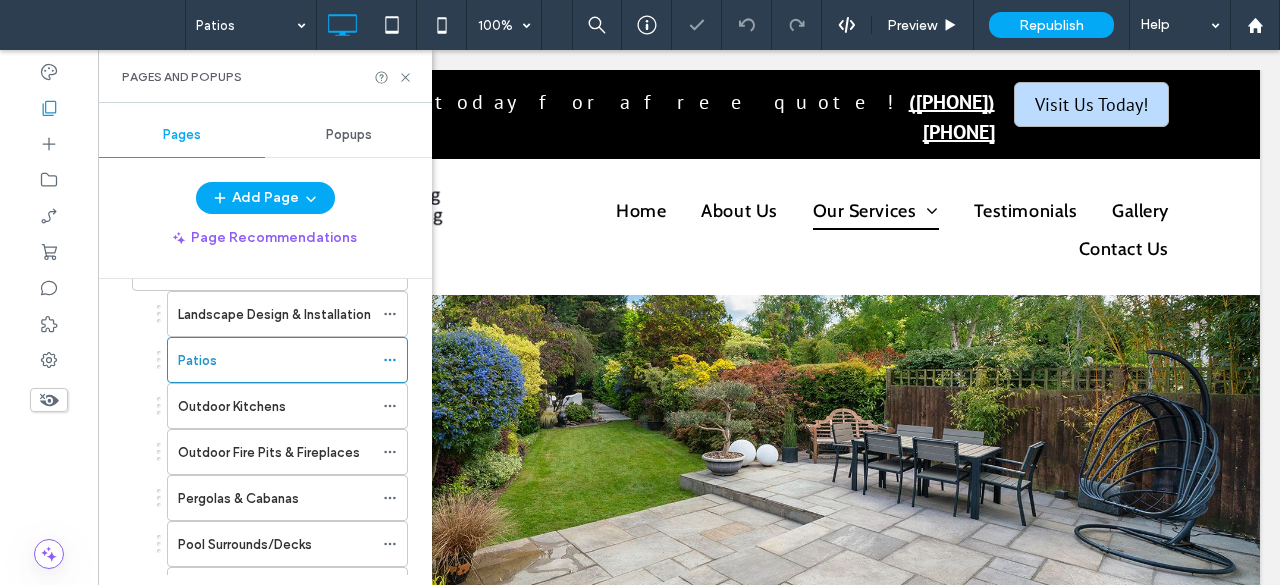 scroll, scrollTop: 627, scrollLeft: 0, axis: vertical 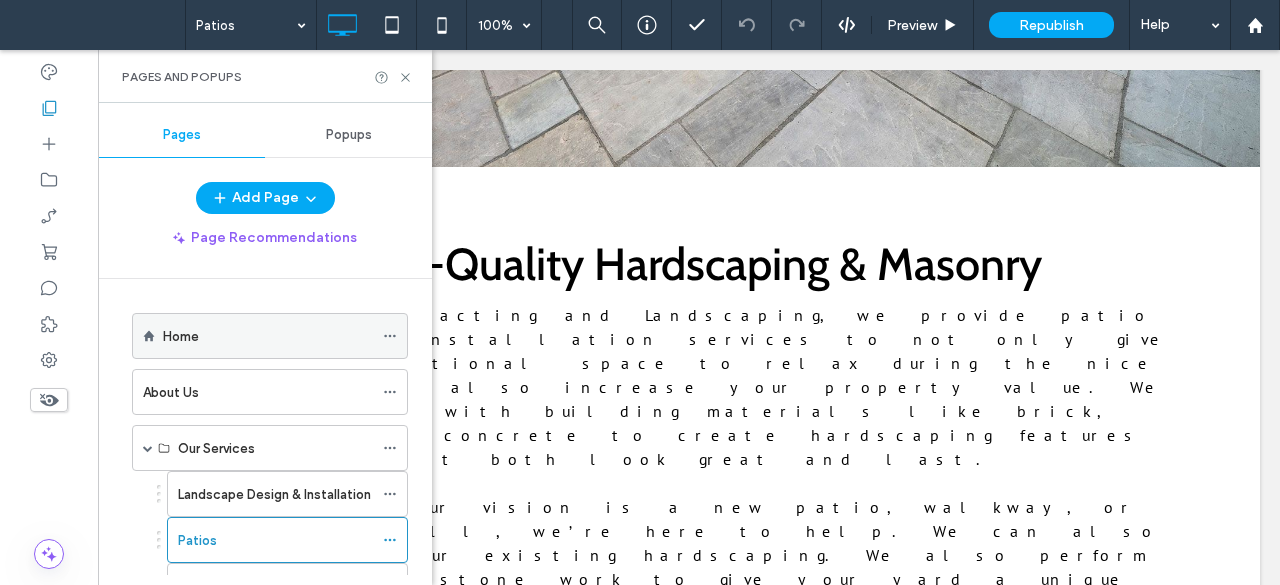 click 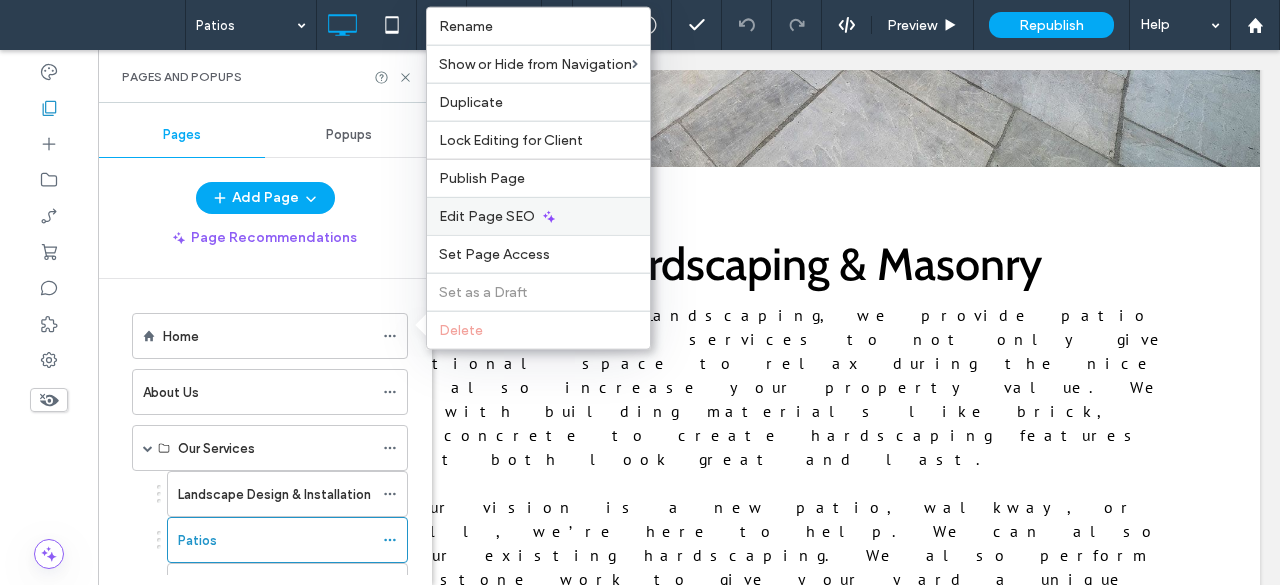 click on "Edit Page SEO" at bounding box center [487, 216] 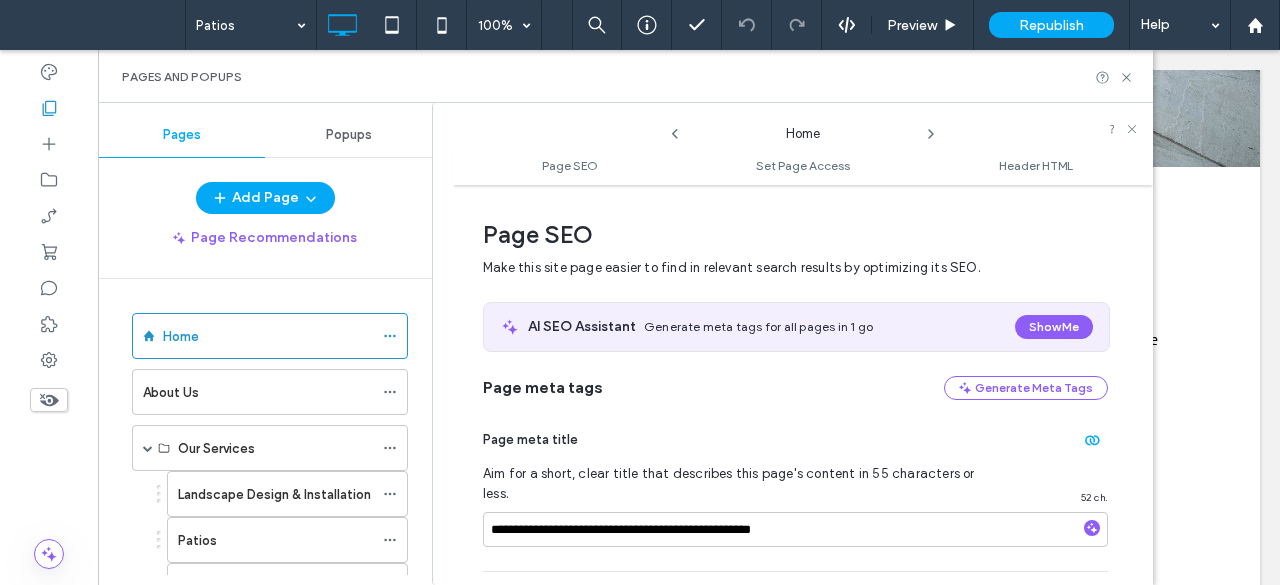 scroll, scrollTop: 10, scrollLeft: 0, axis: vertical 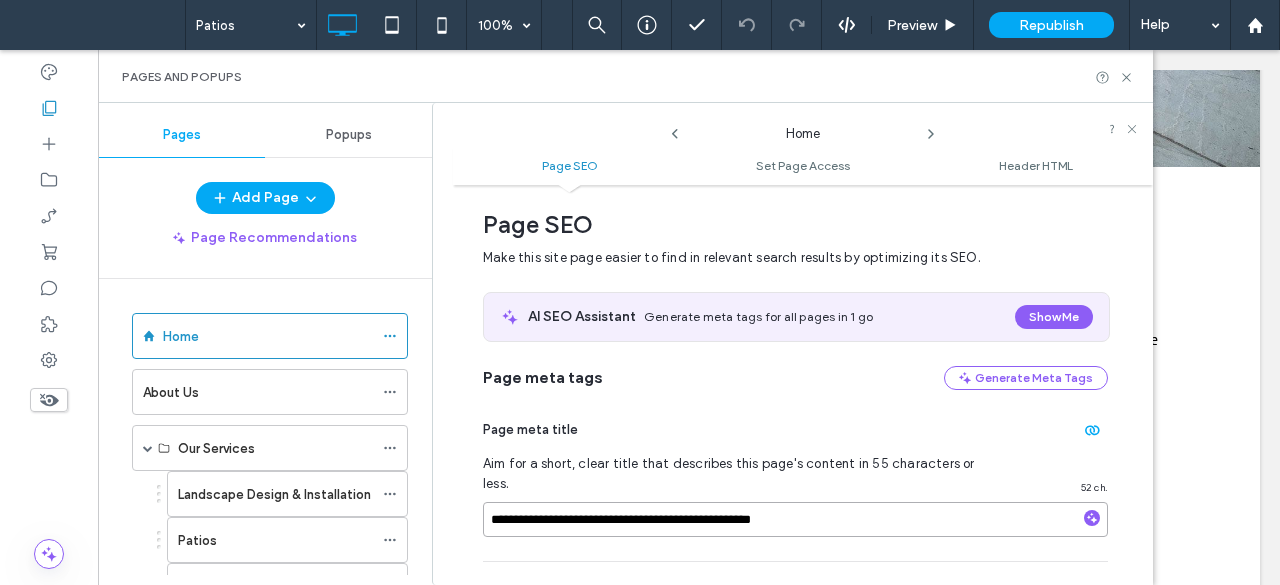 drag, startPoint x: 865, startPoint y: 499, endPoint x: 470, endPoint y: 489, distance: 395.12656 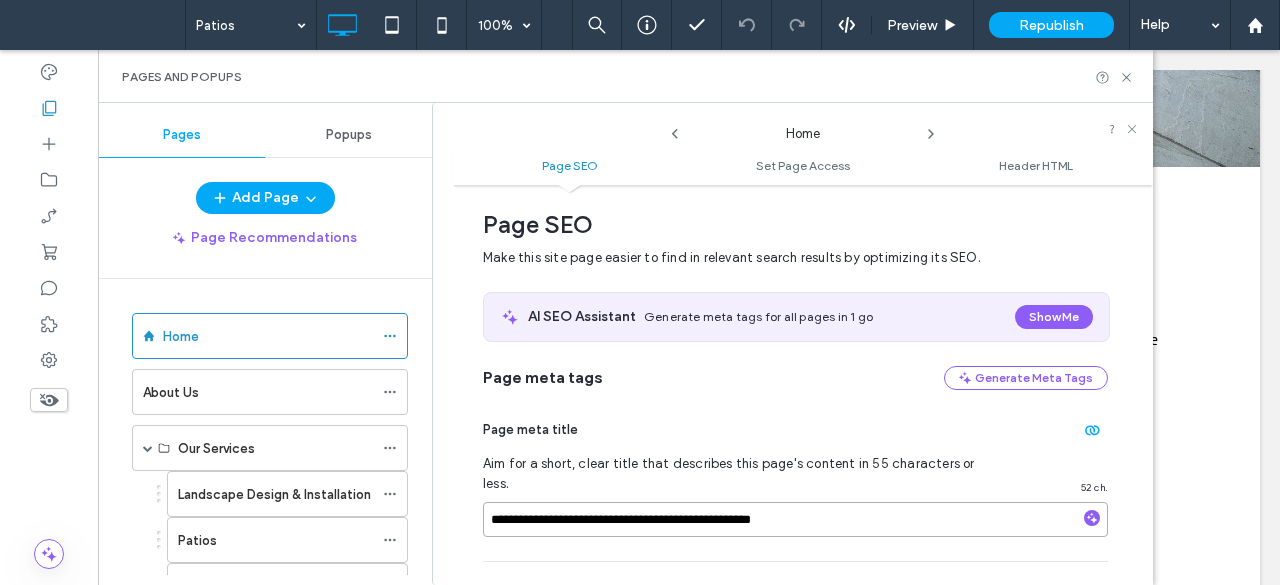 click on "**********" at bounding box center [803, 385] 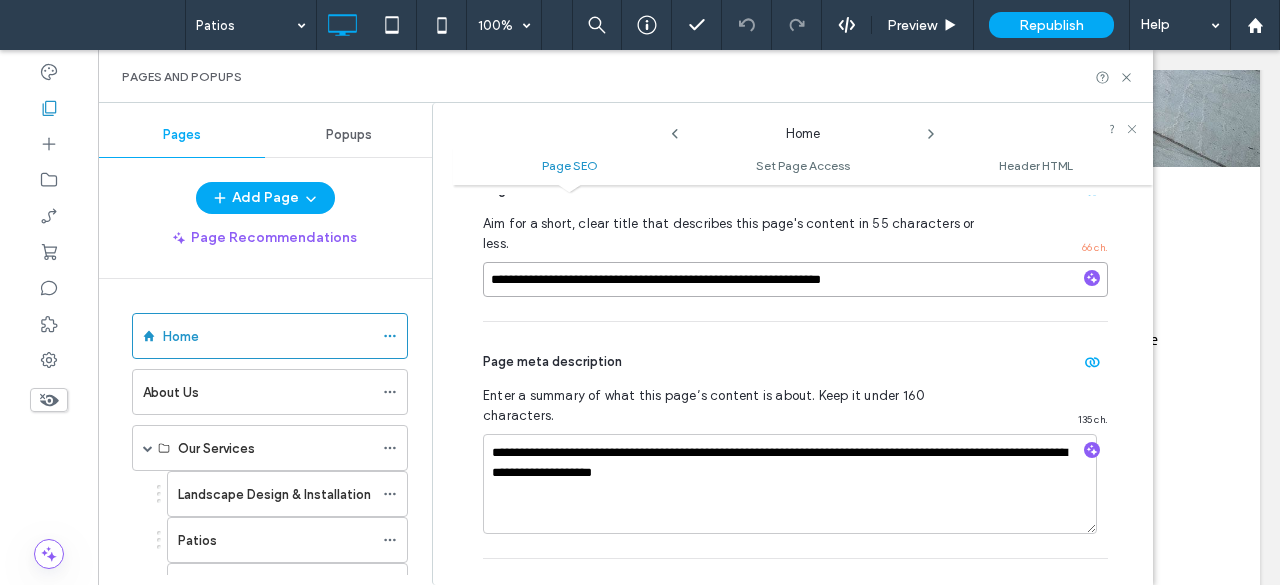 scroll, scrollTop: 258, scrollLeft: 0, axis: vertical 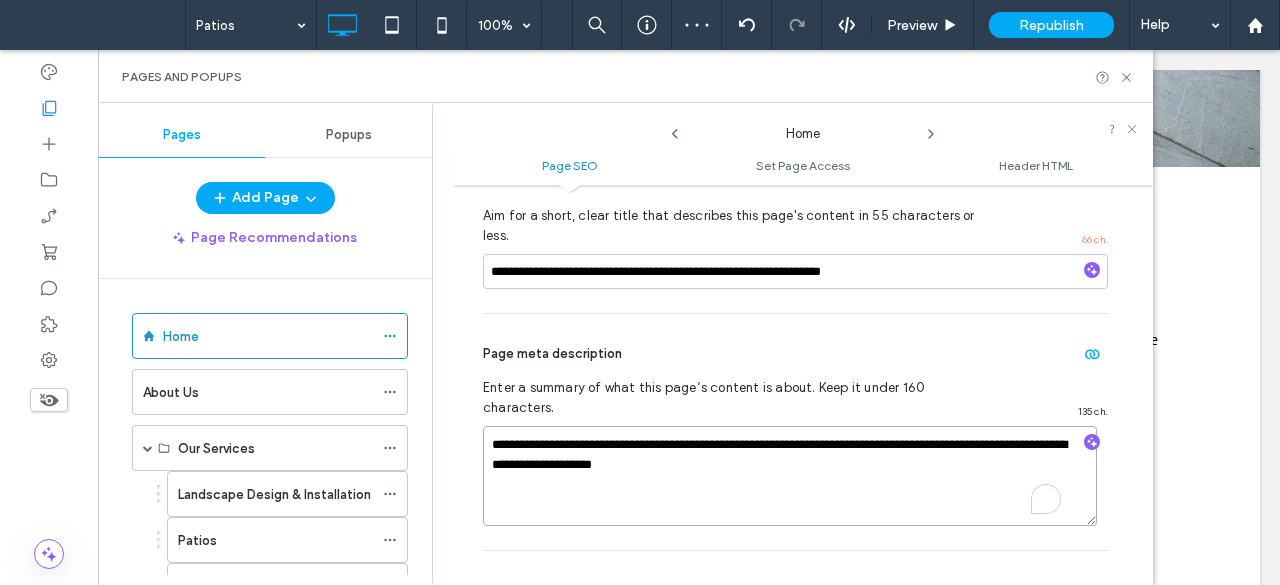 drag, startPoint x: 532, startPoint y: 407, endPoint x: 454, endPoint y: 386, distance: 80.77747 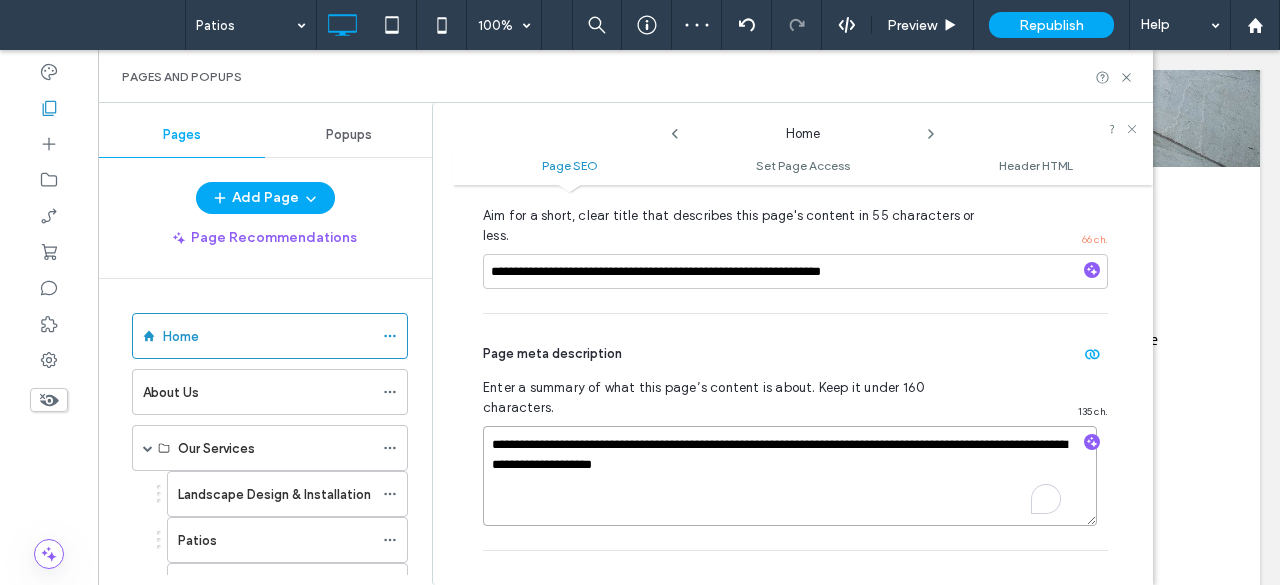 click on "**********" at bounding box center [803, 385] 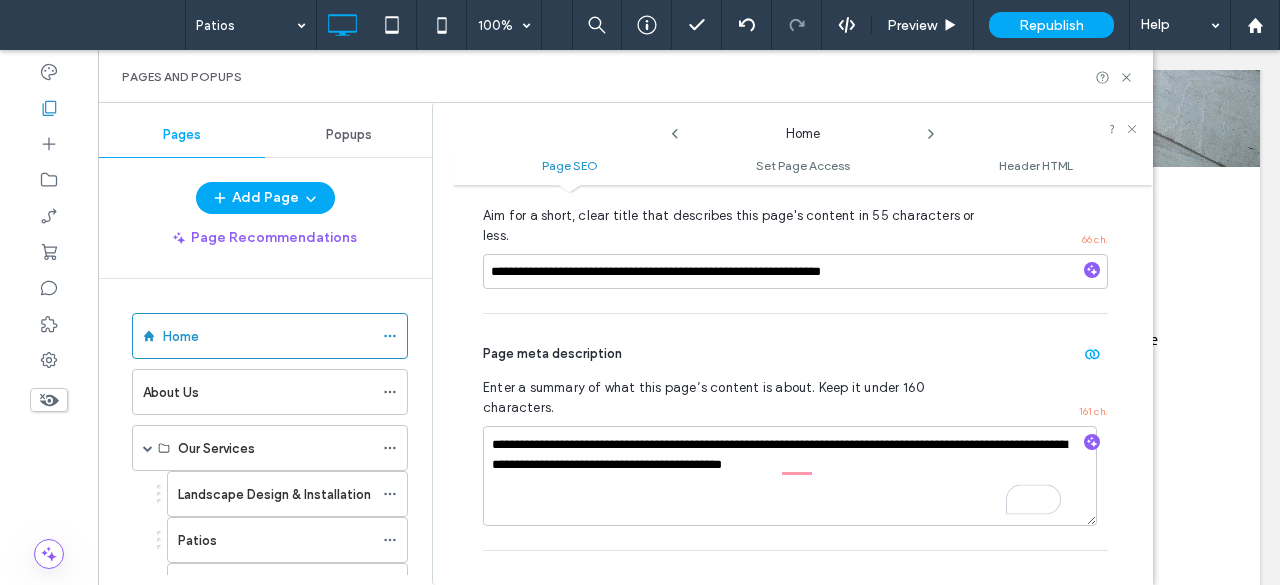 click 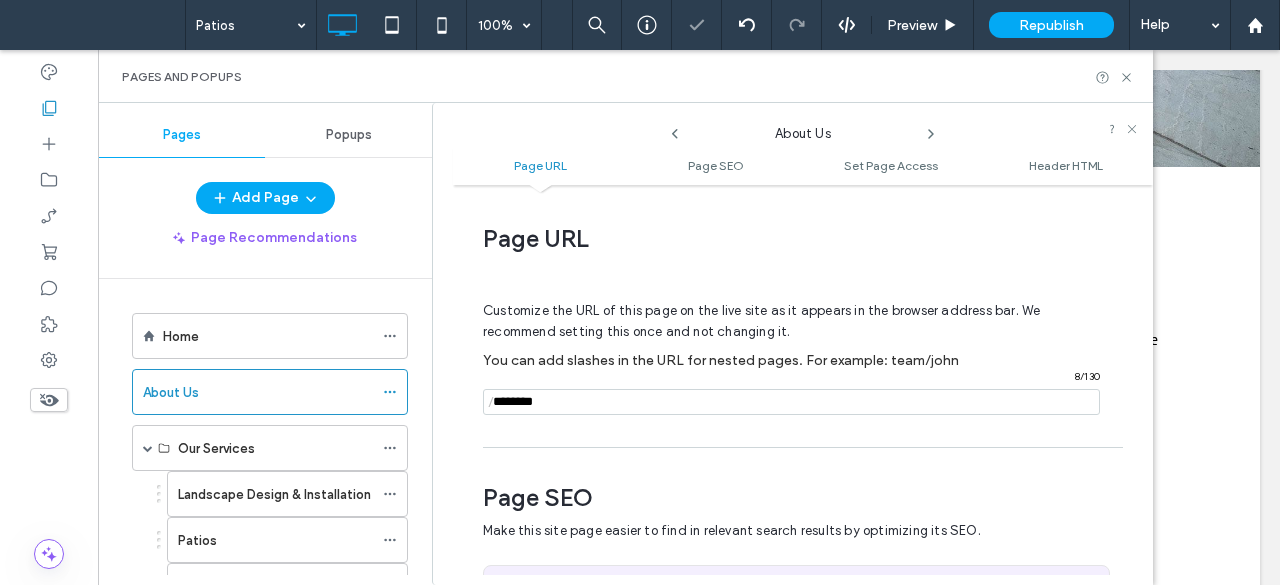 scroll, scrollTop: 273, scrollLeft: 0, axis: vertical 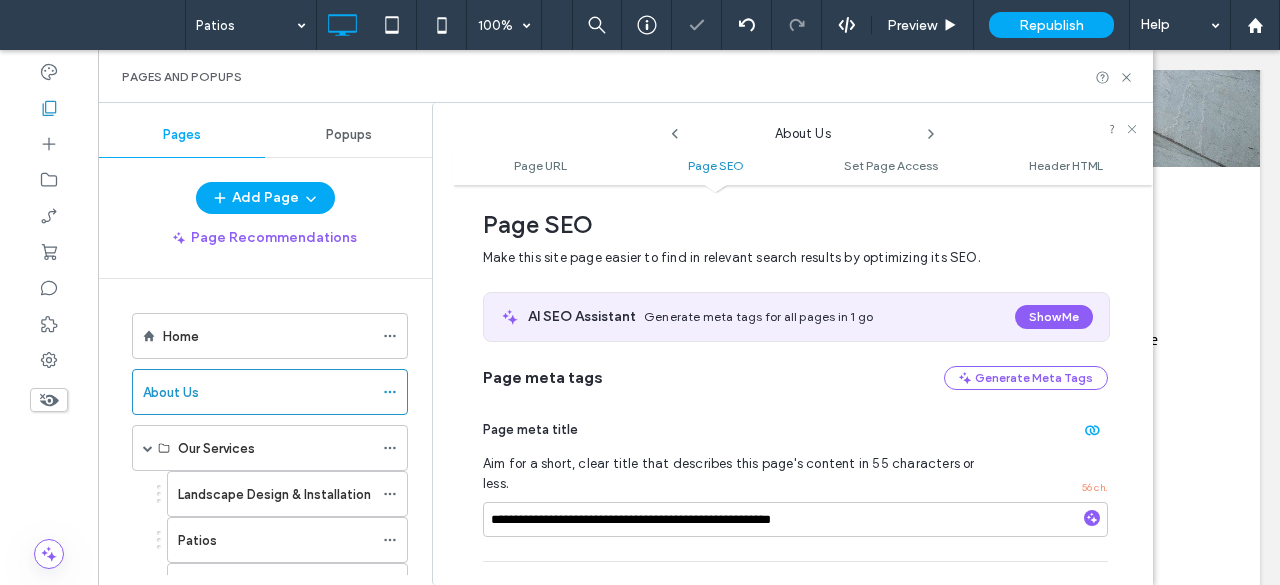 click 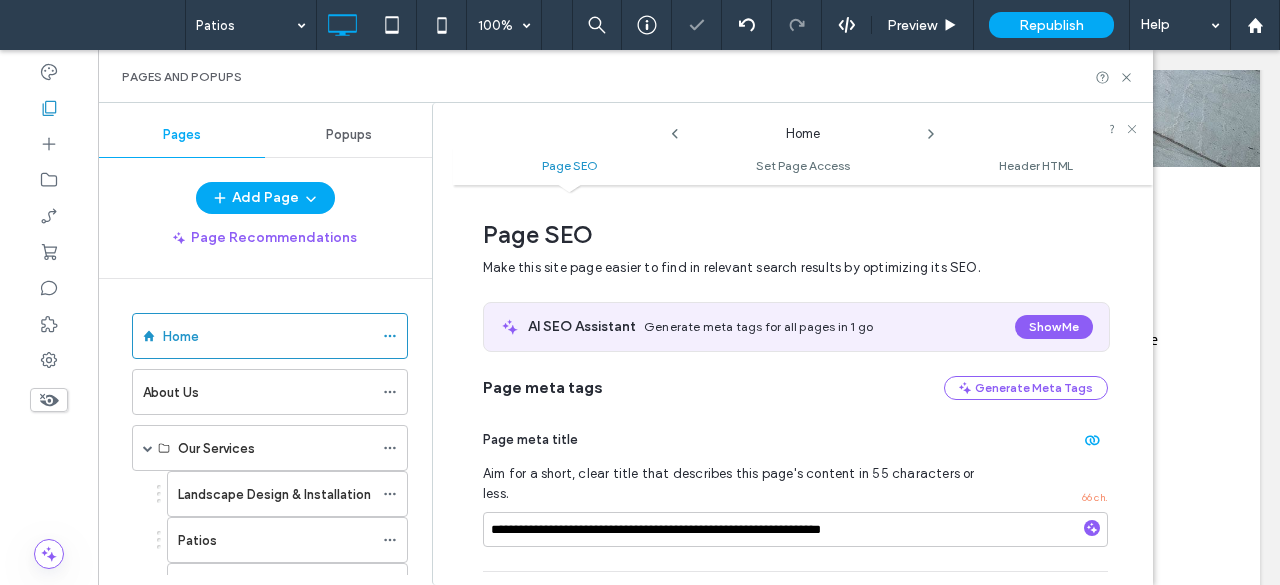 scroll, scrollTop: 10, scrollLeft: 0, axis: vertical 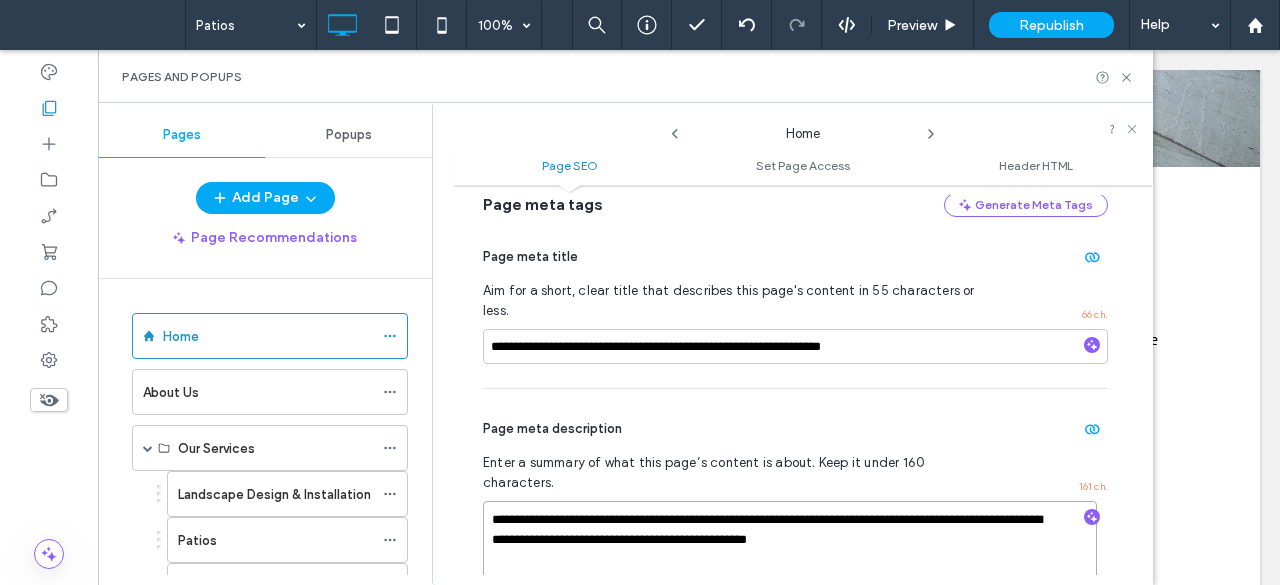 click on "**********" at bounding box center (790, 551) 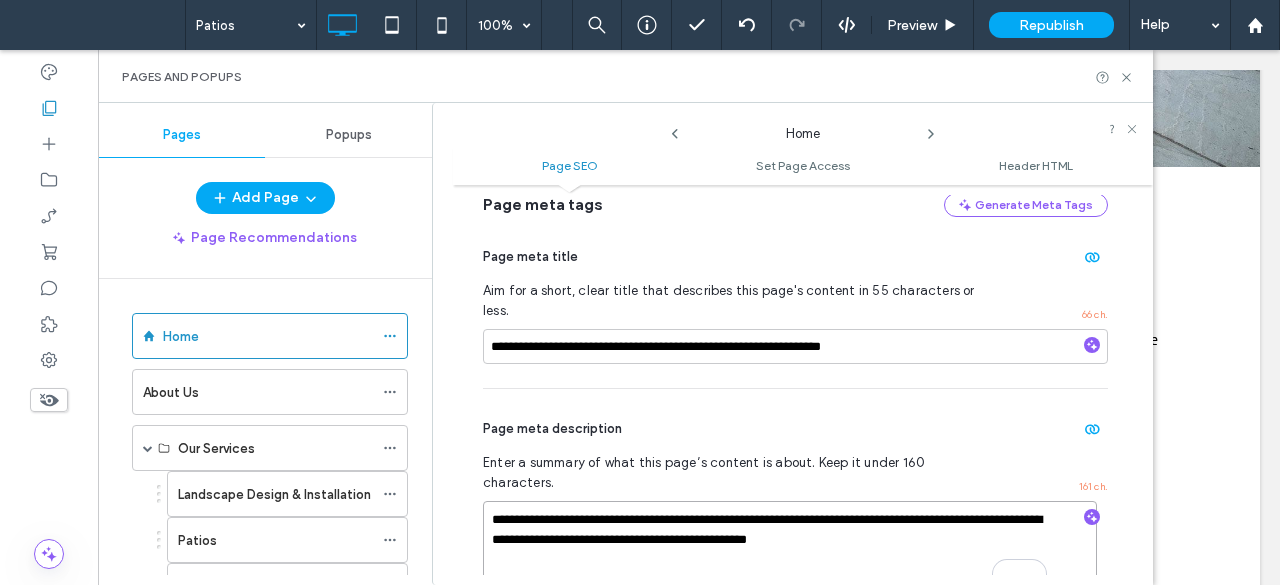click on "**********" at bounding box center [790, 551] 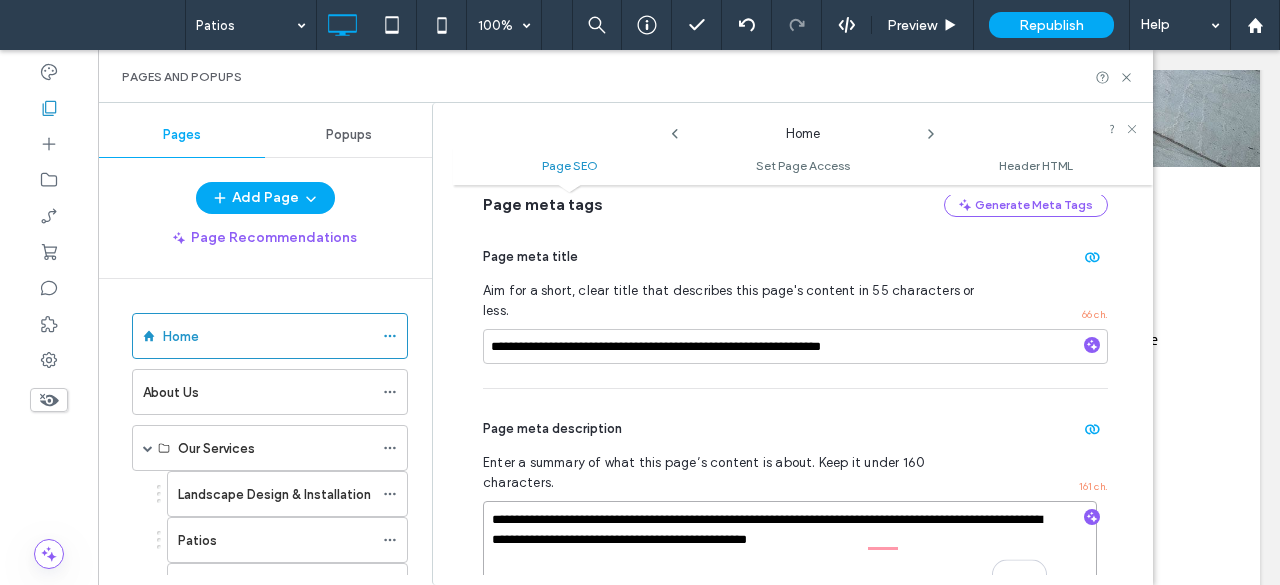 type on "**********" 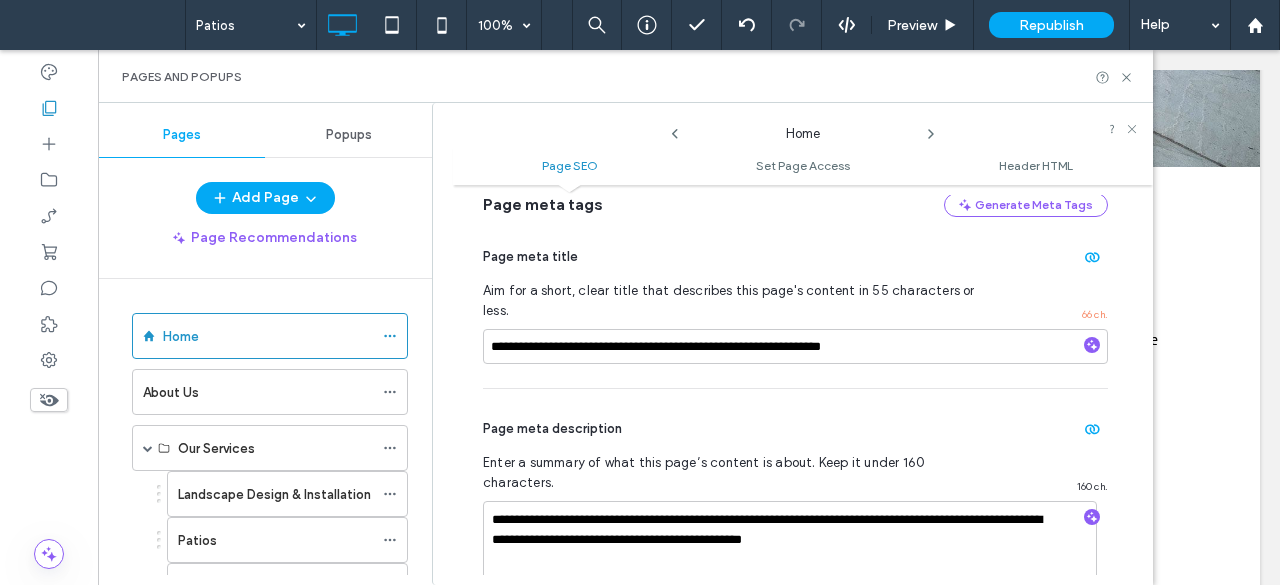 click 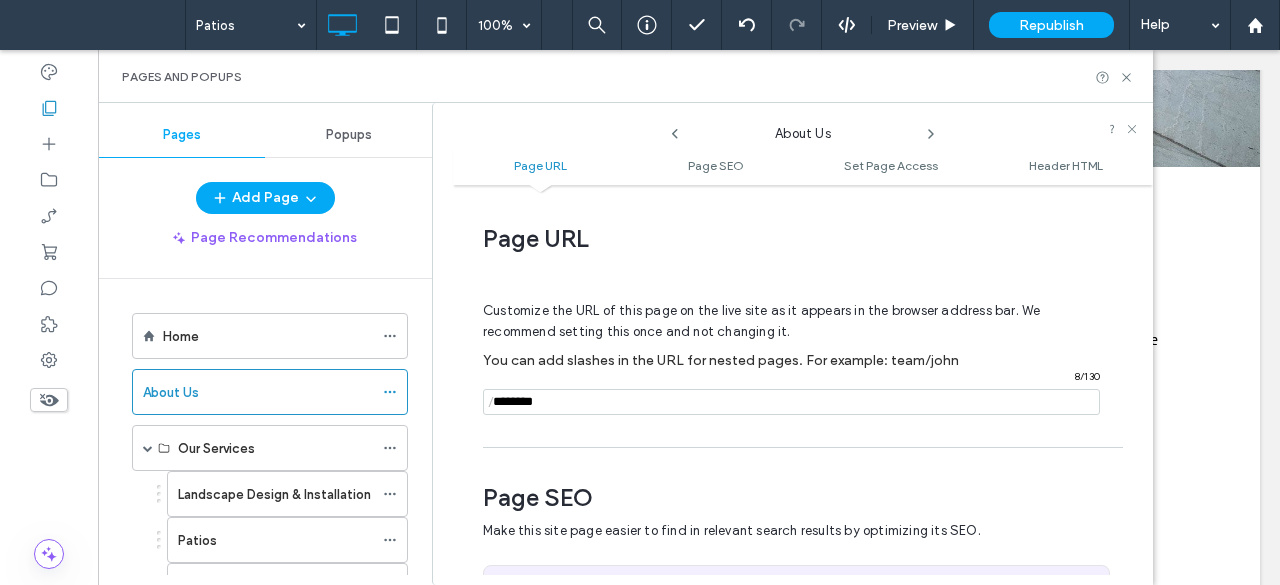 scroll, scrollTop: 273, scrollLeft: 0, axis: vertical 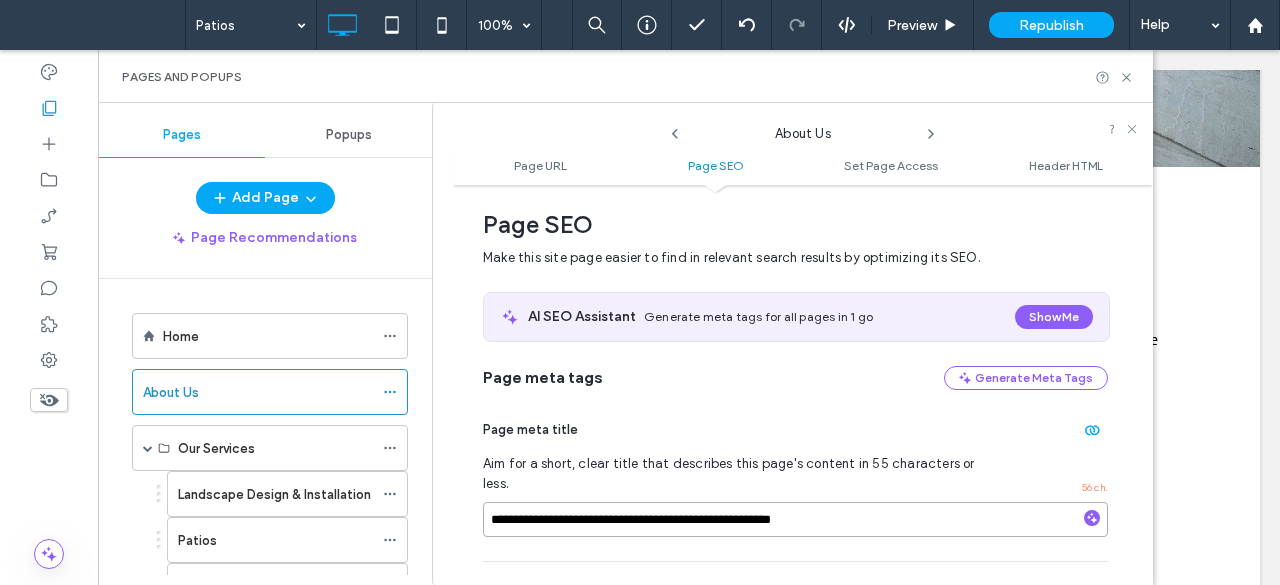 drag, startPoint x: 872, startPoint y: 495, endPoint x: 485, endPoint y: 493, distance: 387.00516 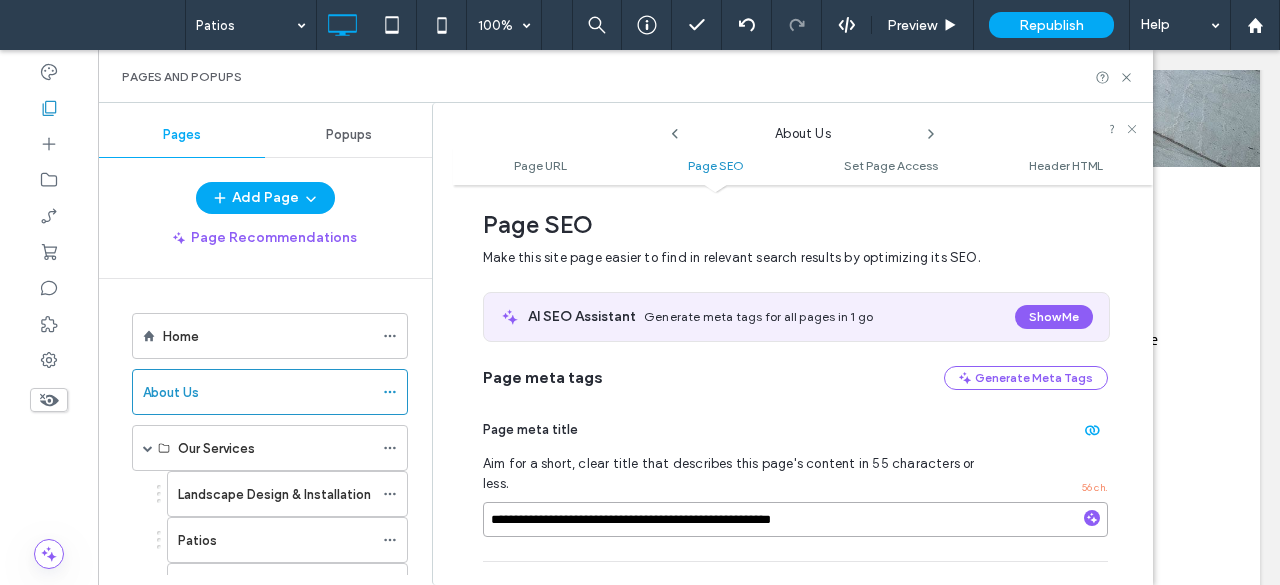 click on "**********" at bounding box center [795, 519] 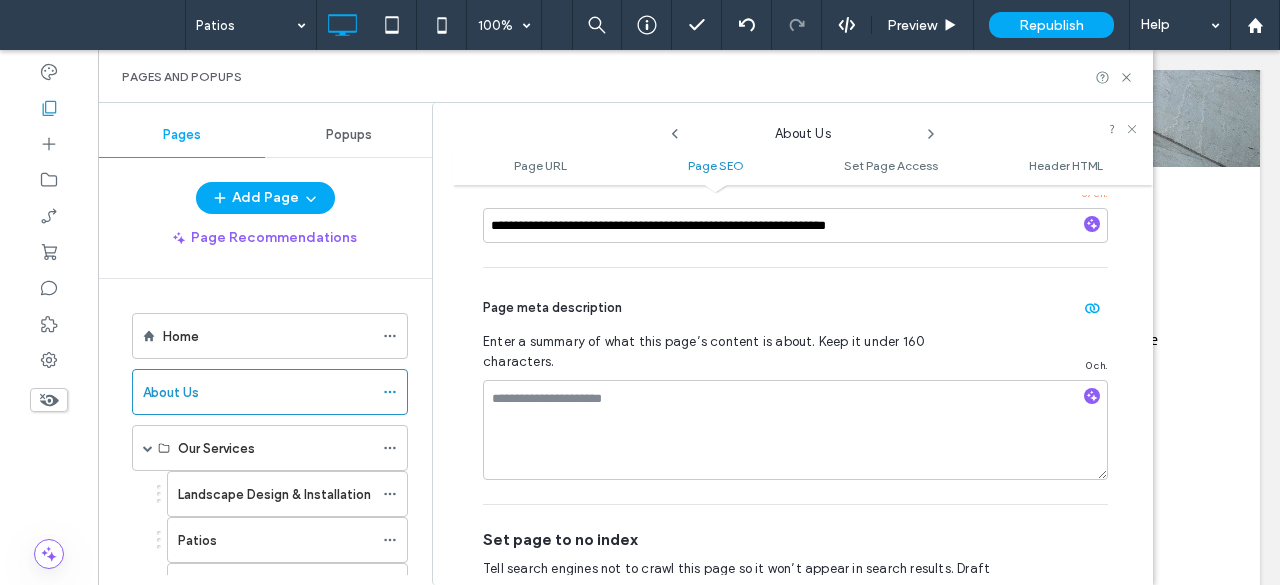 scroll, scrollTop: 572, scrollLeft: 0, axis: vertical 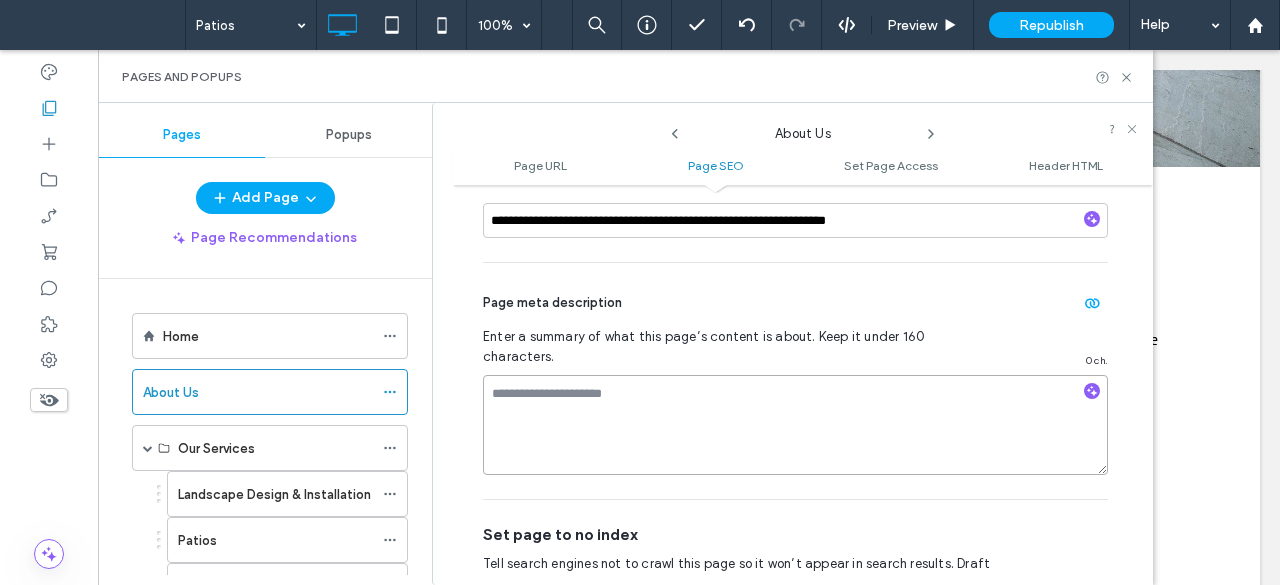 click at bounding box center (795, 425) 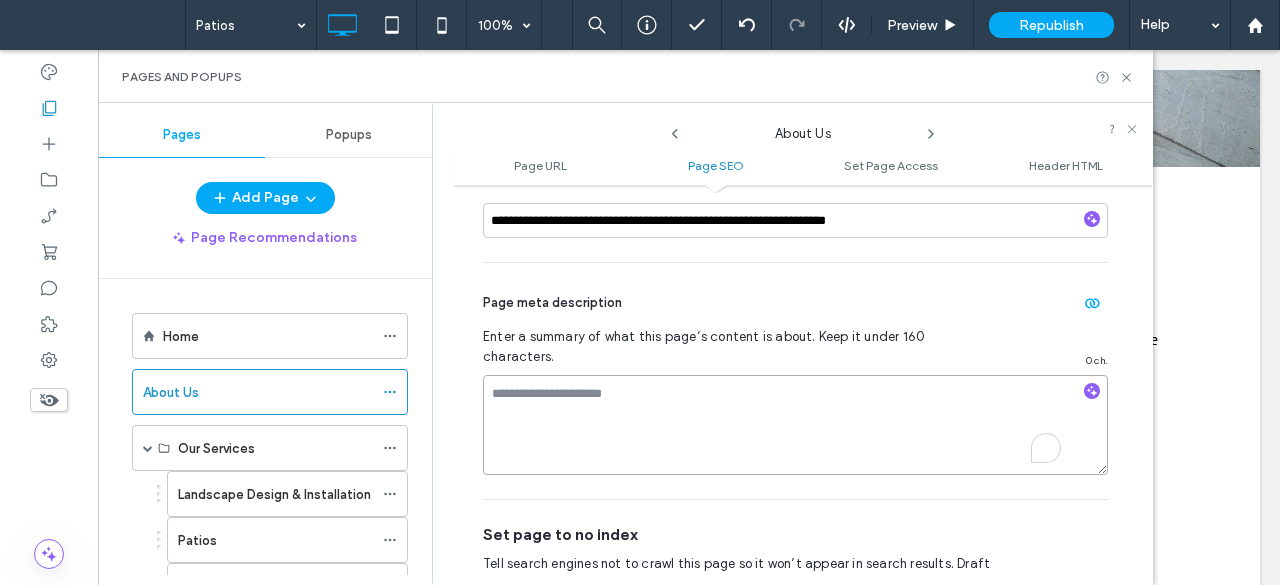 paste on "**********" 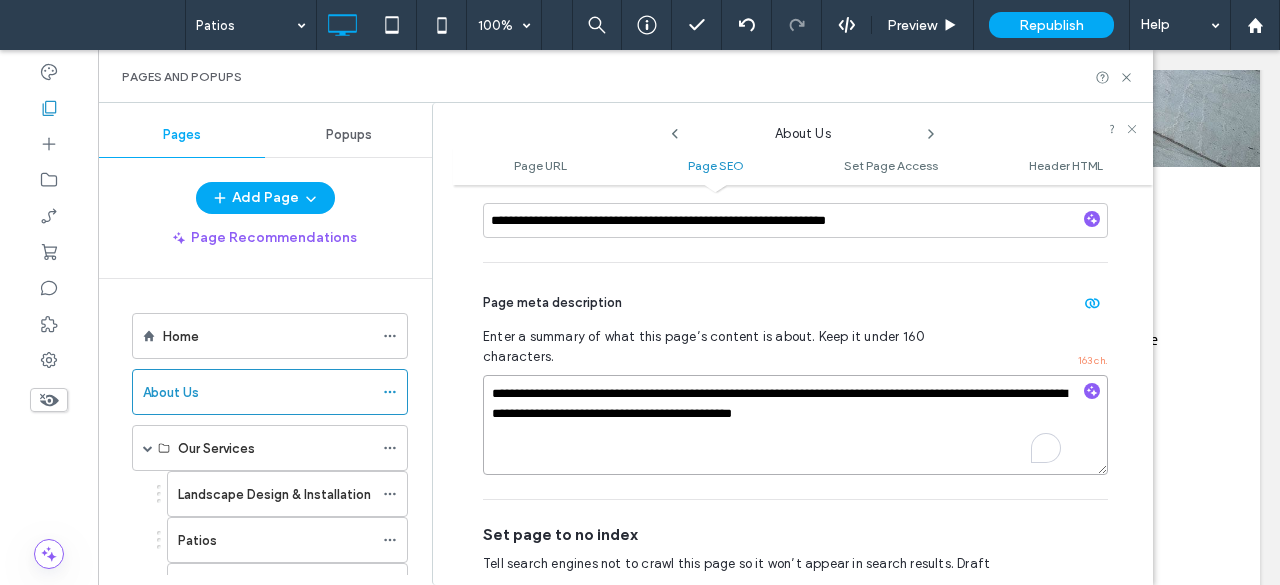 type on "**********" 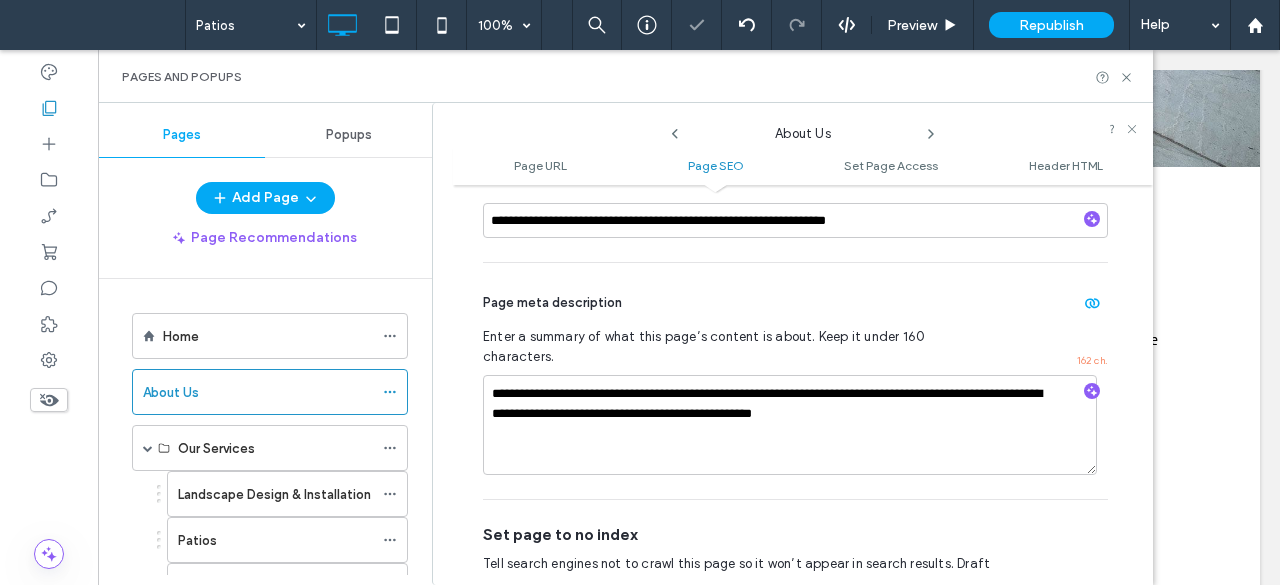 click 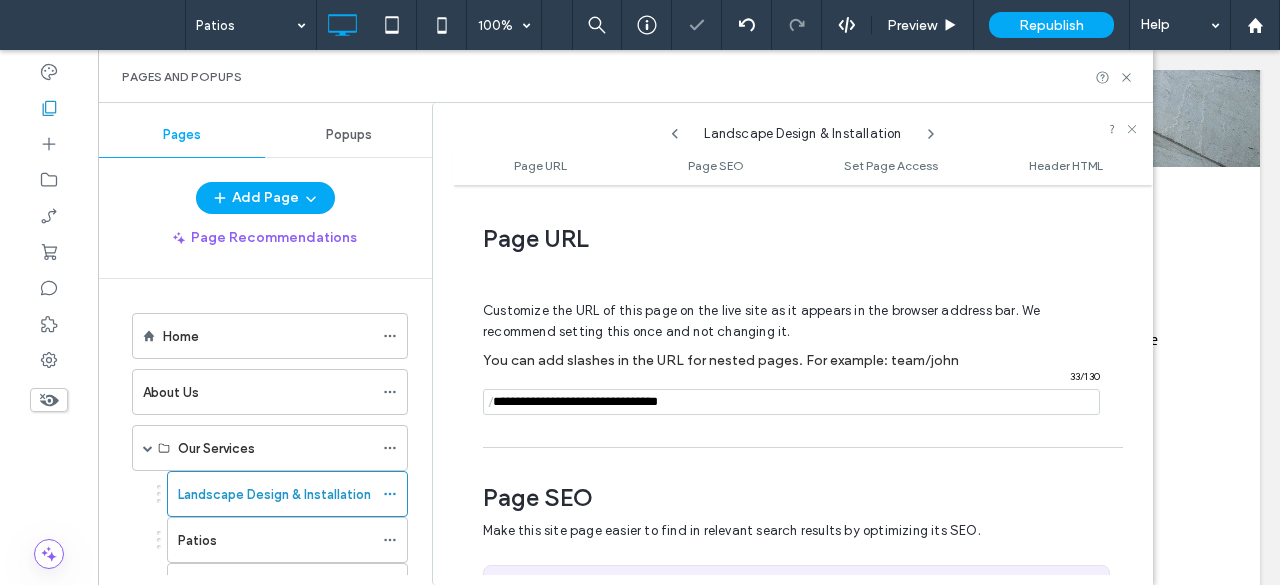 scroll, scrollTop: 273, scrollLeft: 0, axis: vertical 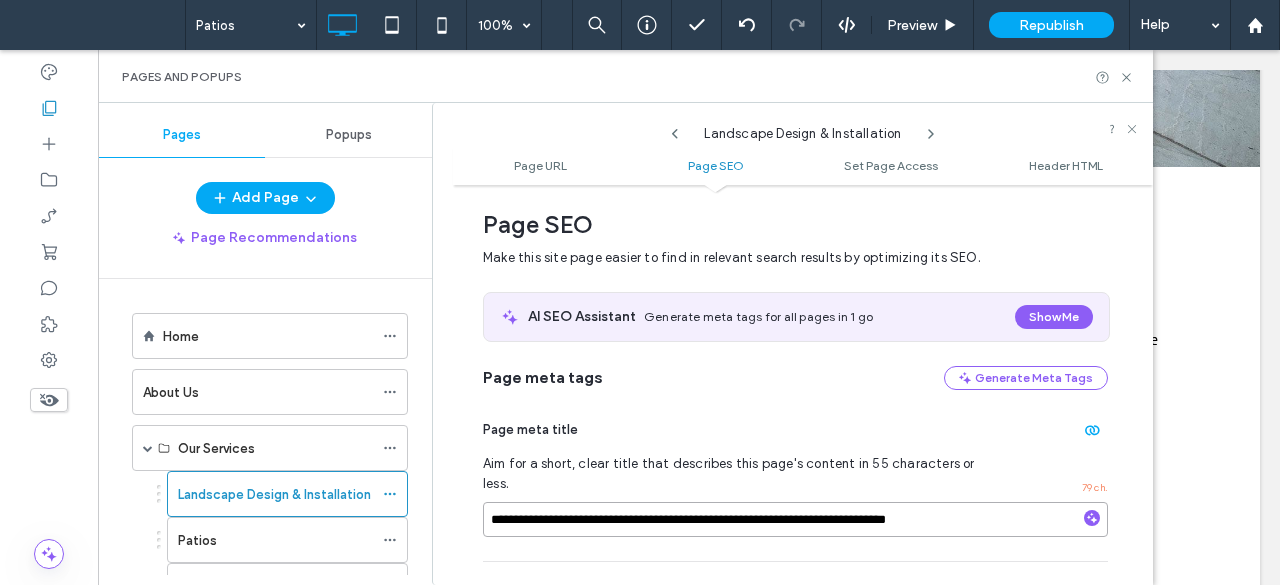 drag, startPoint x: 1011, startPoint y: 499, endPoint x: 467, endPoint y: 467, distance: 544.94037 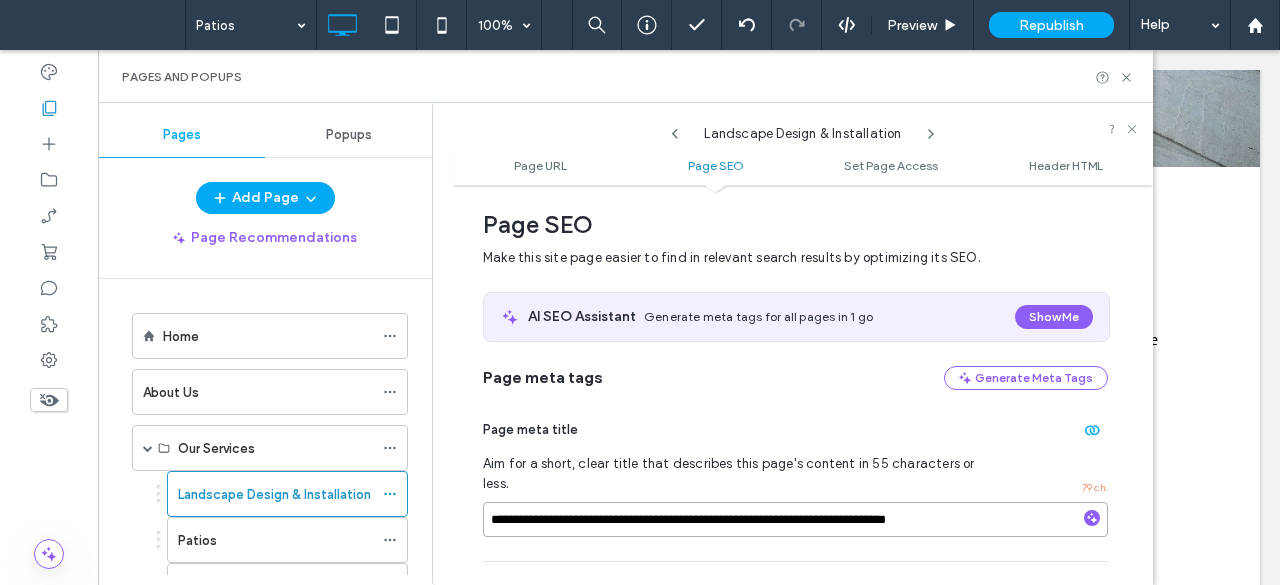 click on "**********" at bounding box center (803, 385) 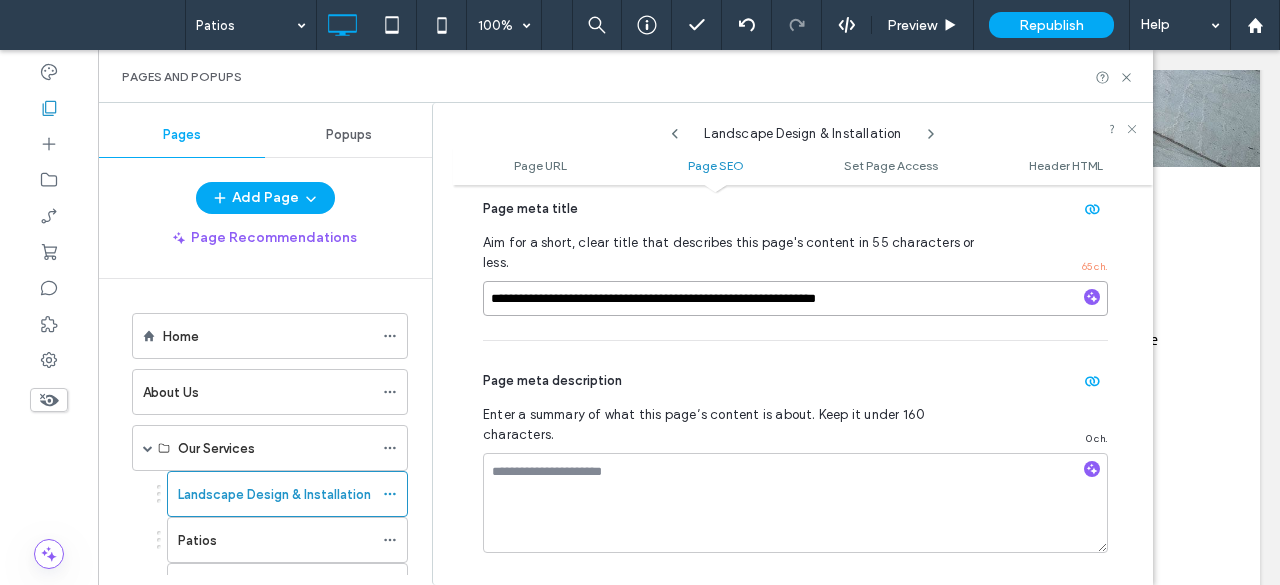 scroll, scrollTop: 516, scrollLeft: 0, axis: vertical 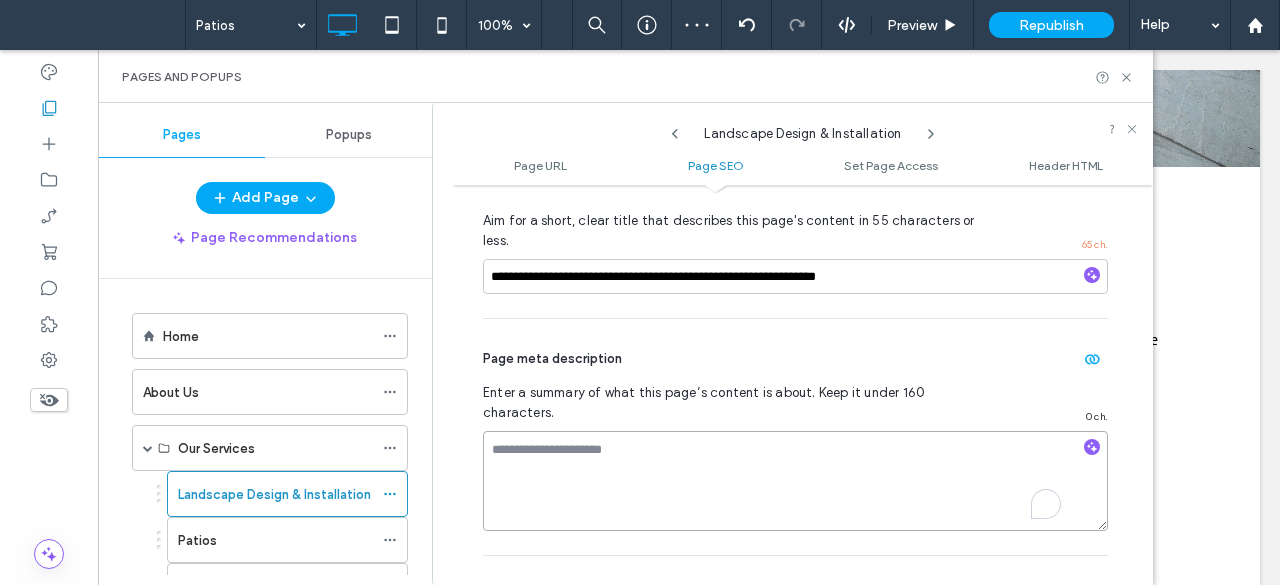 click at bounding box center [795, 481] 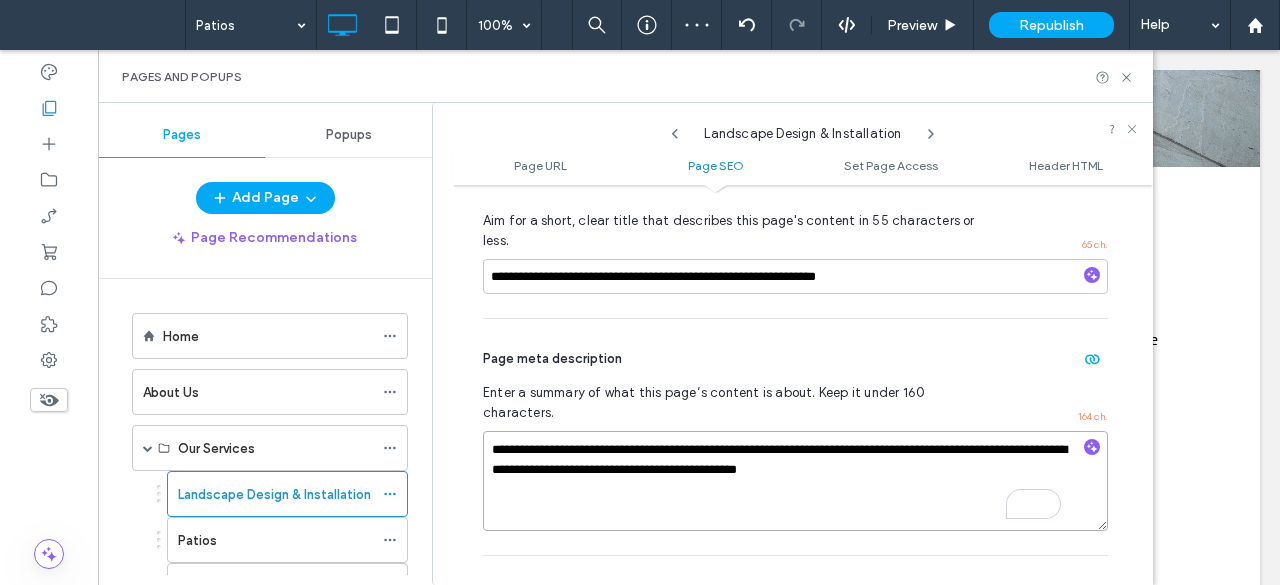 type on "**********" 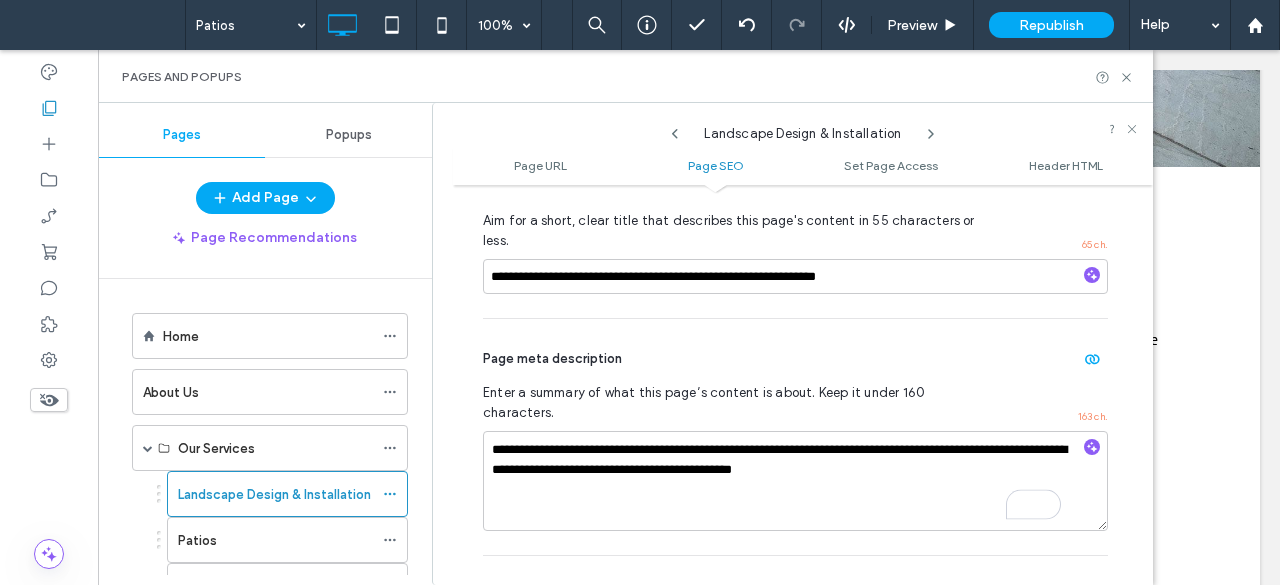 click 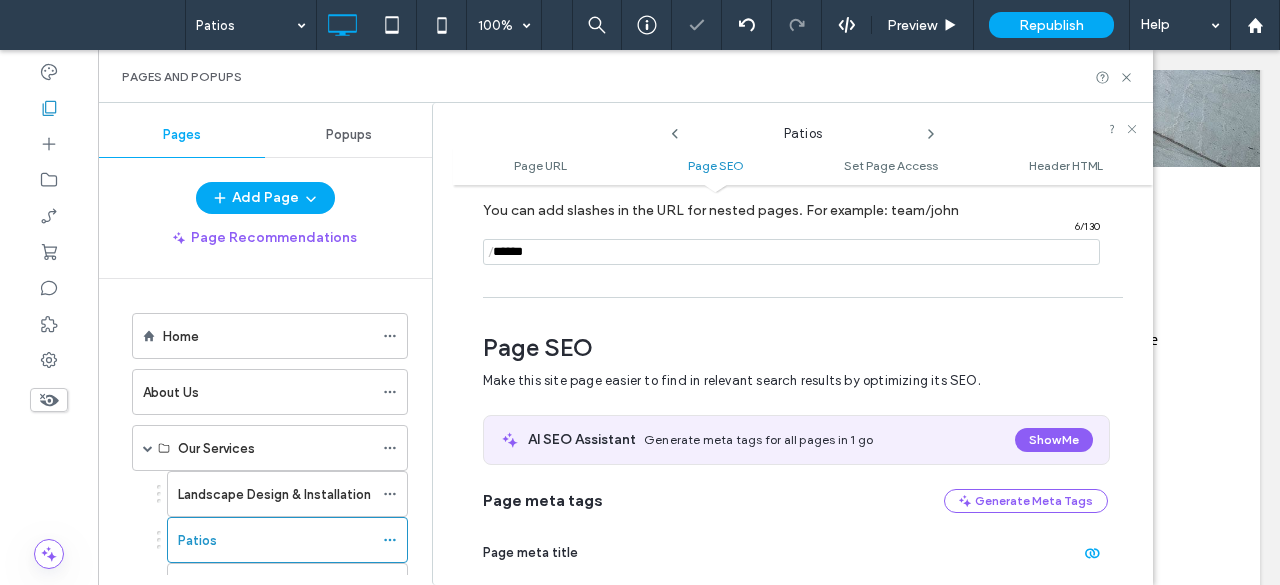 scroll, scrollTop: 273, scrollLeft: 0, axis: vertical 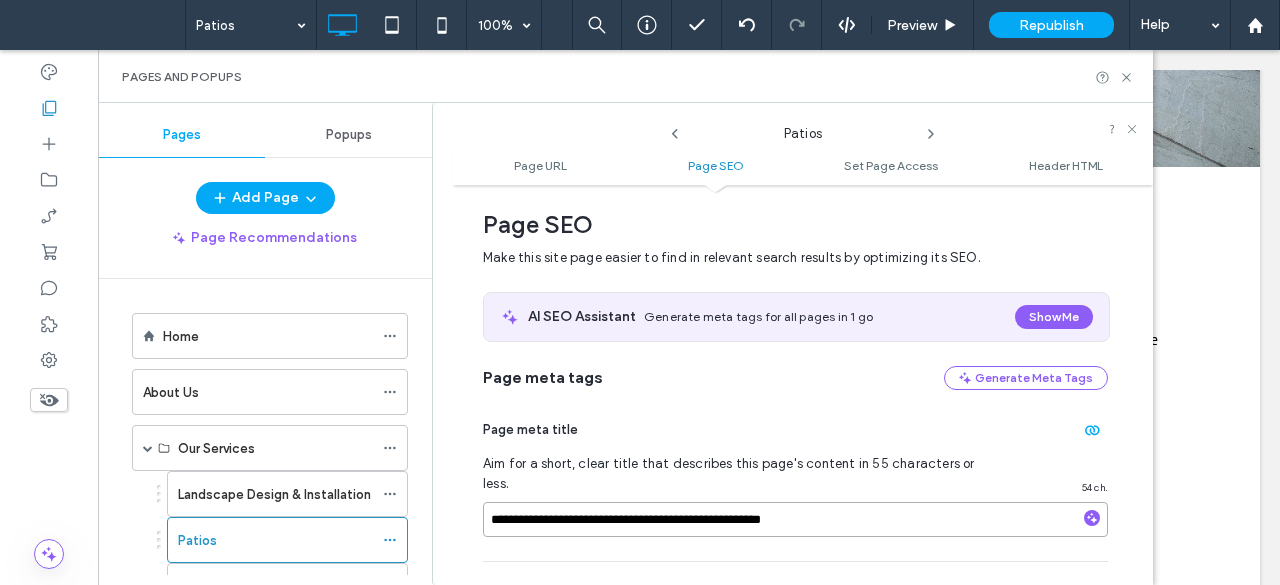 drag, startPoint x: 876, startPoint y: 507, endPoint x: 454, endPoint y: 491, distance: 422.30322 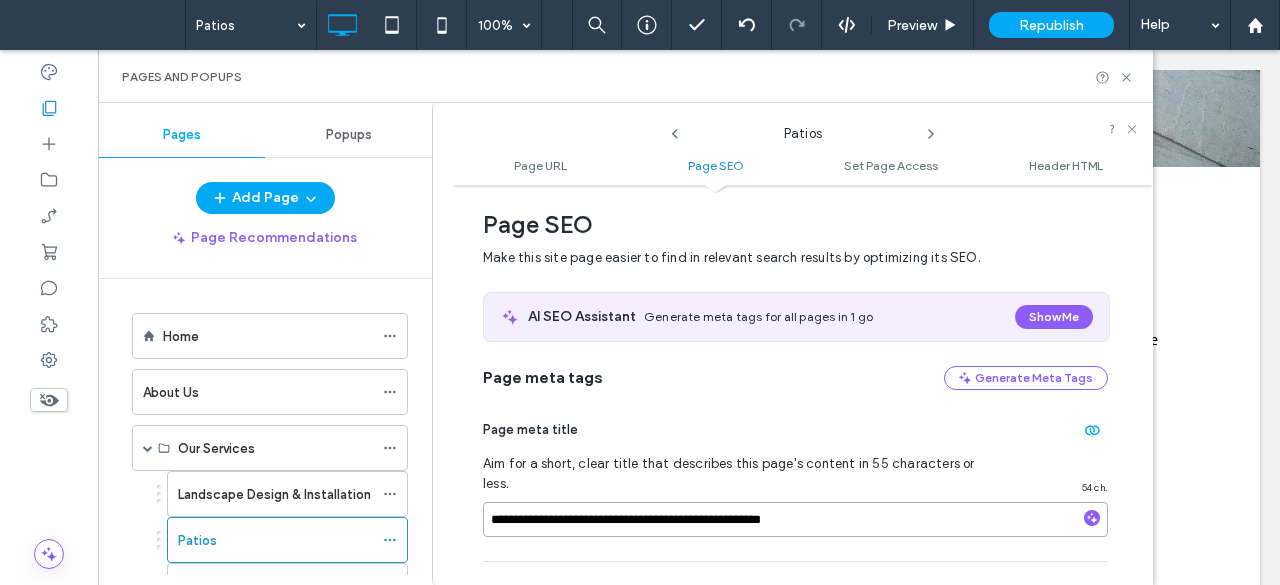 click on "**********" at bounding box center (803, 385) 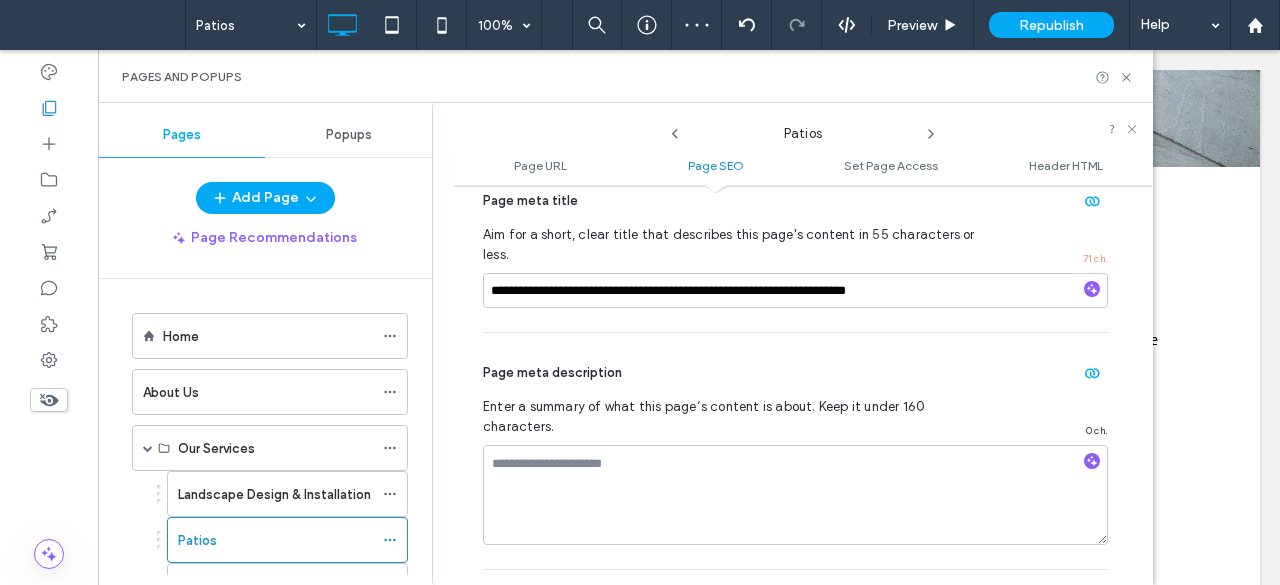 scroll, scrollTop: 572, scrollLeft: 0, axis: vertical 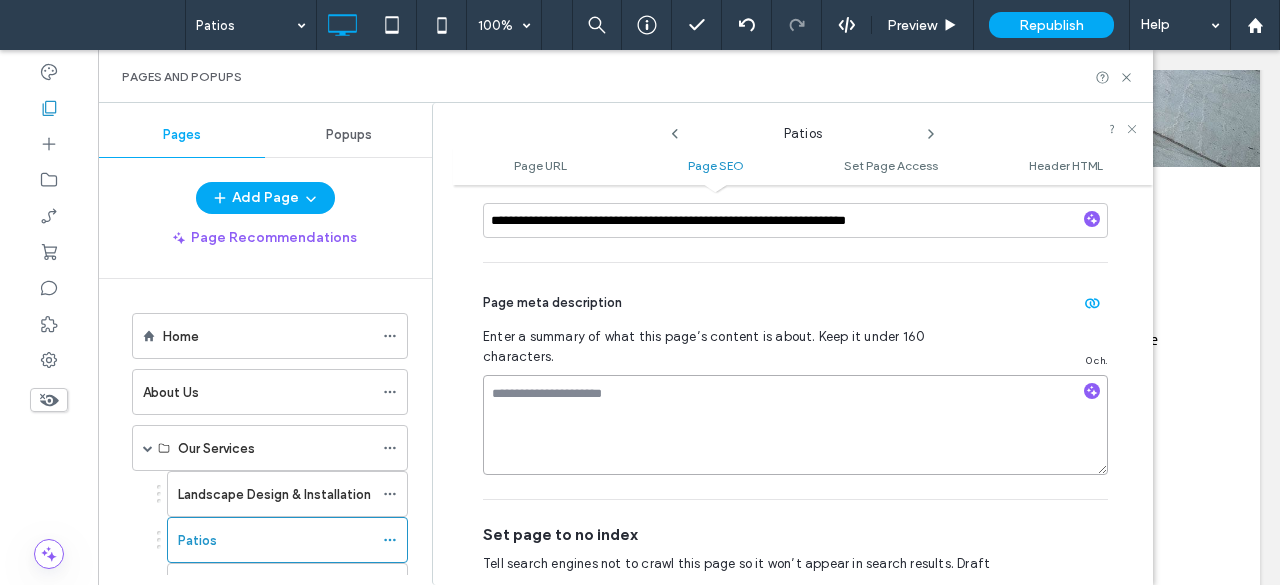 click at bounding box center [795, 425] 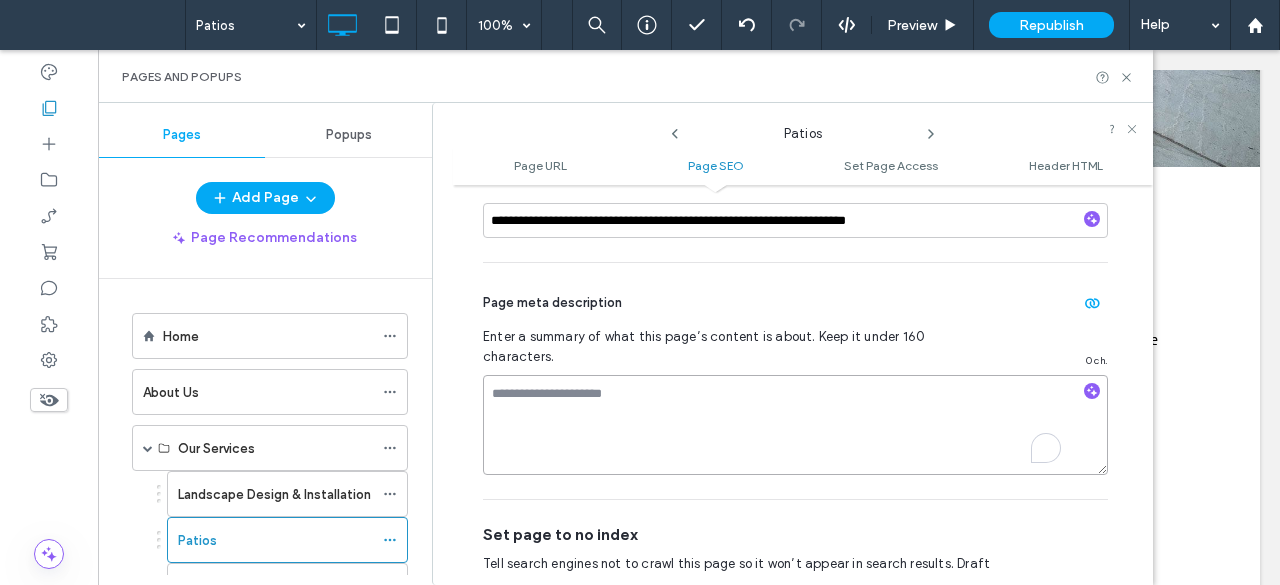 paste on "**********" 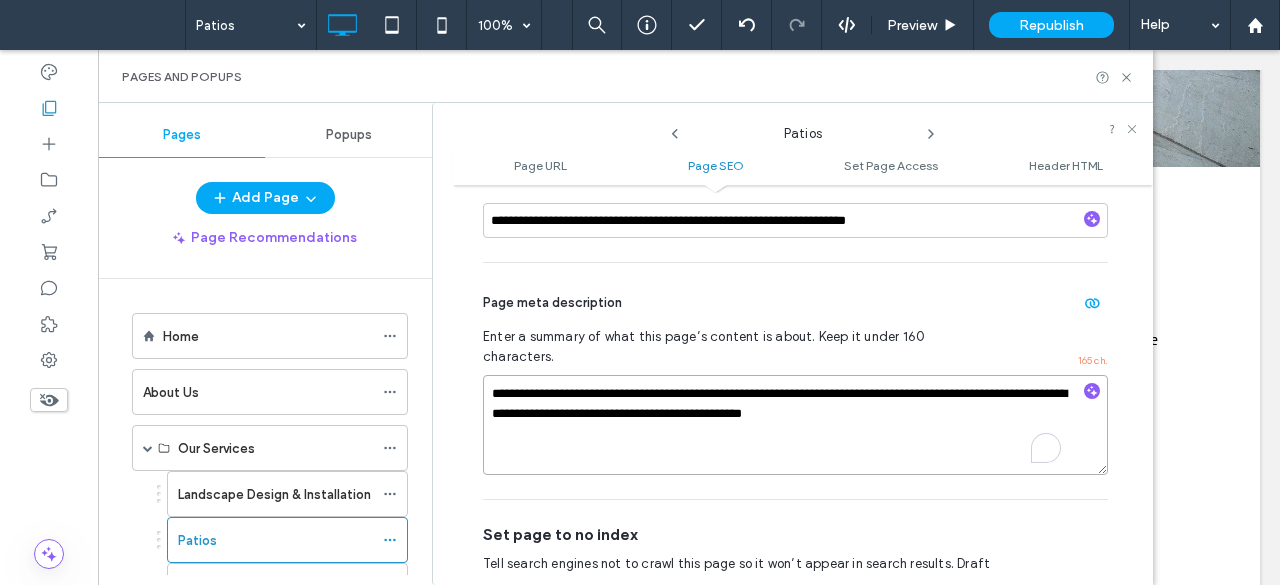 type on "**********" 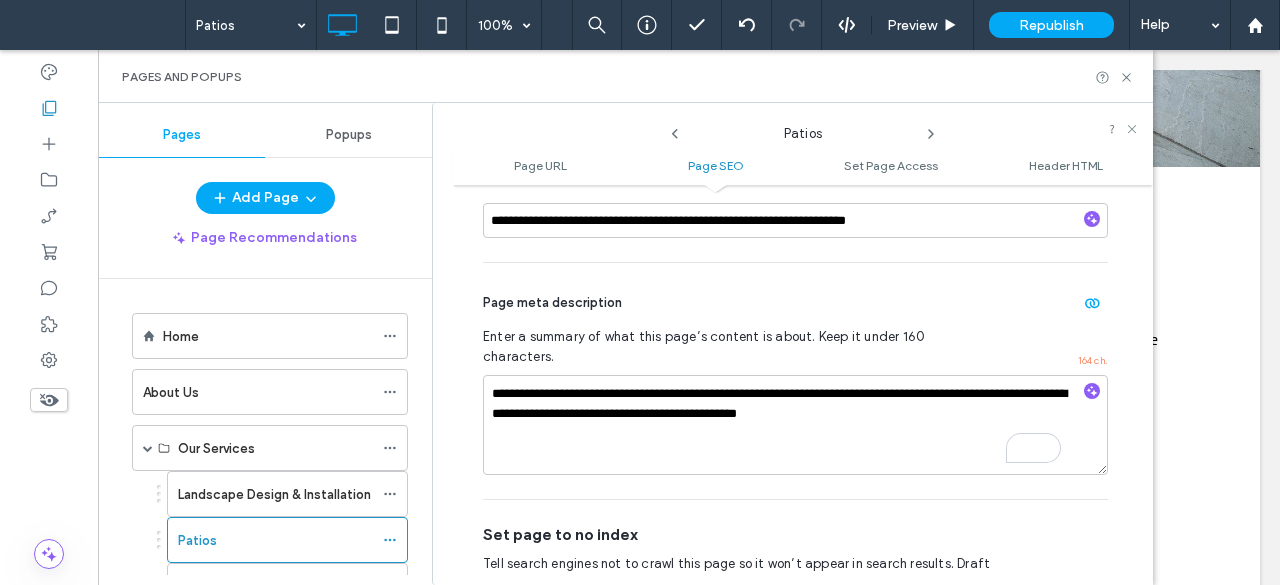 click 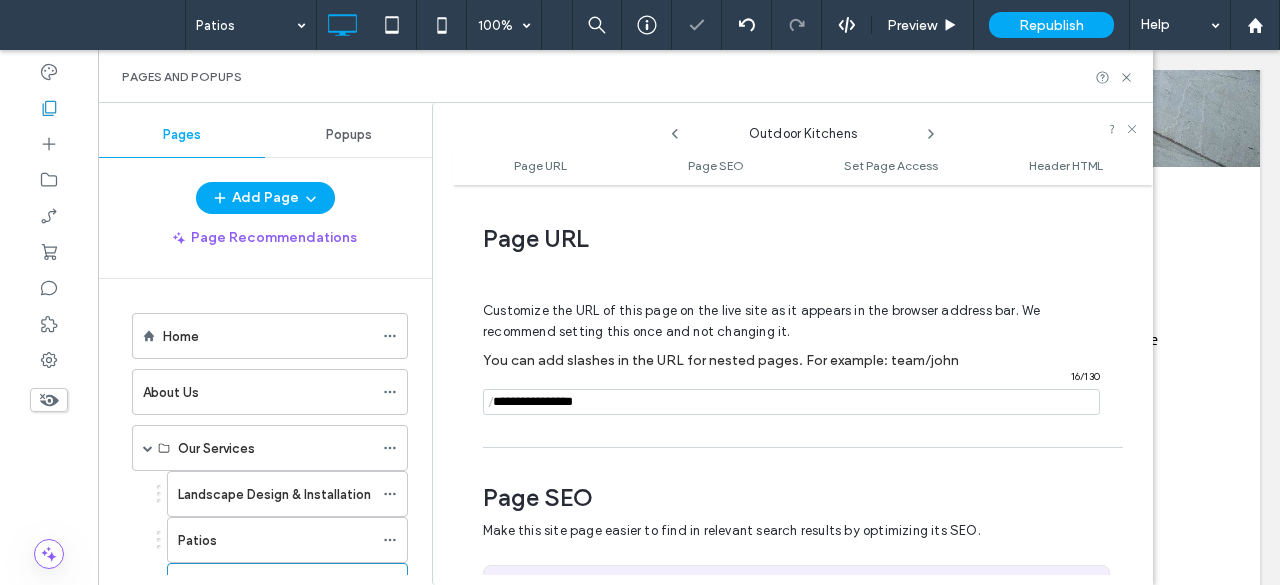 scroll, scrollTop: 273, scrollLeft: 0, axis: vertical 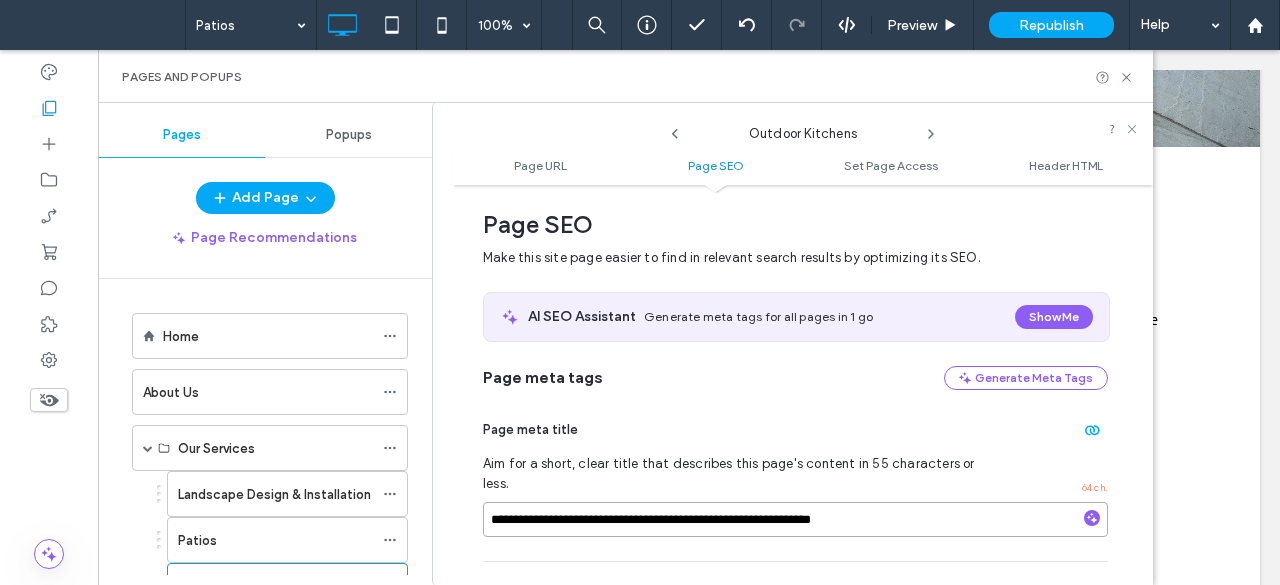 drag, startPoint x: 938, startPoint y: 495, endPoint x: 490, endPoint y: 492, distance: 448.01004 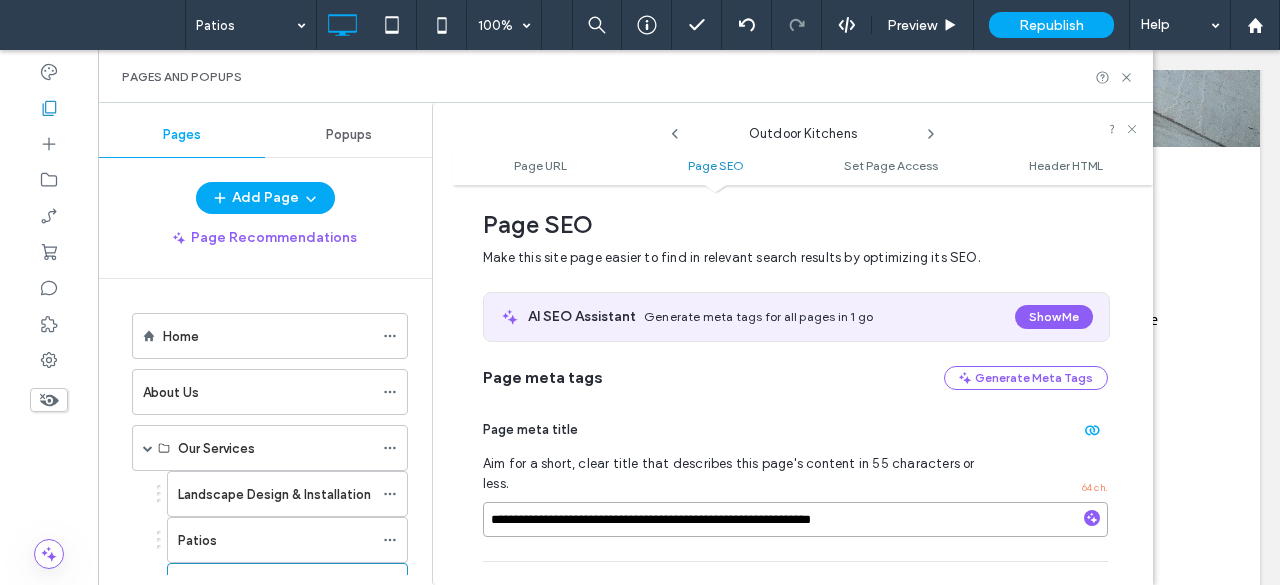click on "**********" at bounding box center (795, 519) 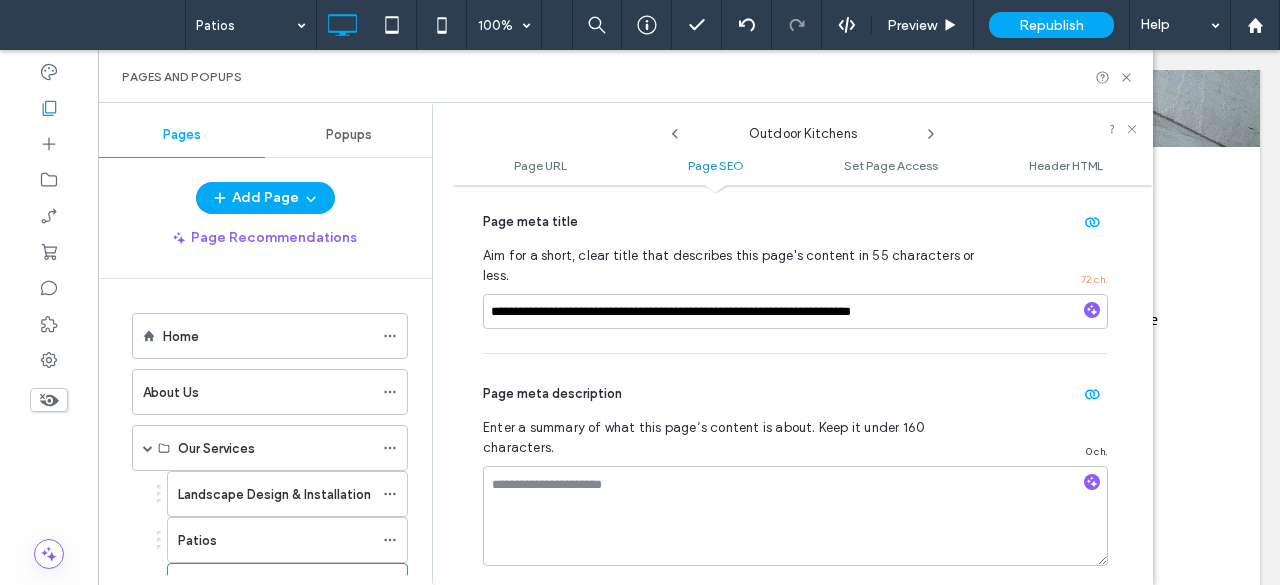 scroll, scrollTop: 494, scrollLeft: 0, axis: vertical 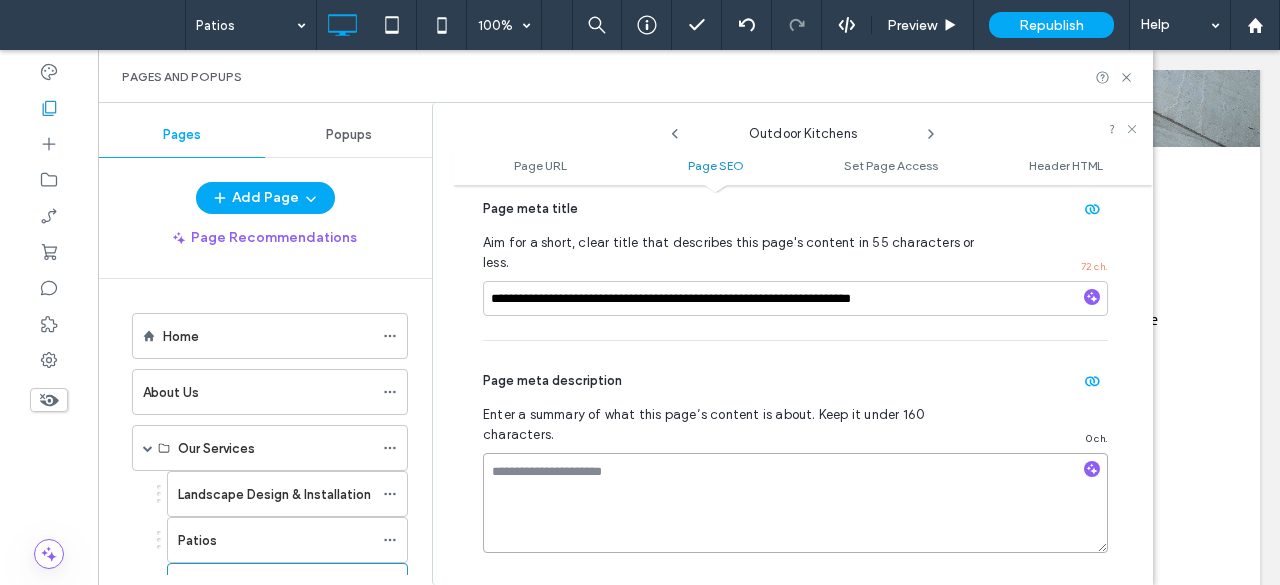 click at bounding box center (795, 503) 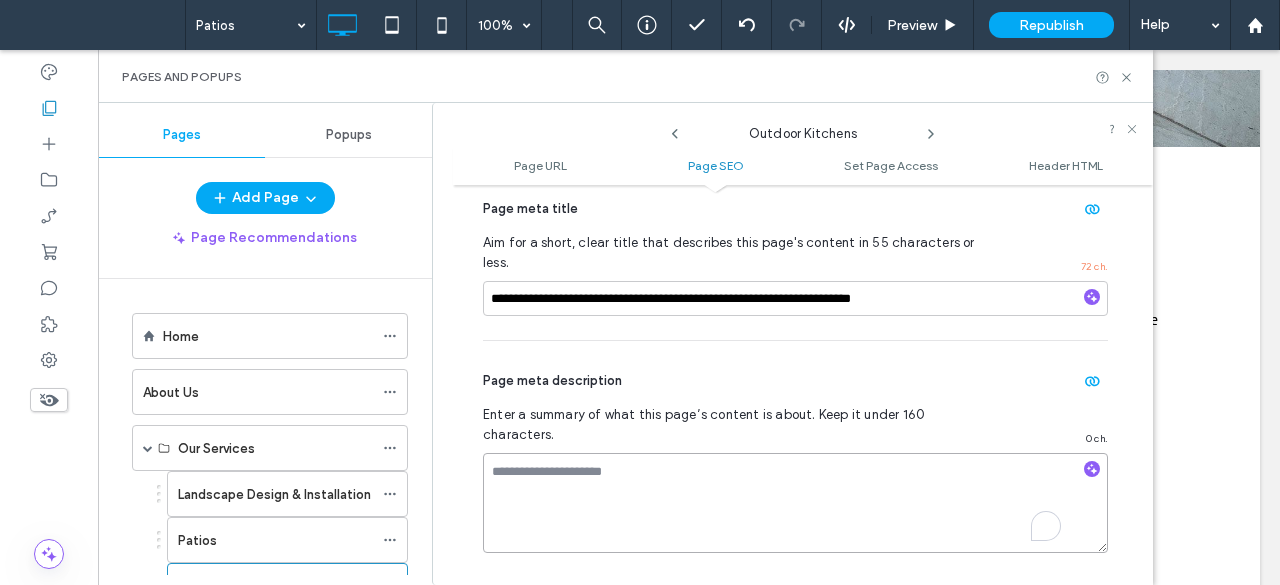 paste on "**********" 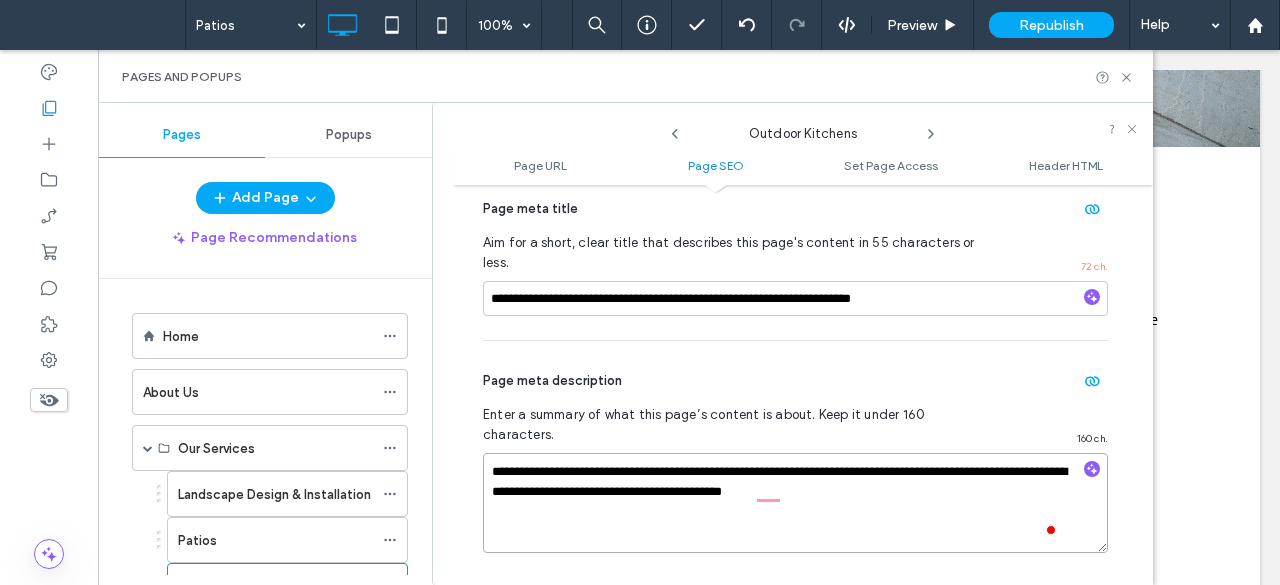 type on "**********" 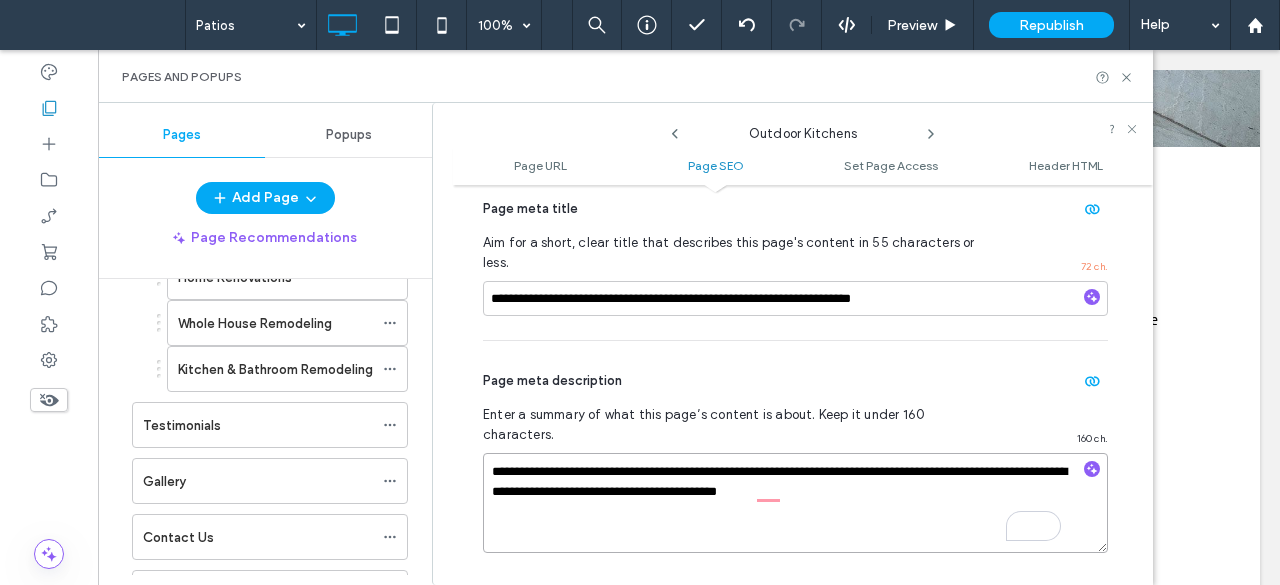 scroll, scrollTop: 633, scrollLeft: 0, axis: vertical 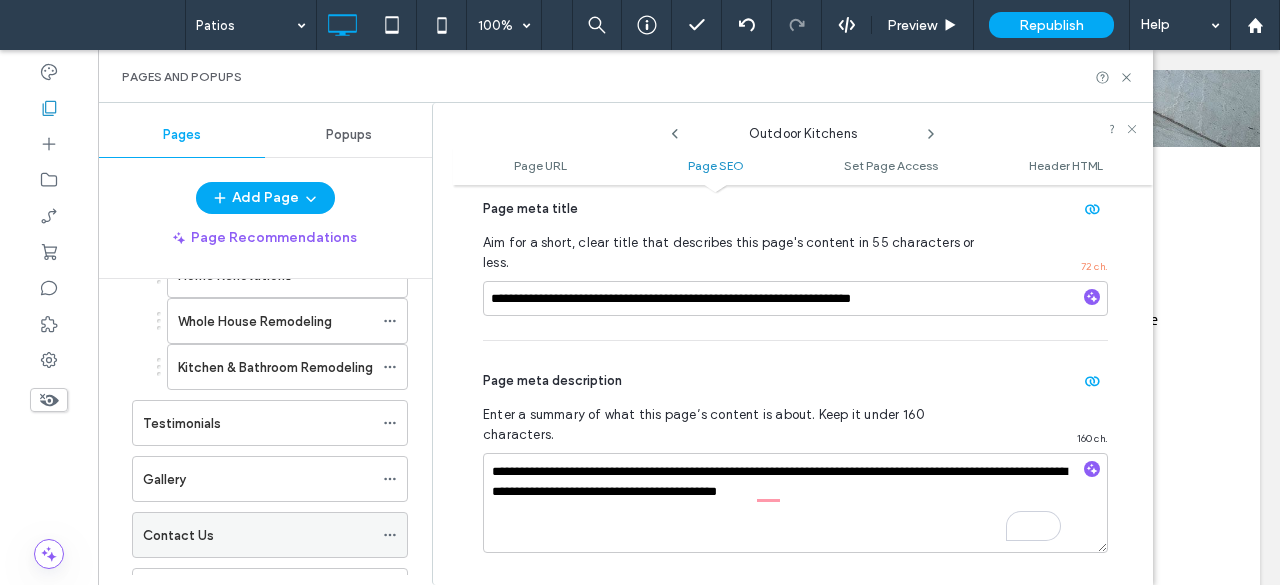 click 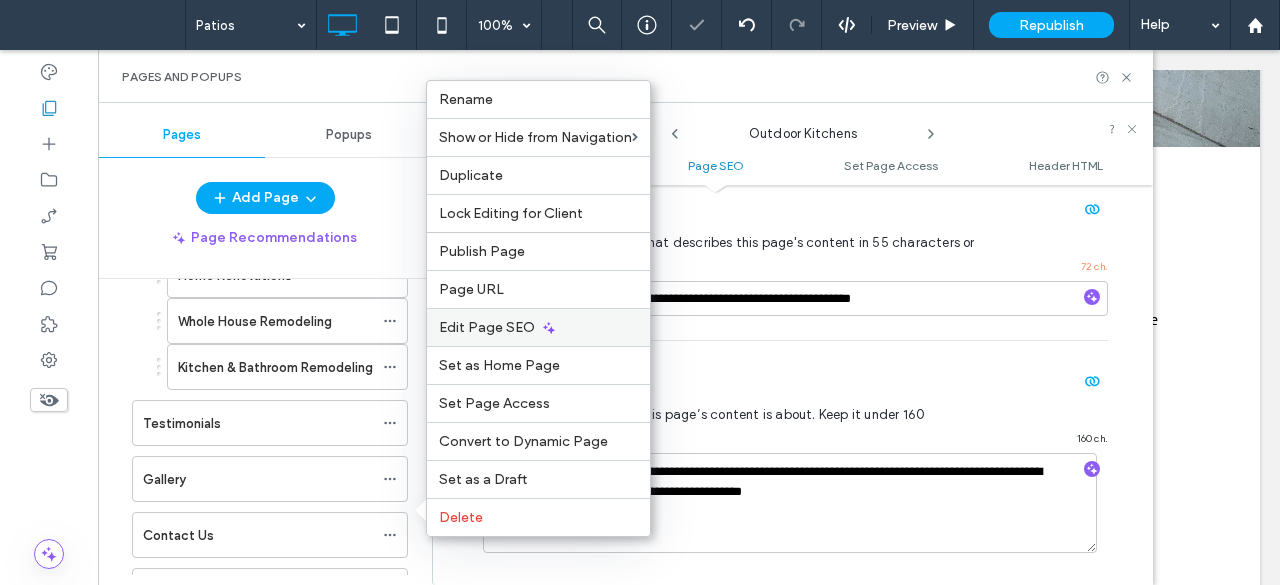 click on "Edit Page SEO" at bounding box center [487, 327] 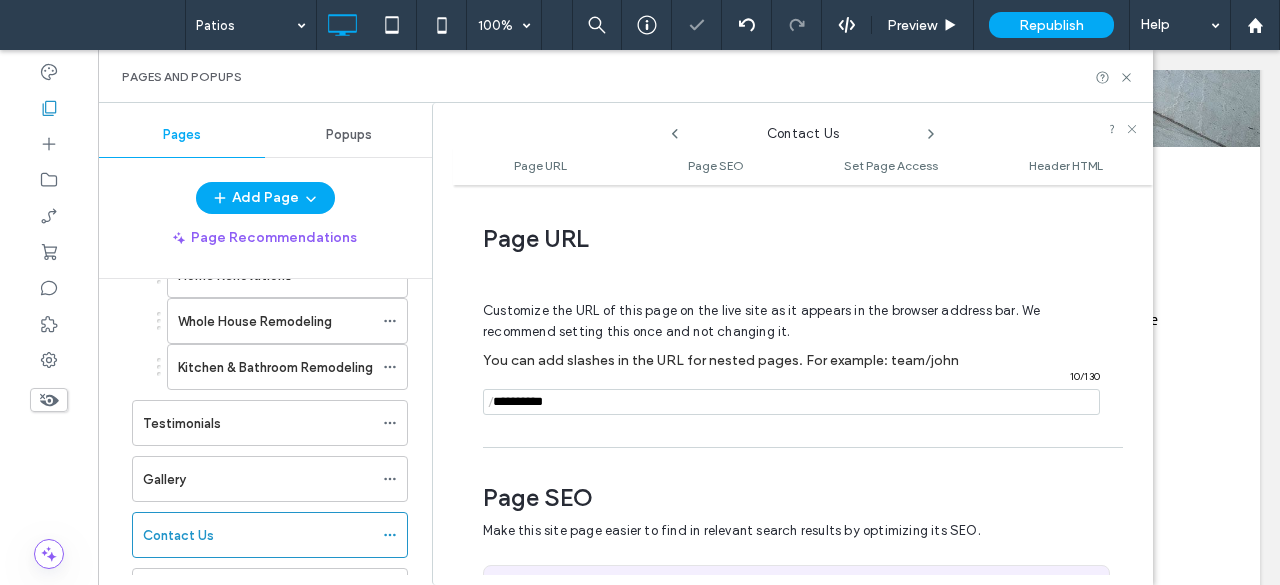 scroll, scrollTop: 273, scrollLeft: 0, axis: vertical 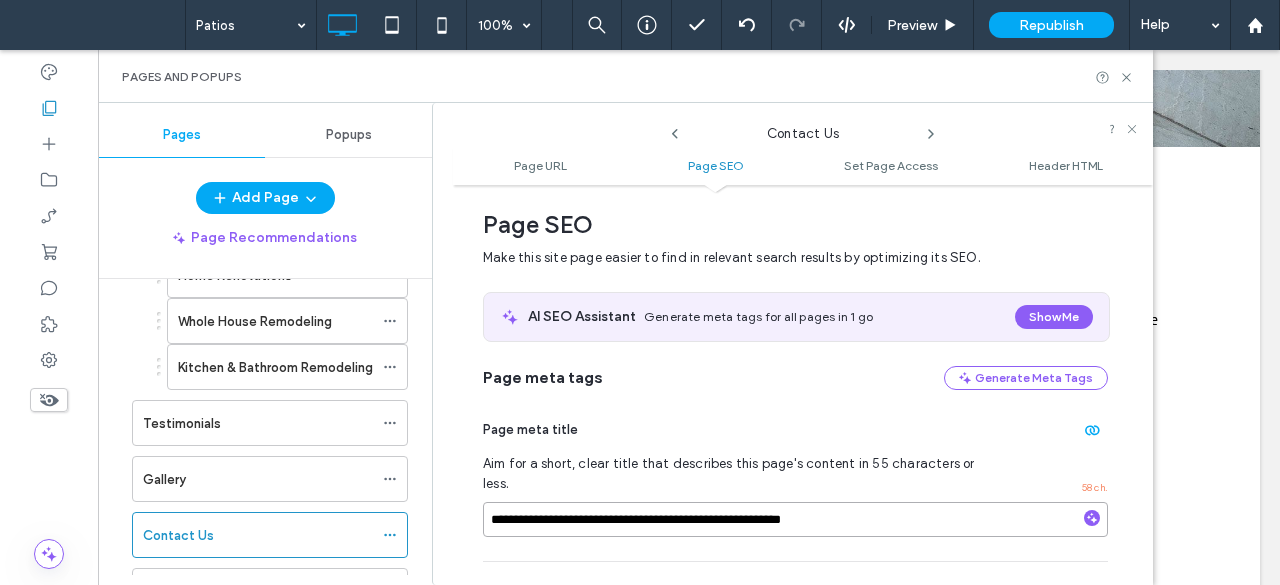 drag, startPoint x: 888, startPoint y: 506, endPoint x: 472, endPoint y: 512, distance: 416.04327 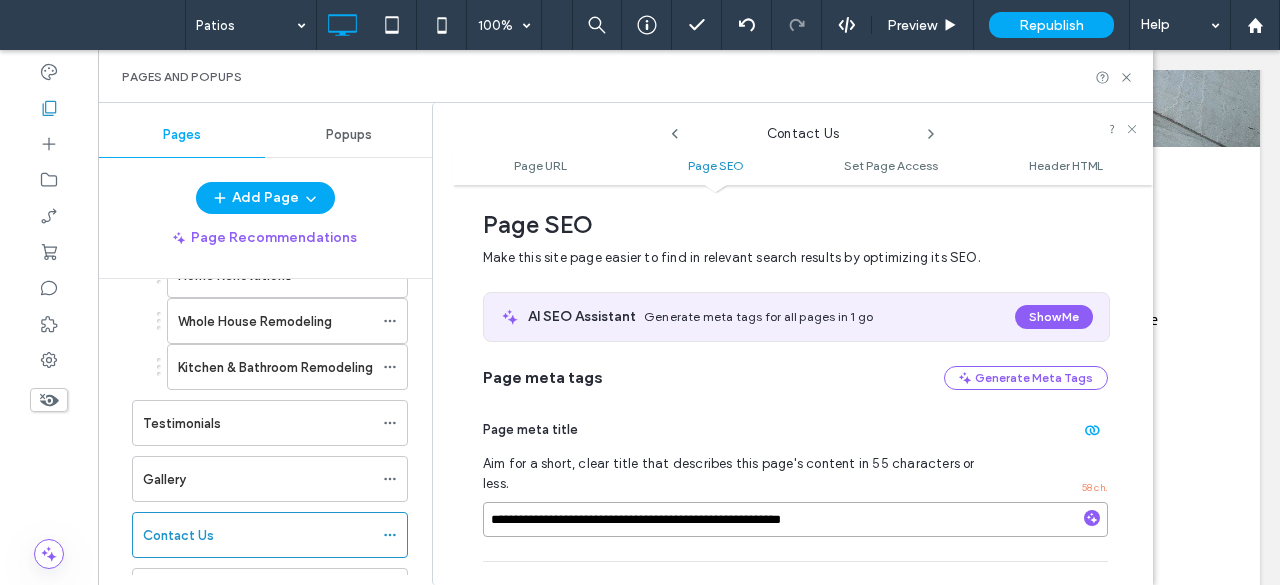 click on "**********" at bounding box center [803, 385] 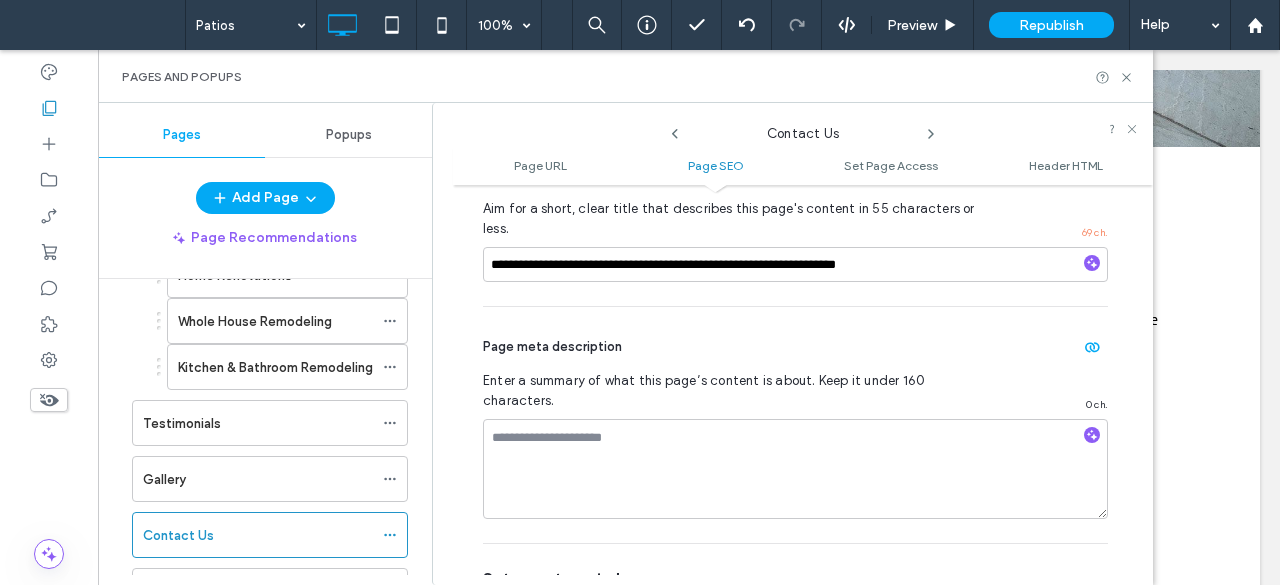 scroll, scrollTop: 550, scrollLeft: 0, axis: vertical 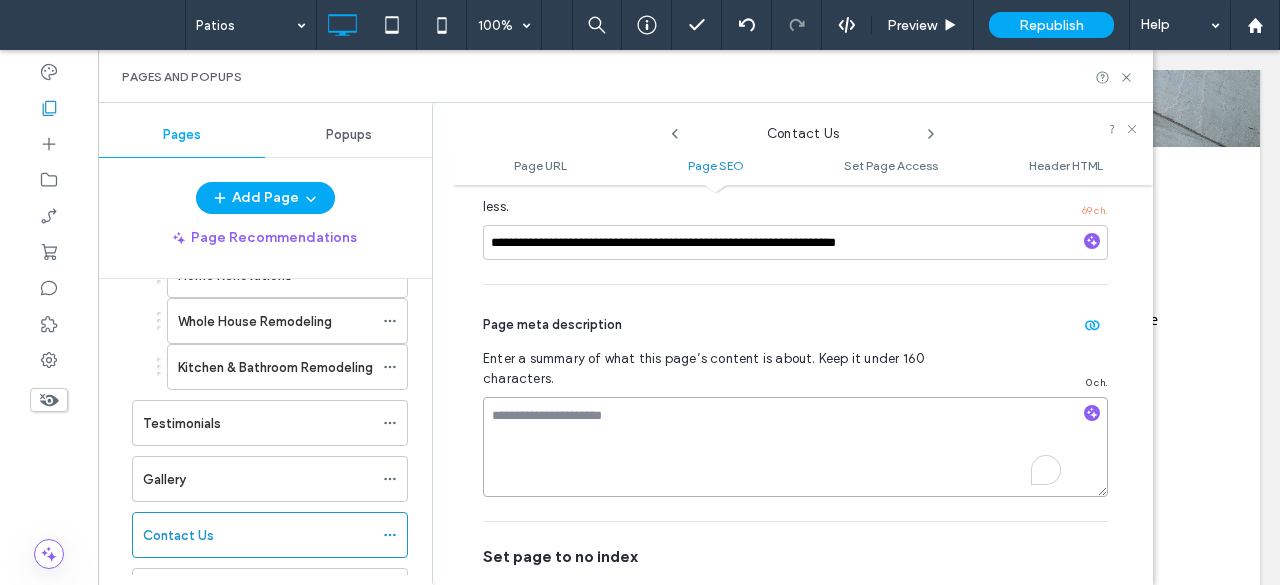 click at bounding box center [795, 447] 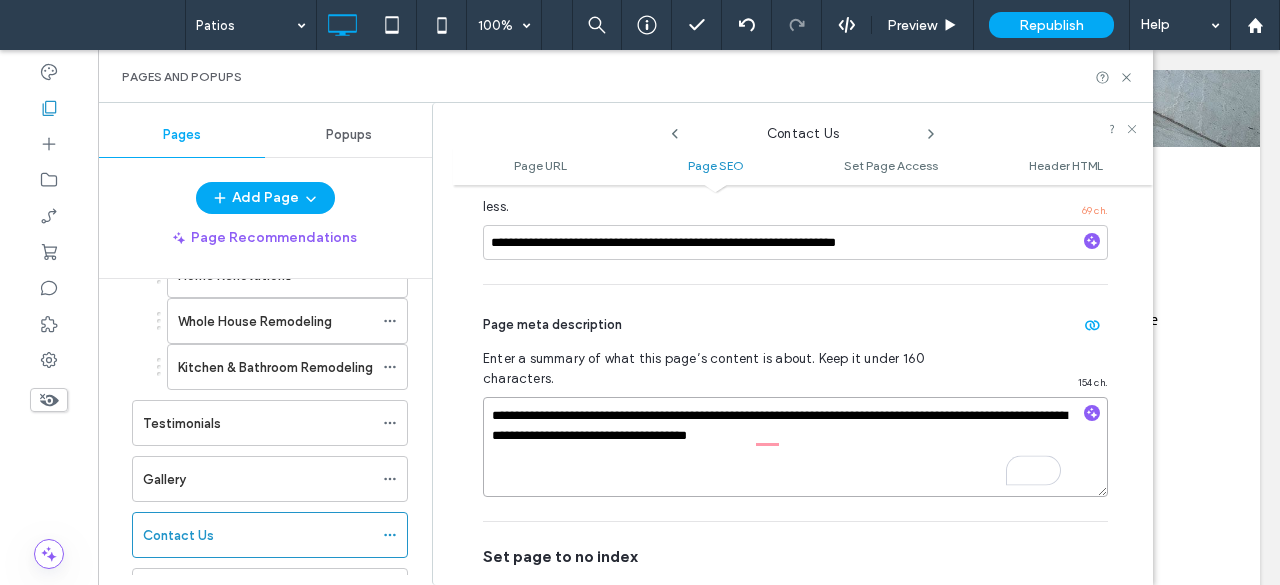 type on "**********" 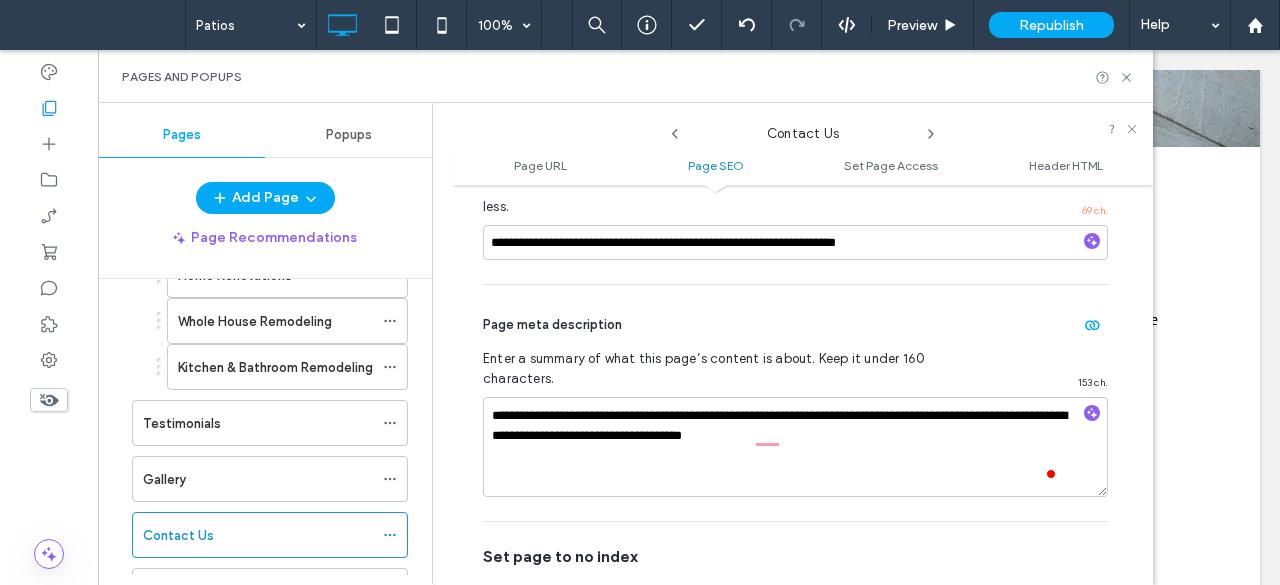 click 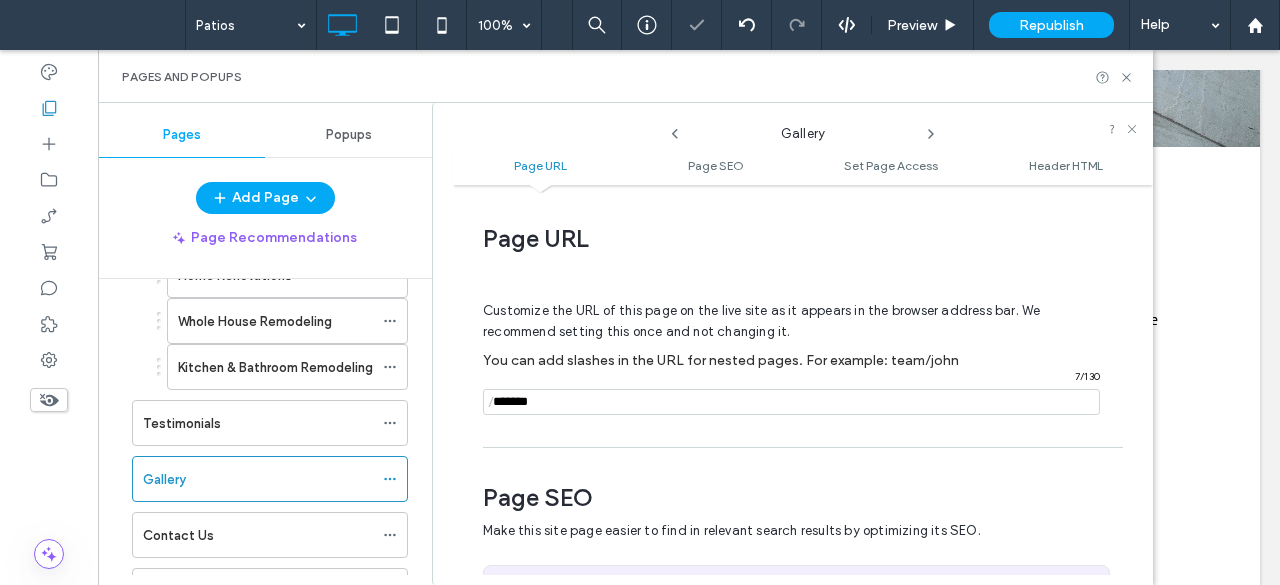 scroll, scrollTop: 273, scrollLeft: 0, axis: vertical 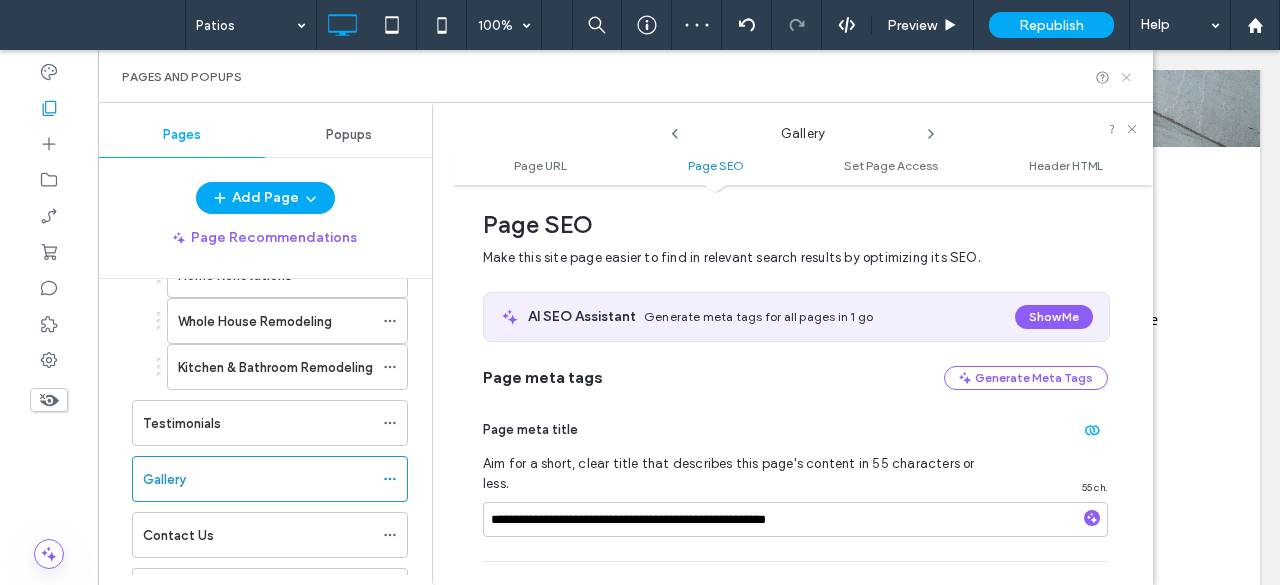 click 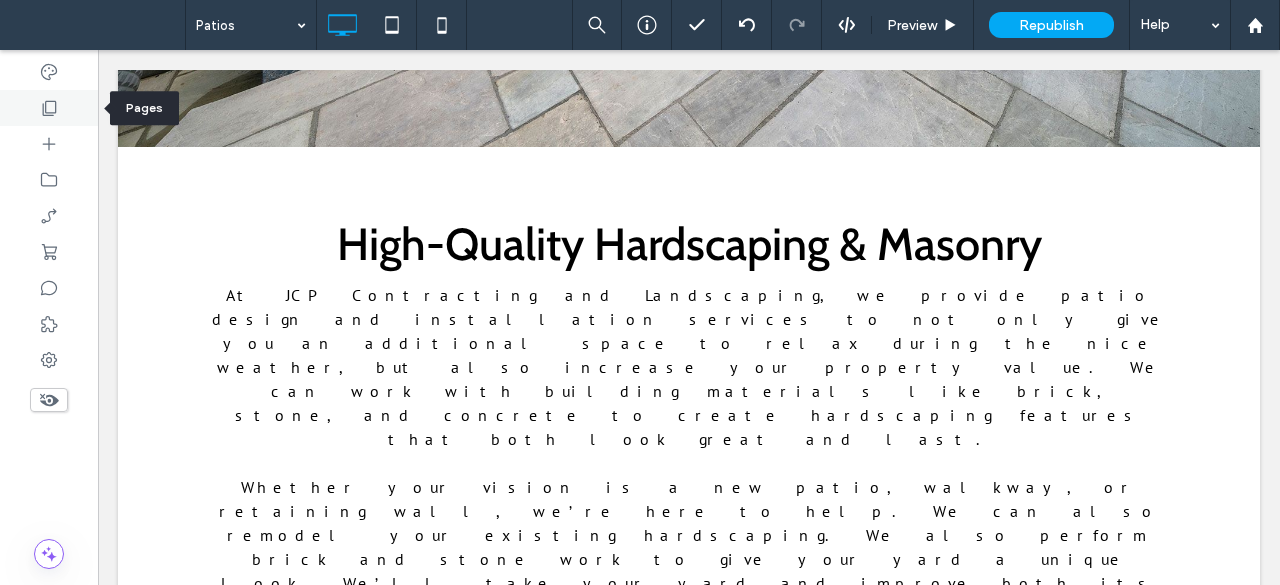 click 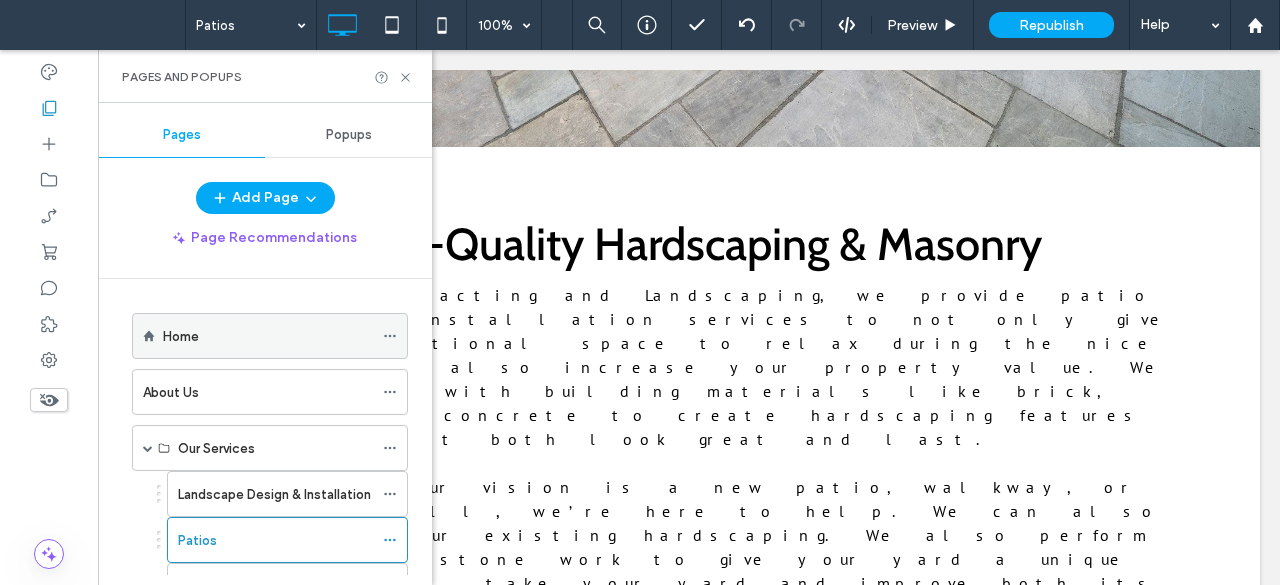click on "Home" at bounding box center [268, 336] 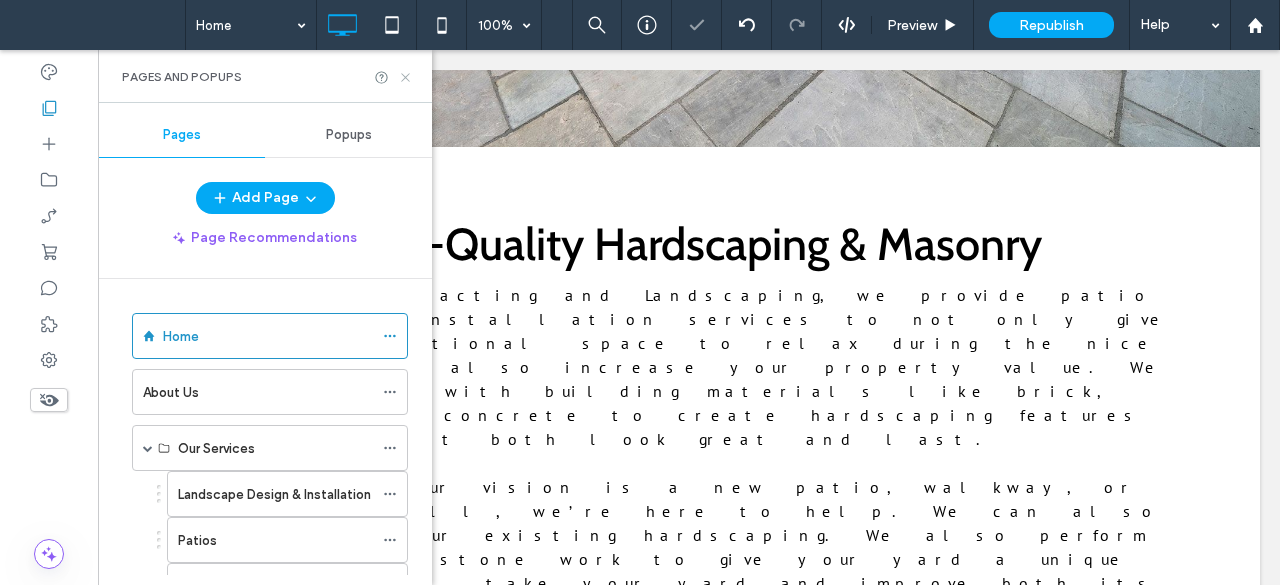 click 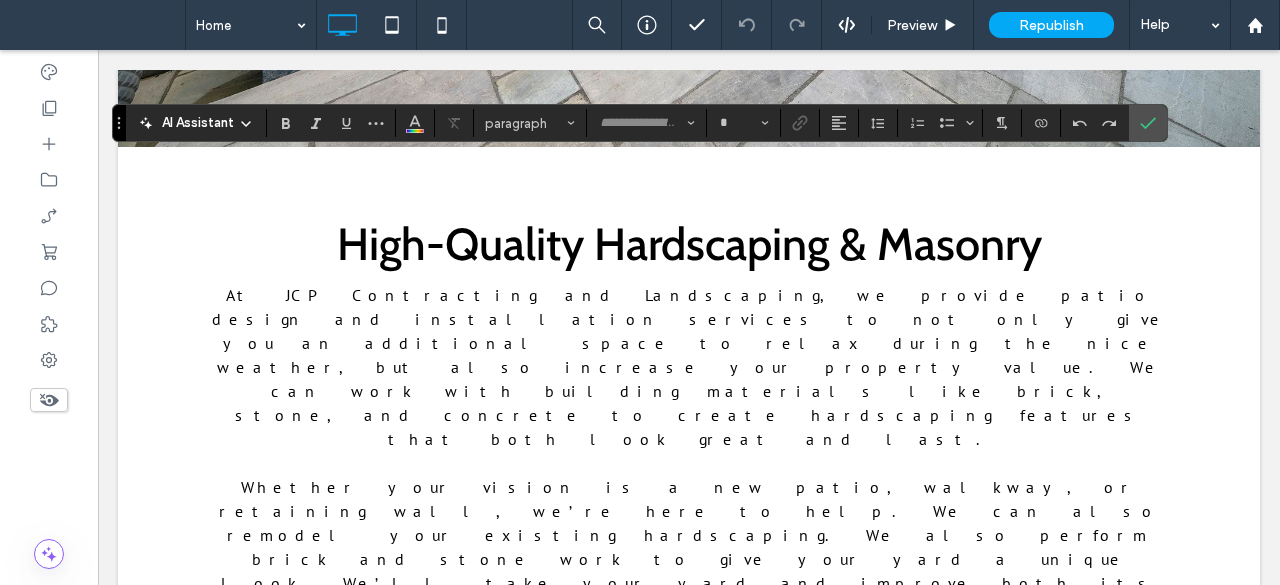 type on "*****" 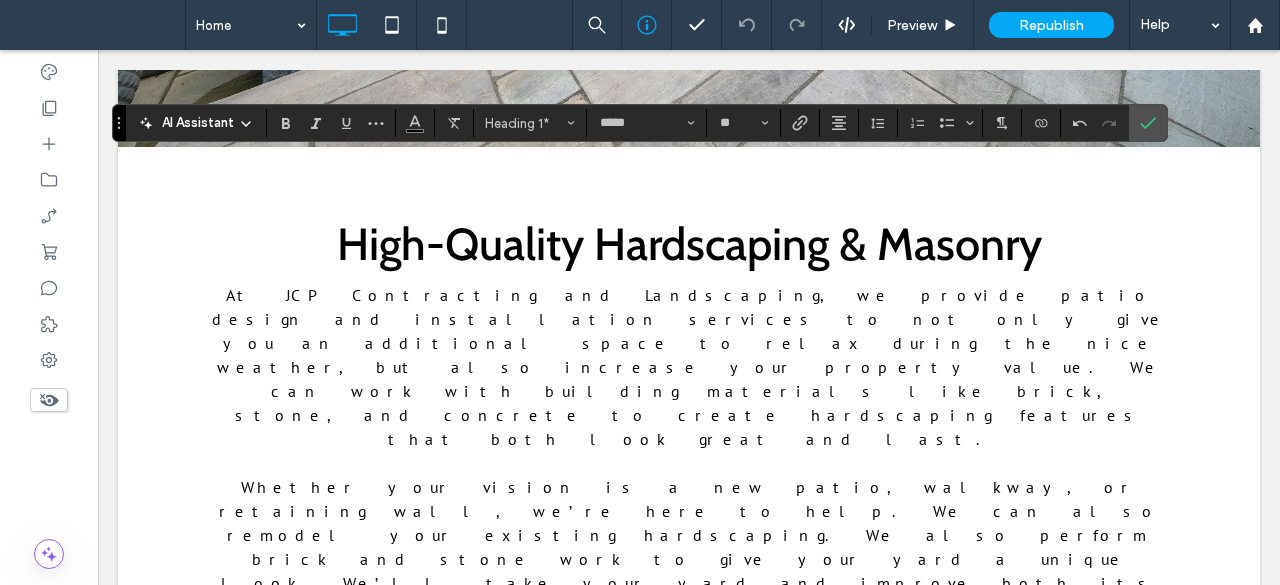 type on "*" 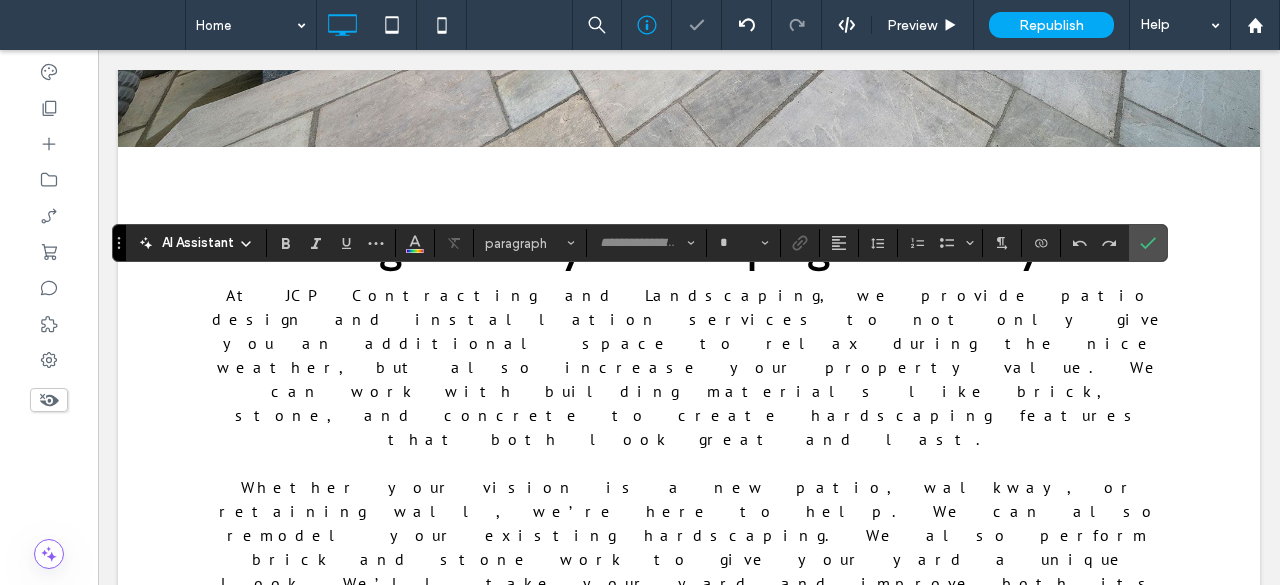 type on "*******" 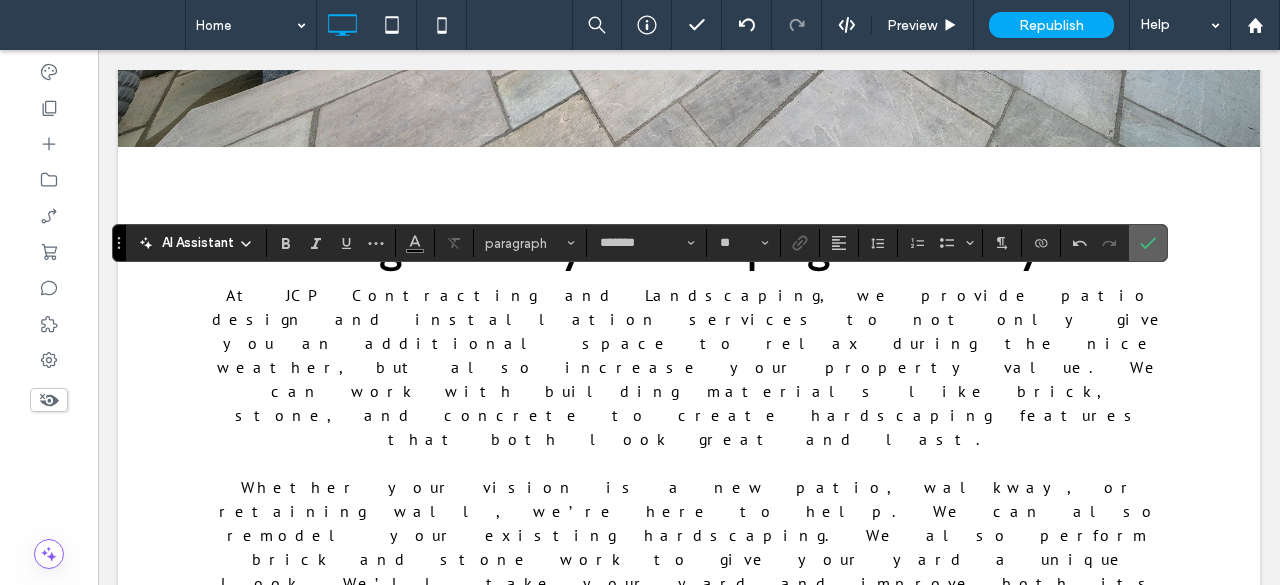 click 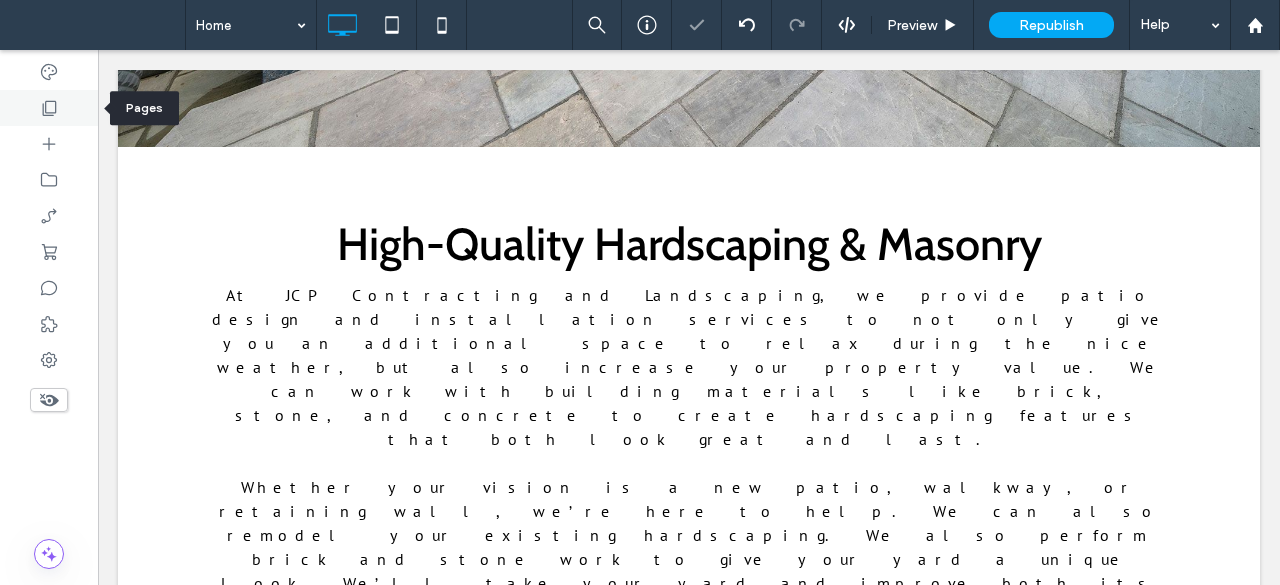 click 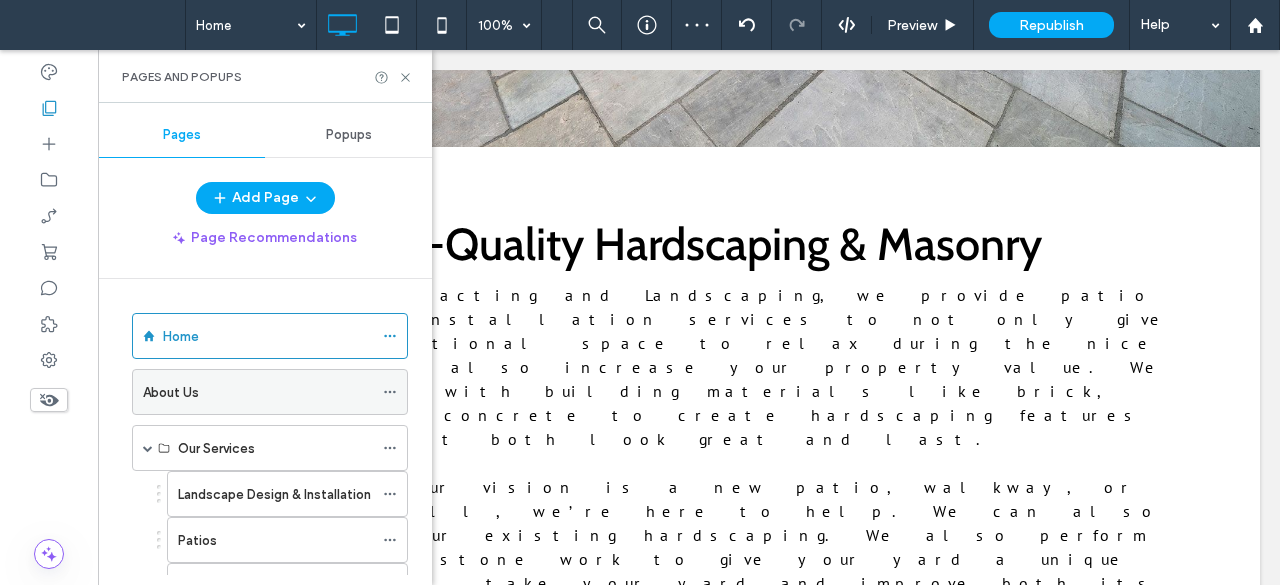 click on "About Us" at bounding box center [258, 392] 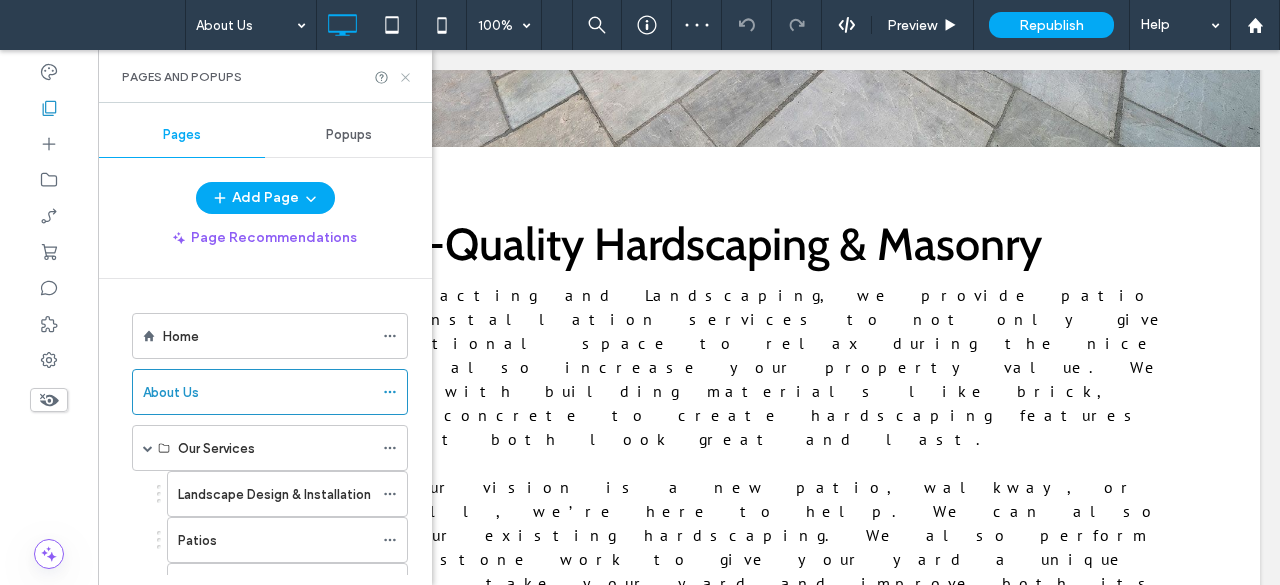 click 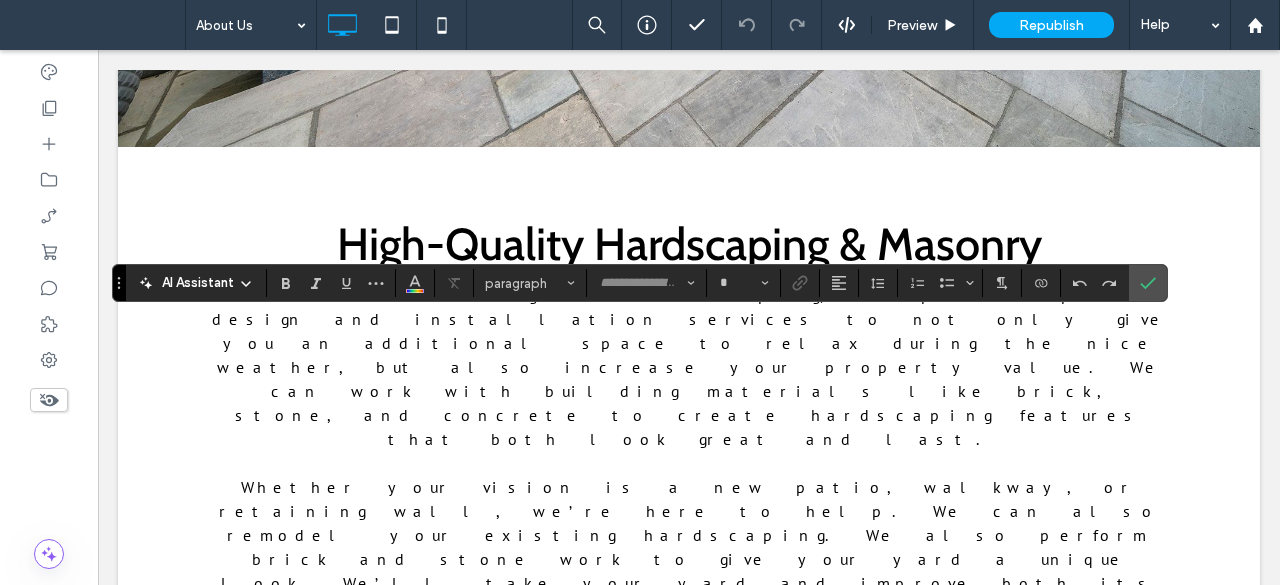 type on "*****" 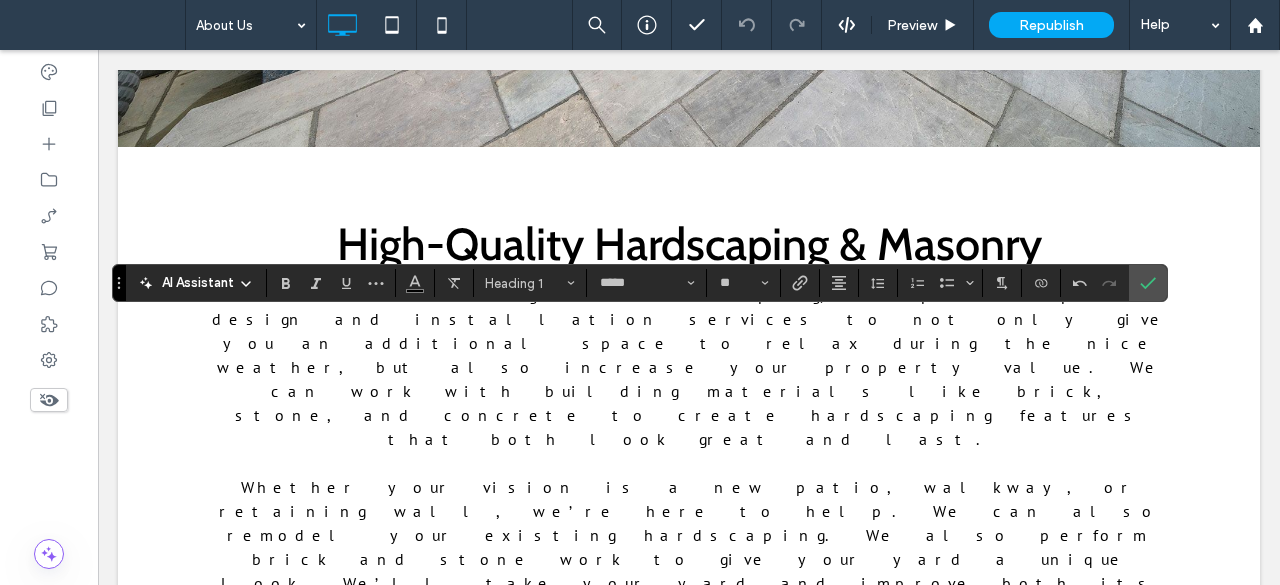 type on "**" 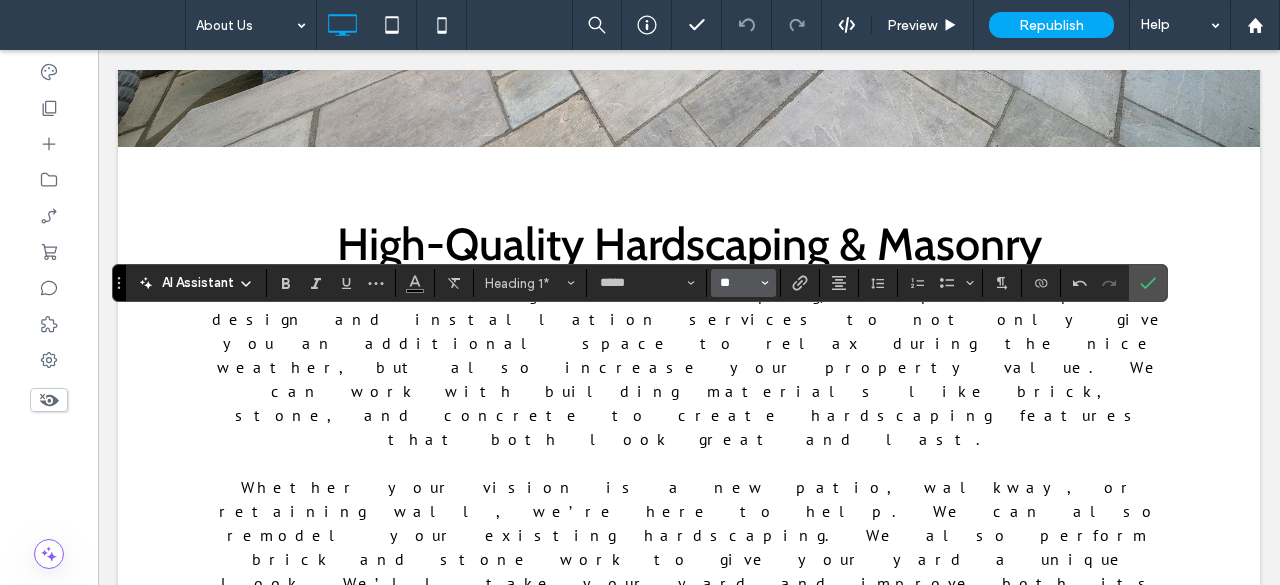 click on "**" at bounding box center (737, 283) 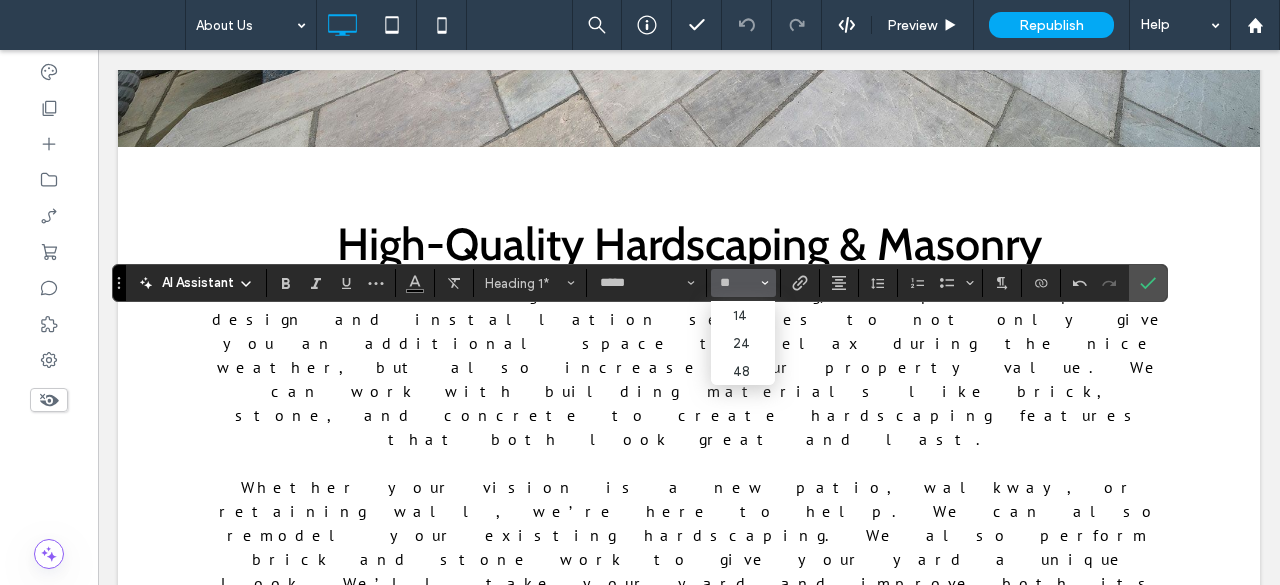 type on "**" 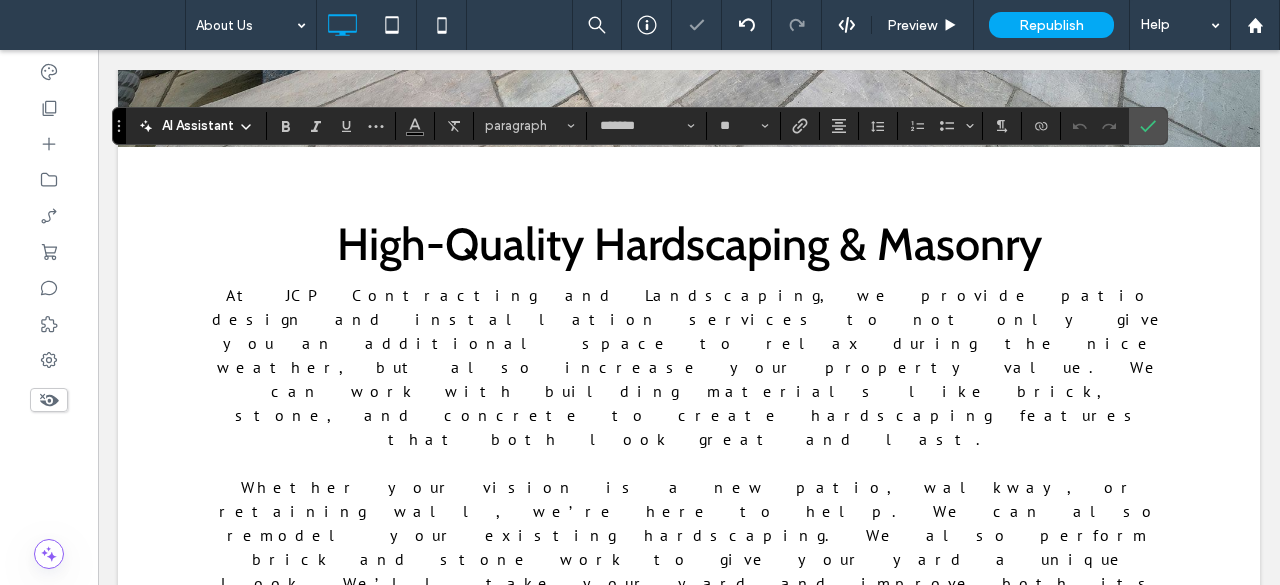 type on "*******" 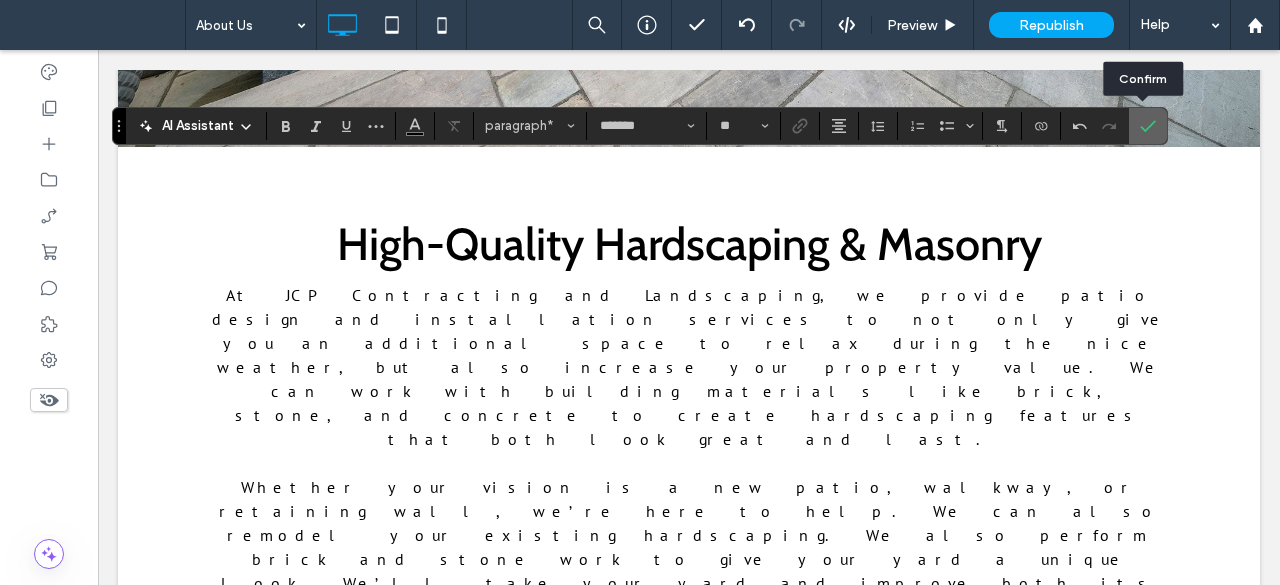 click at bounding box center [1148, 126] 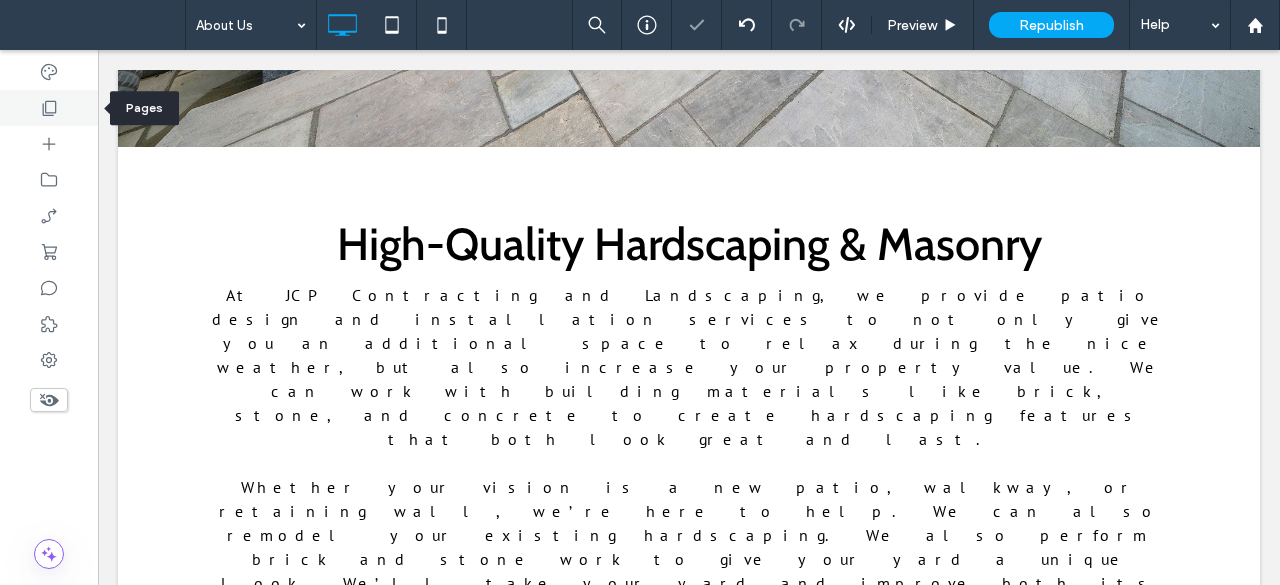 click at bounding box center (49, 108) 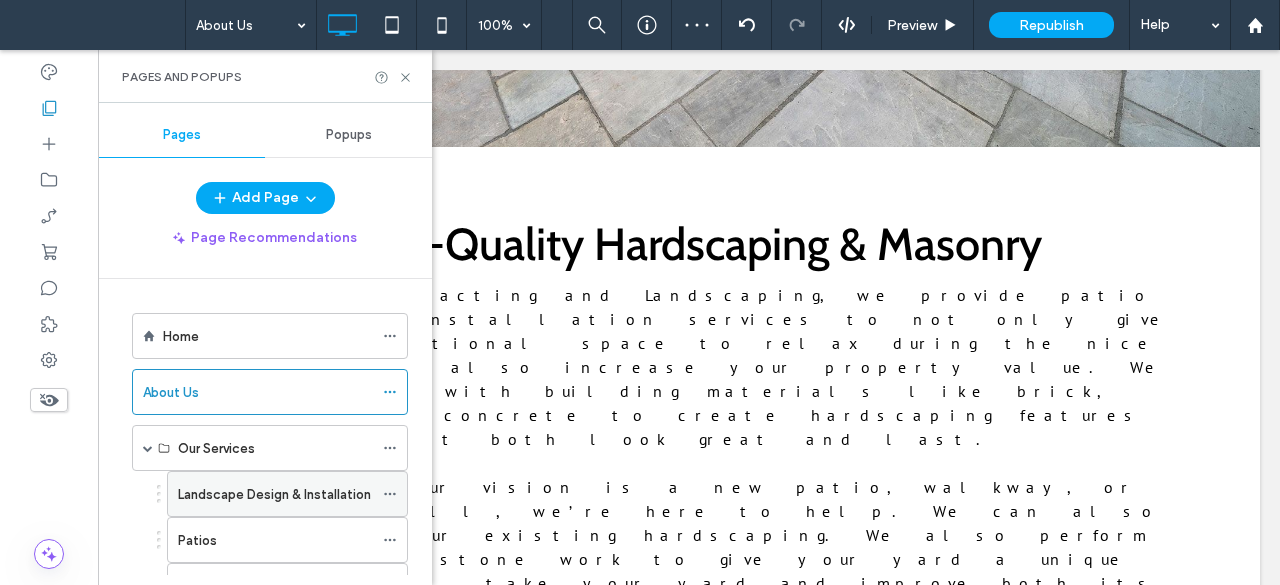 click on "Landscape Design & Installation" at bounding box center (274, 494) 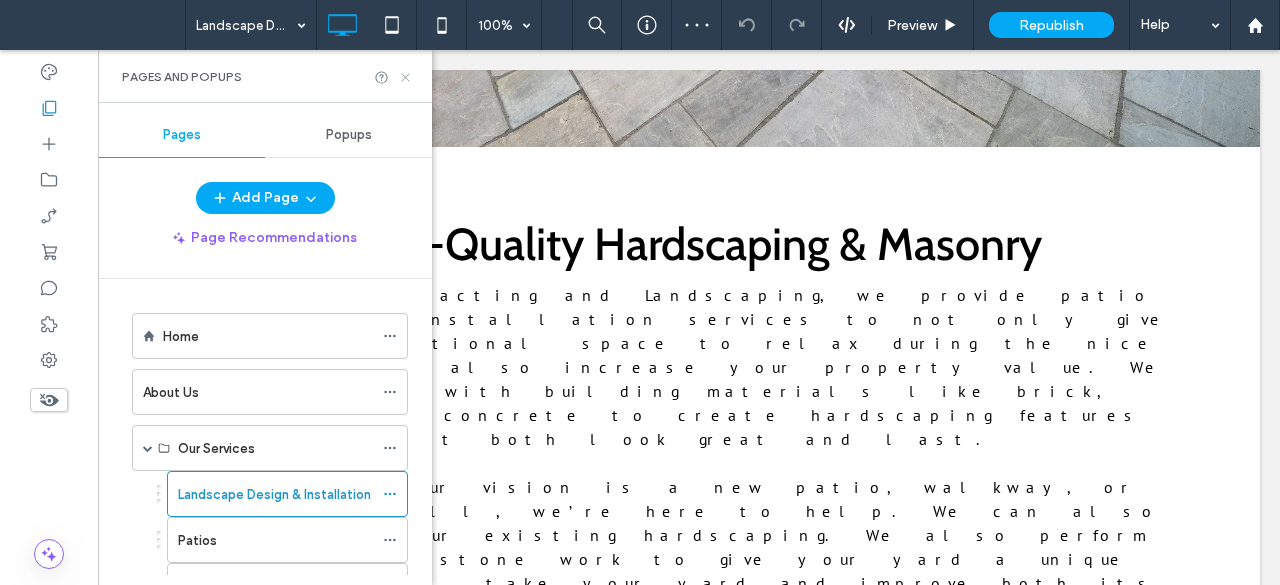 click 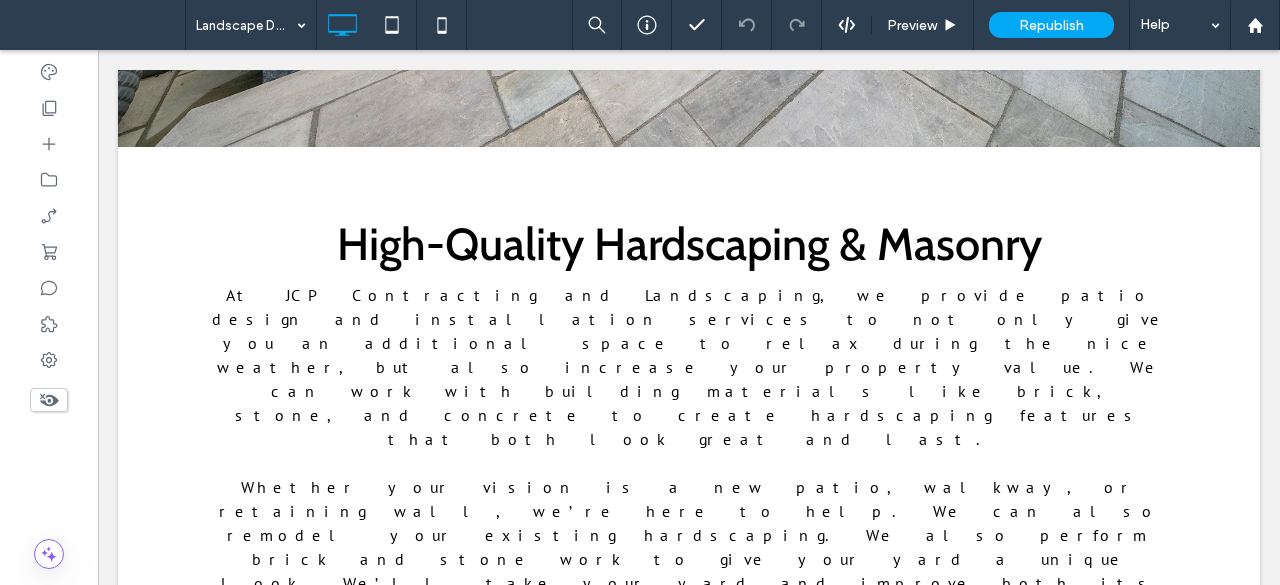 type on "*****" 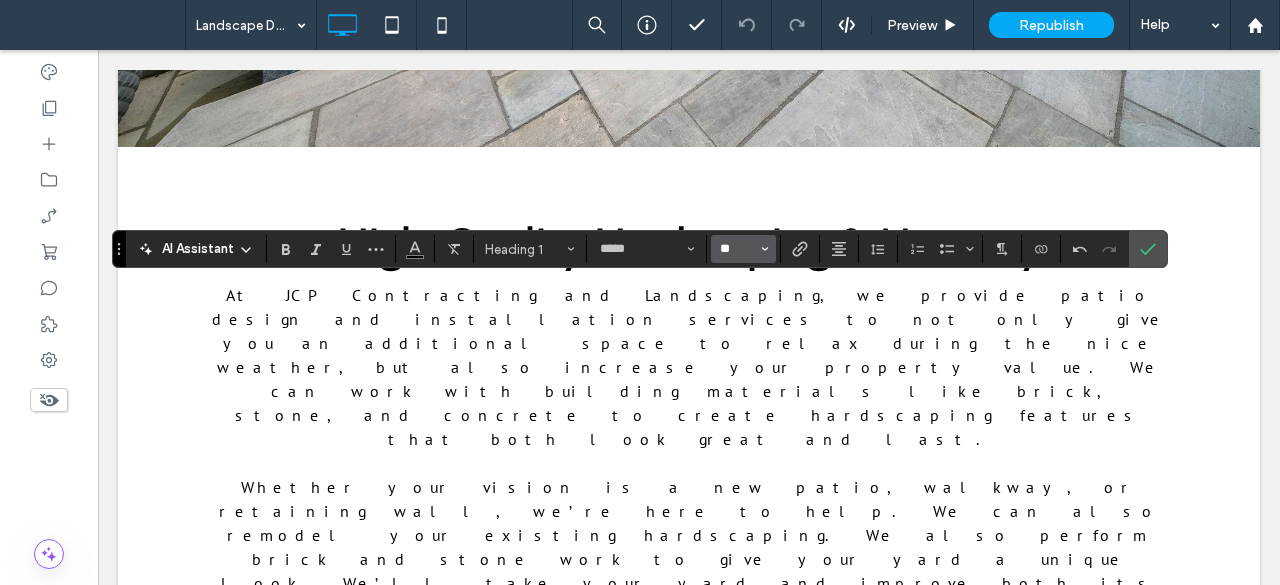 click on "**" at bounding box center (737, 249) 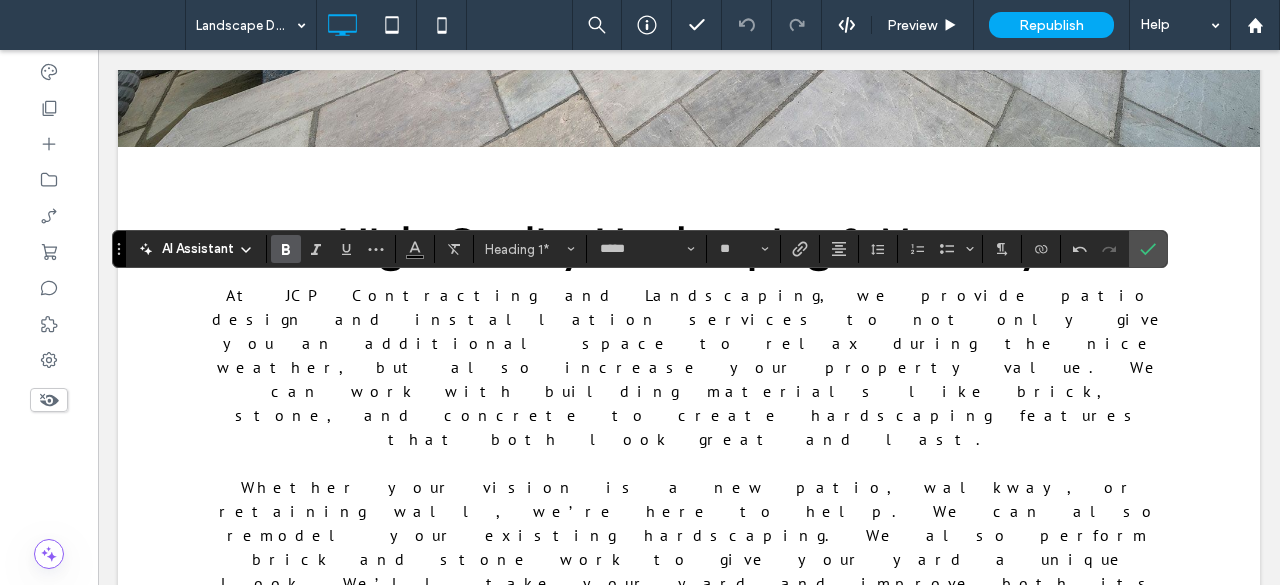 click 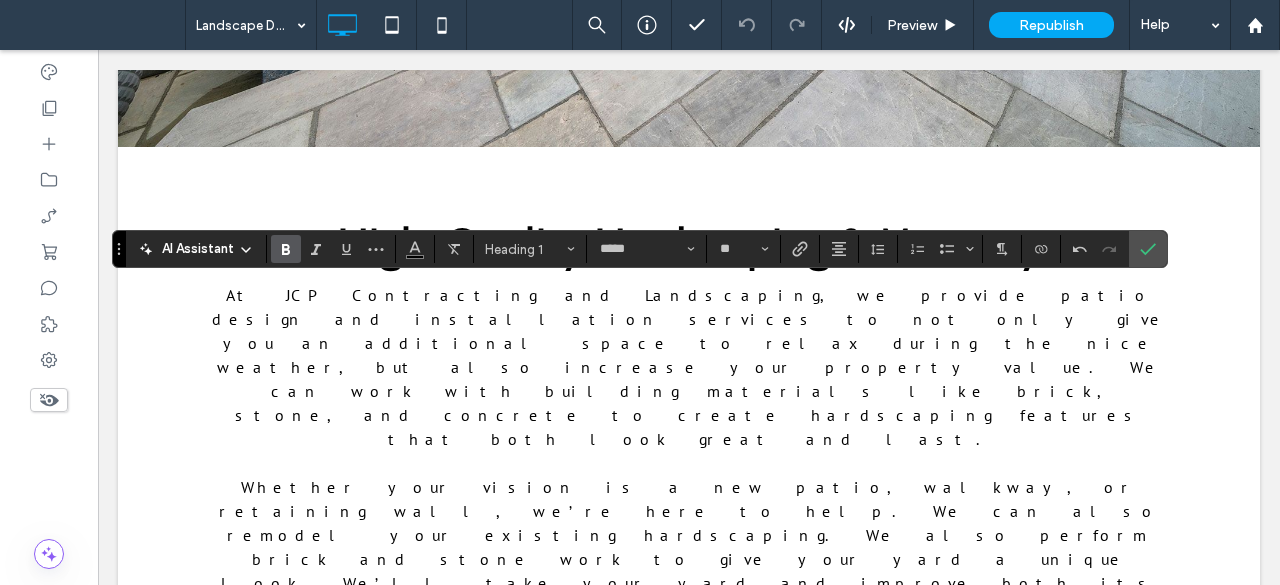 type on "*" 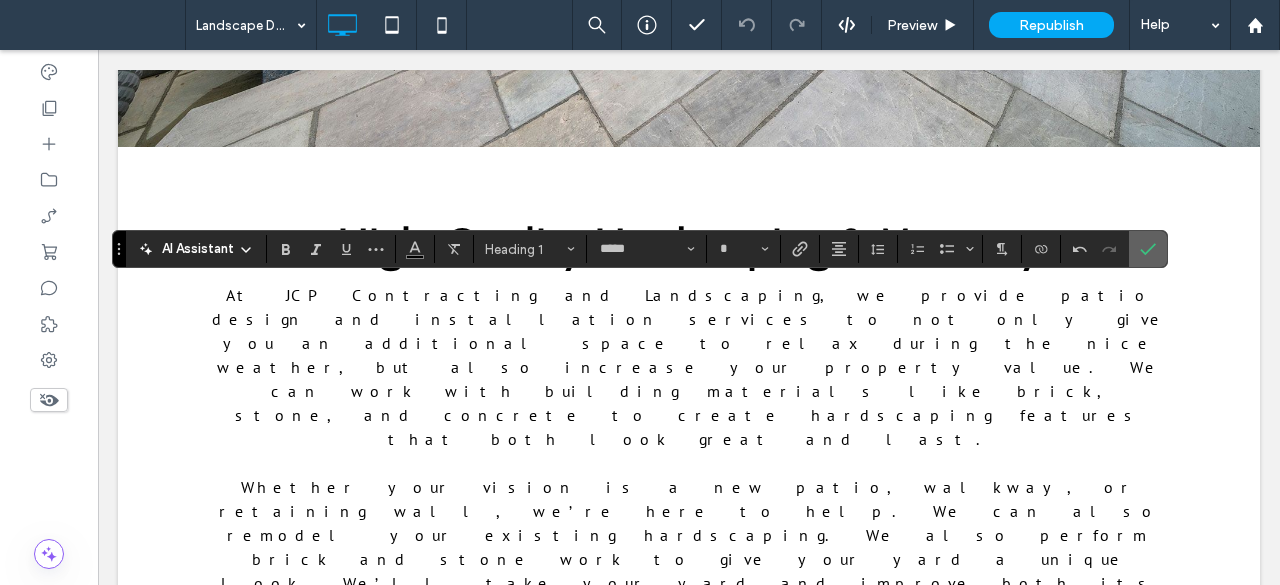 click 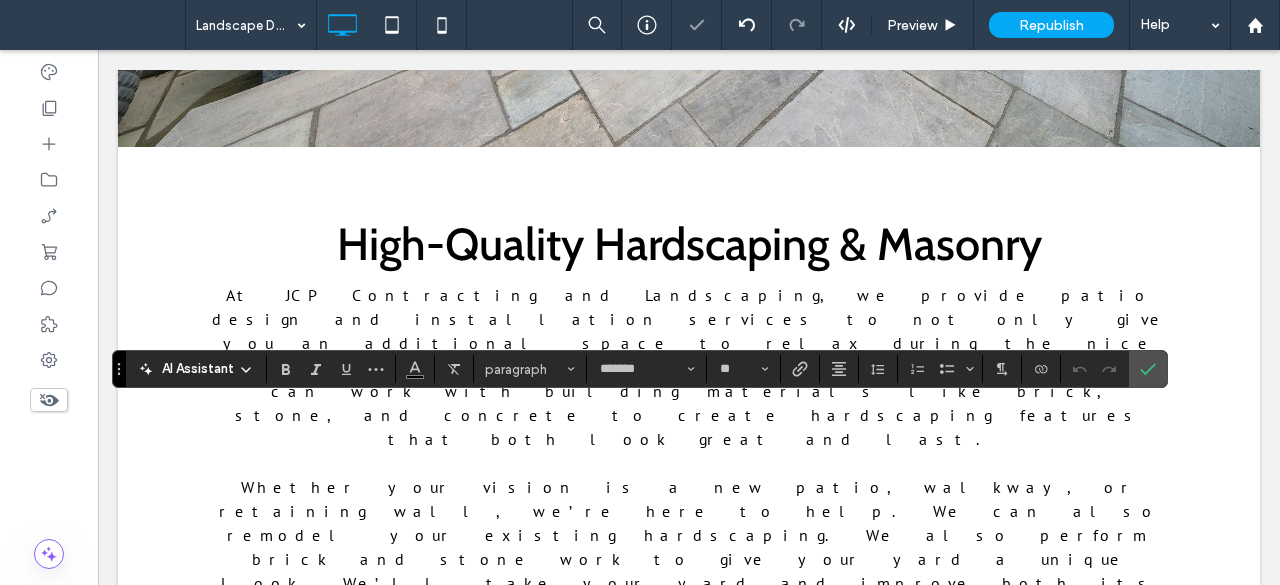 type on "*******" 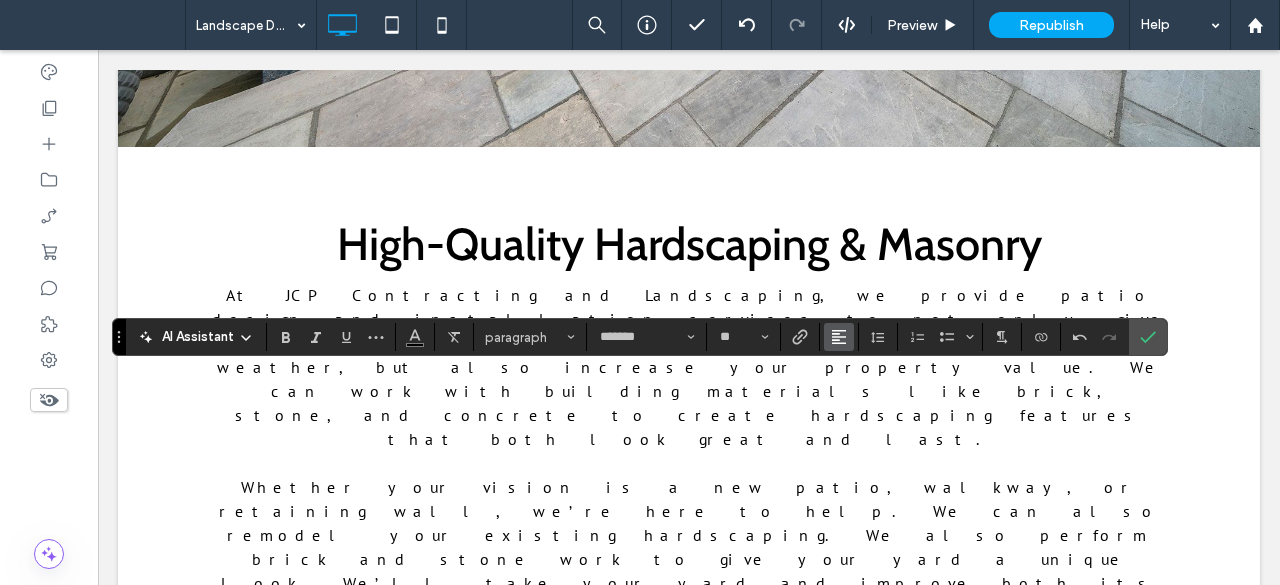 click 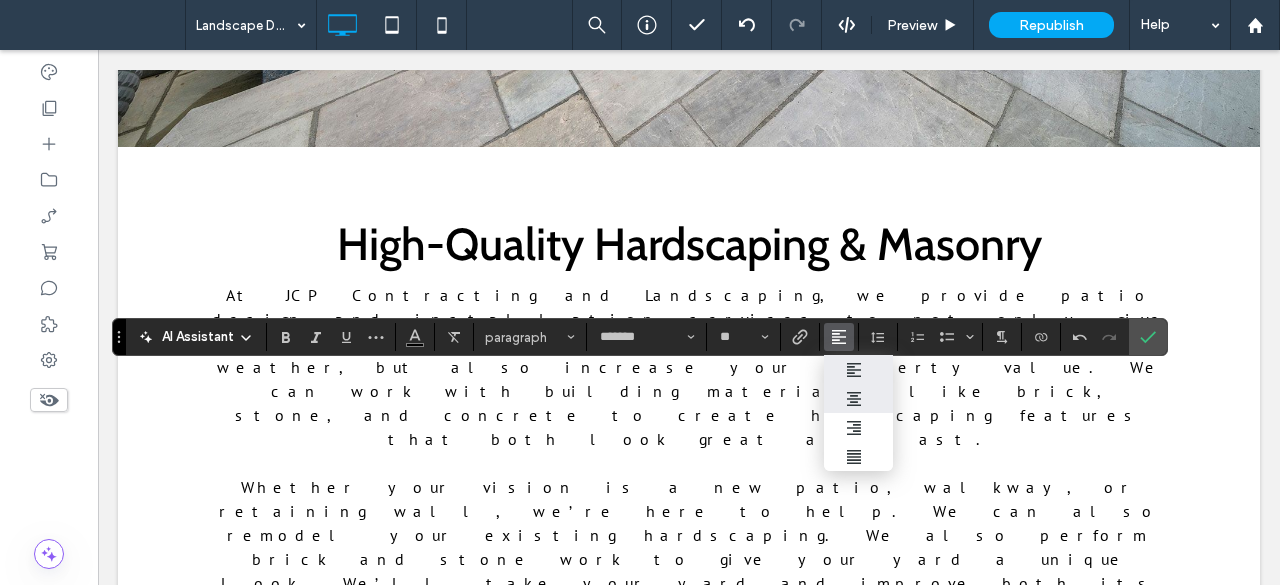 click 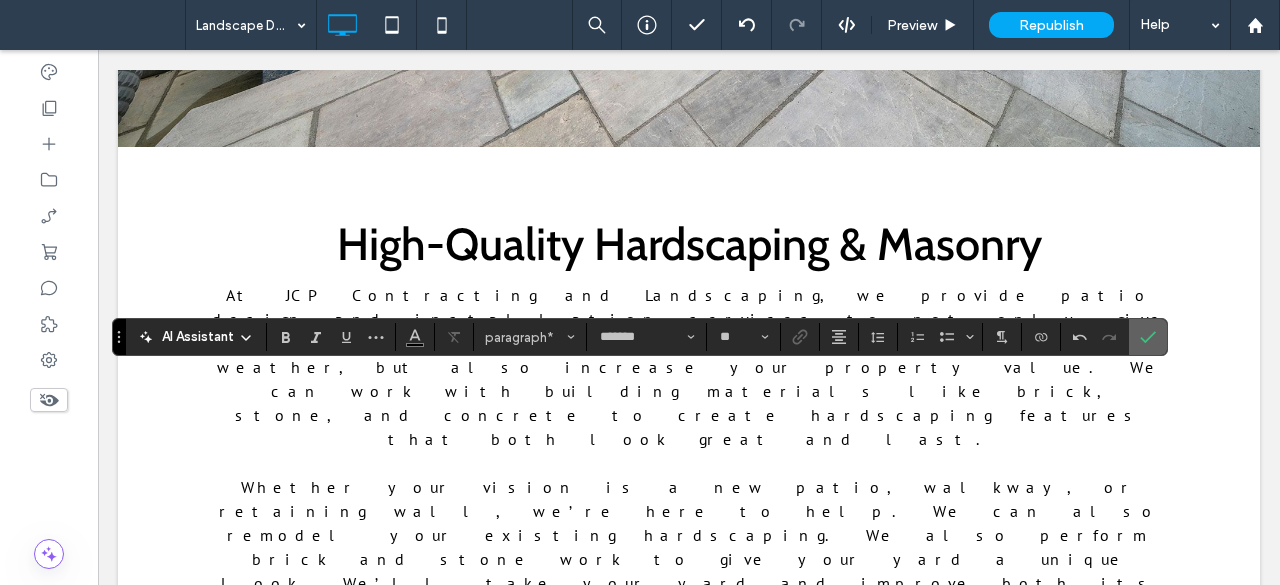 click 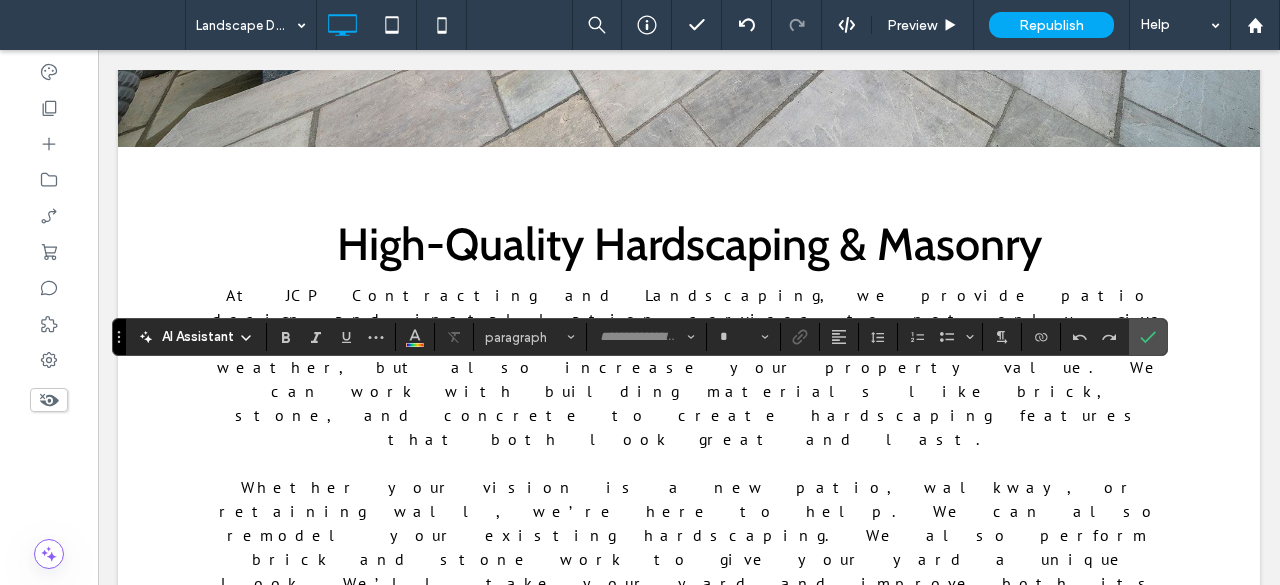 type on "*******" 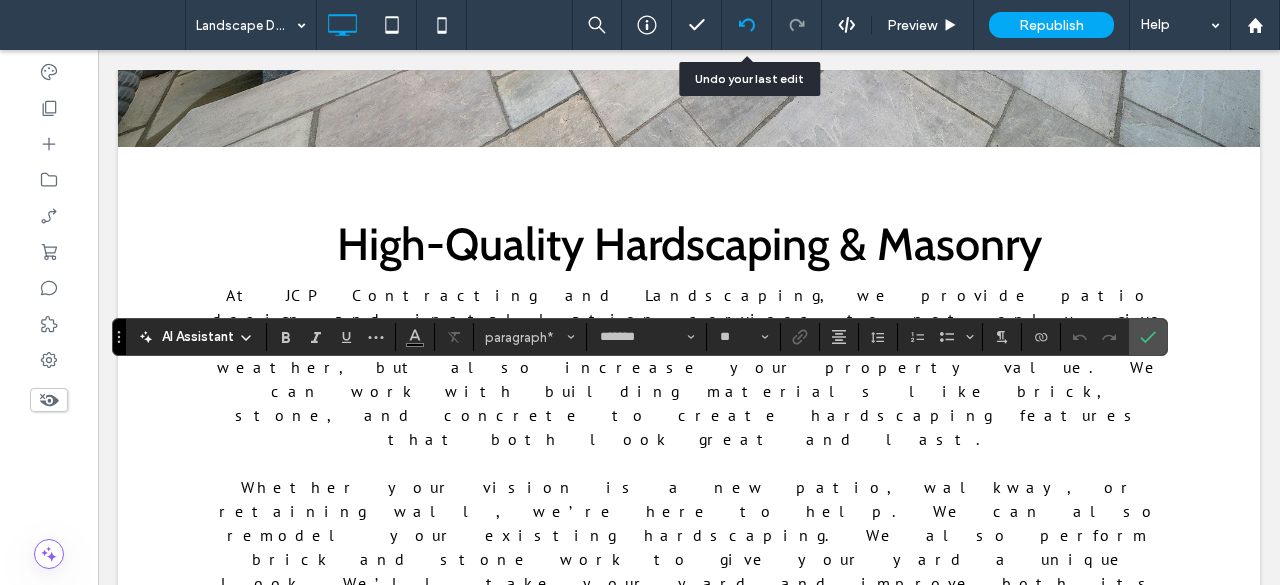 click 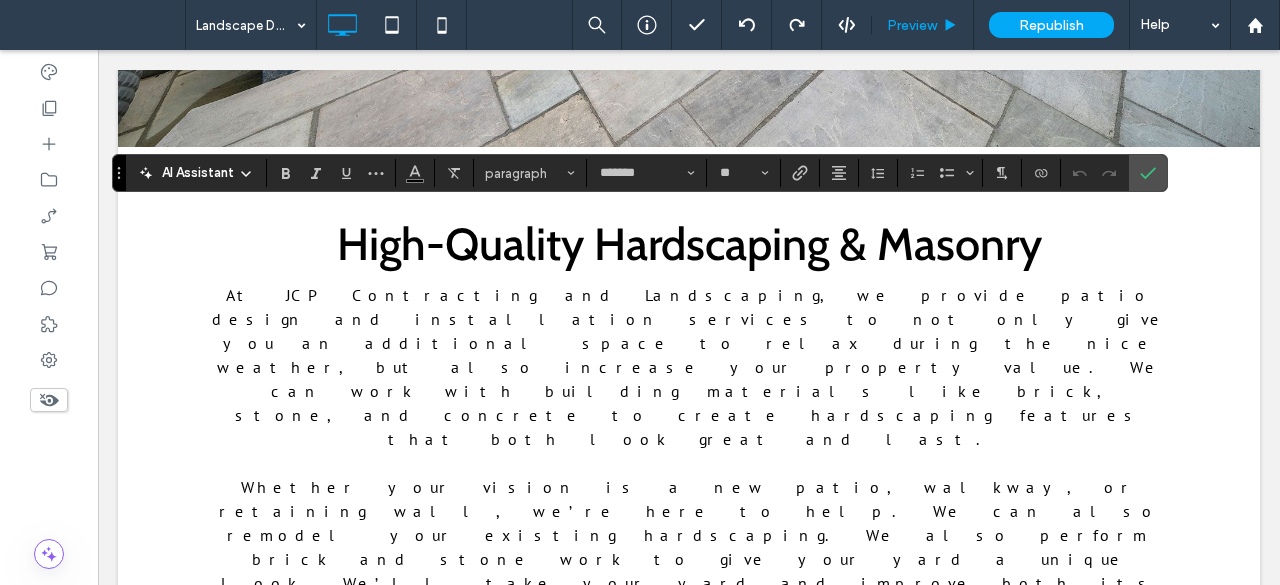type on "*******" 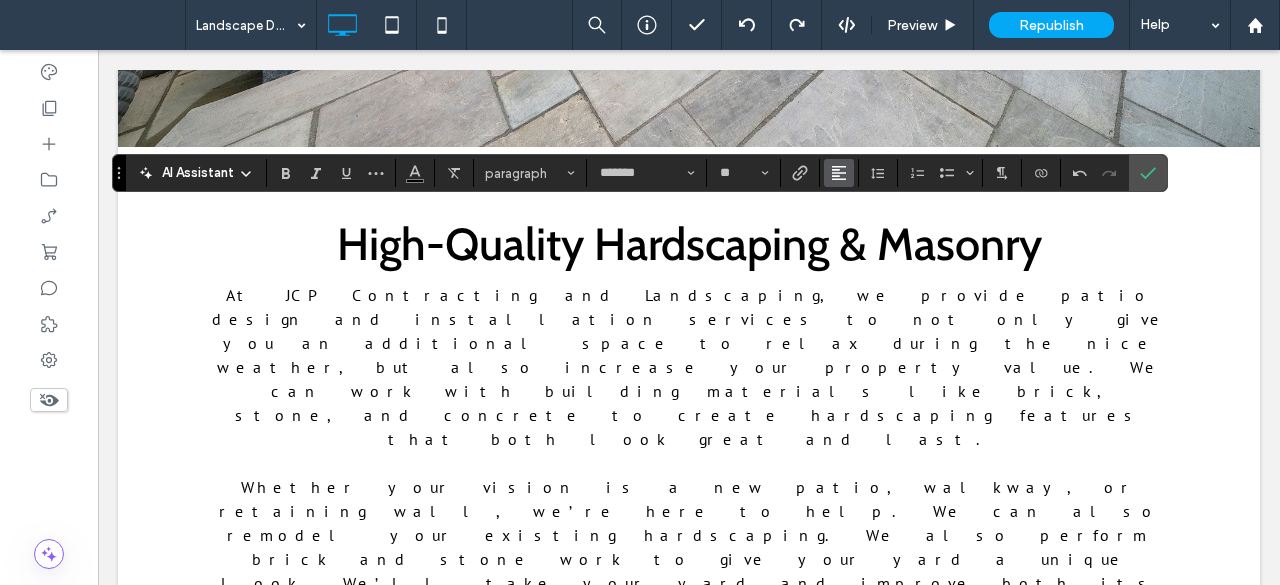 click 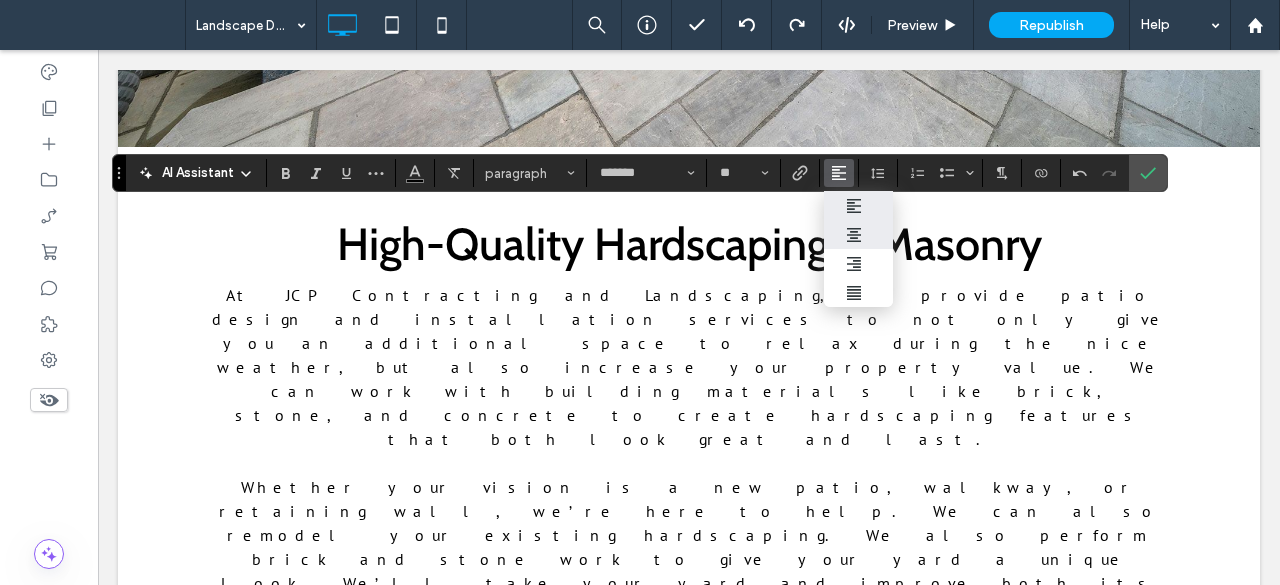 click 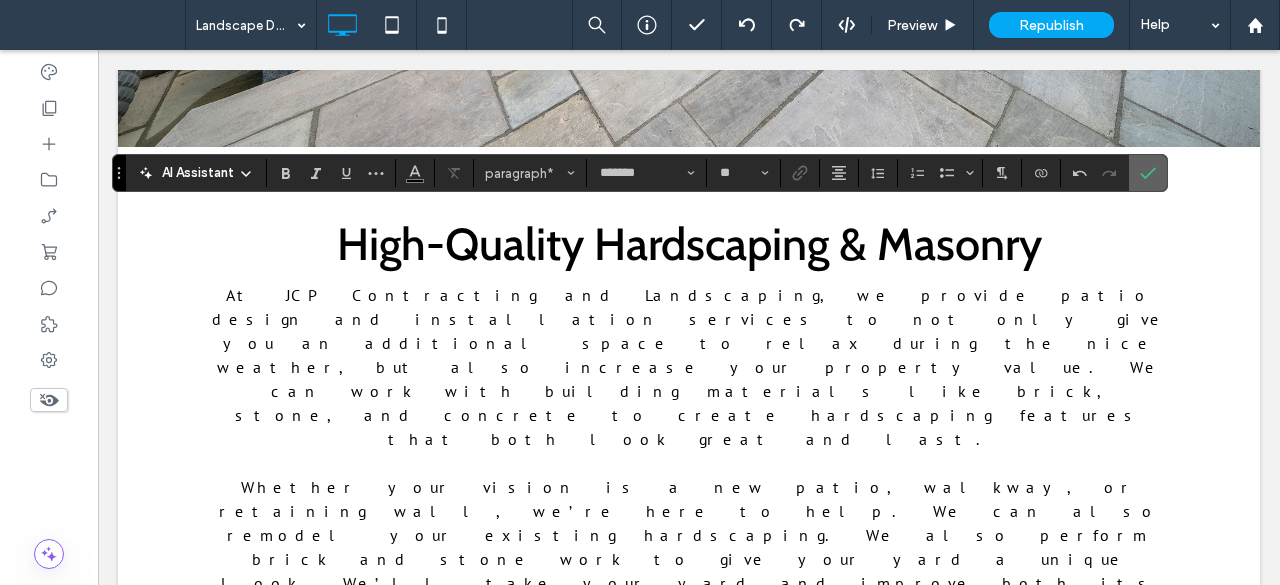 click at bounding box center [1148, 173] 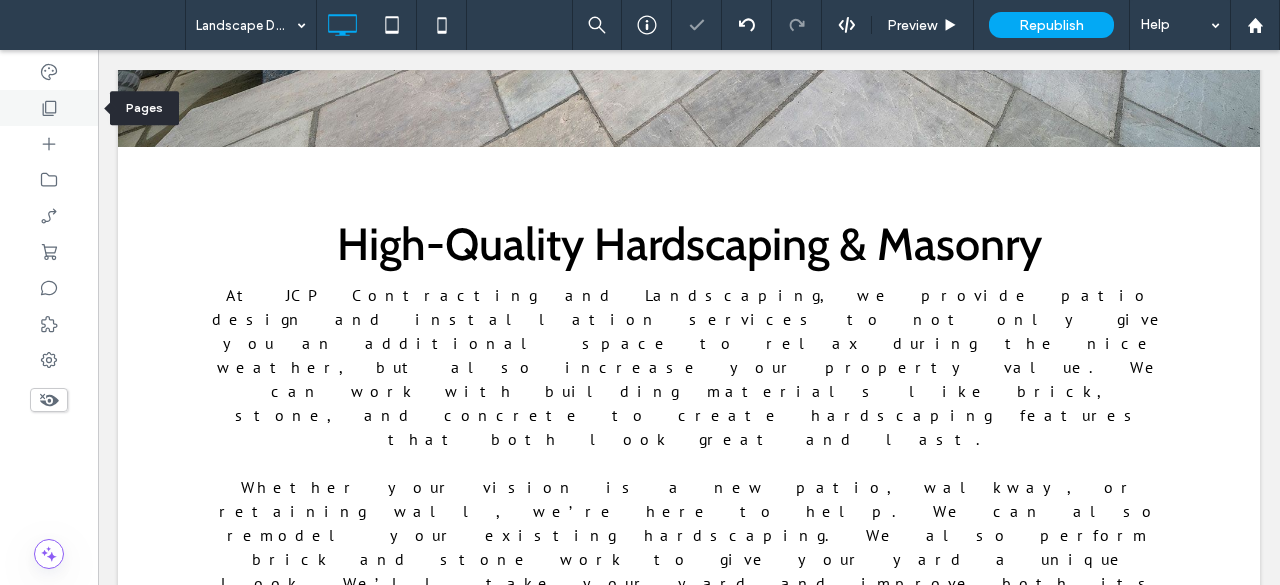 click at bounding box center (49, 108) 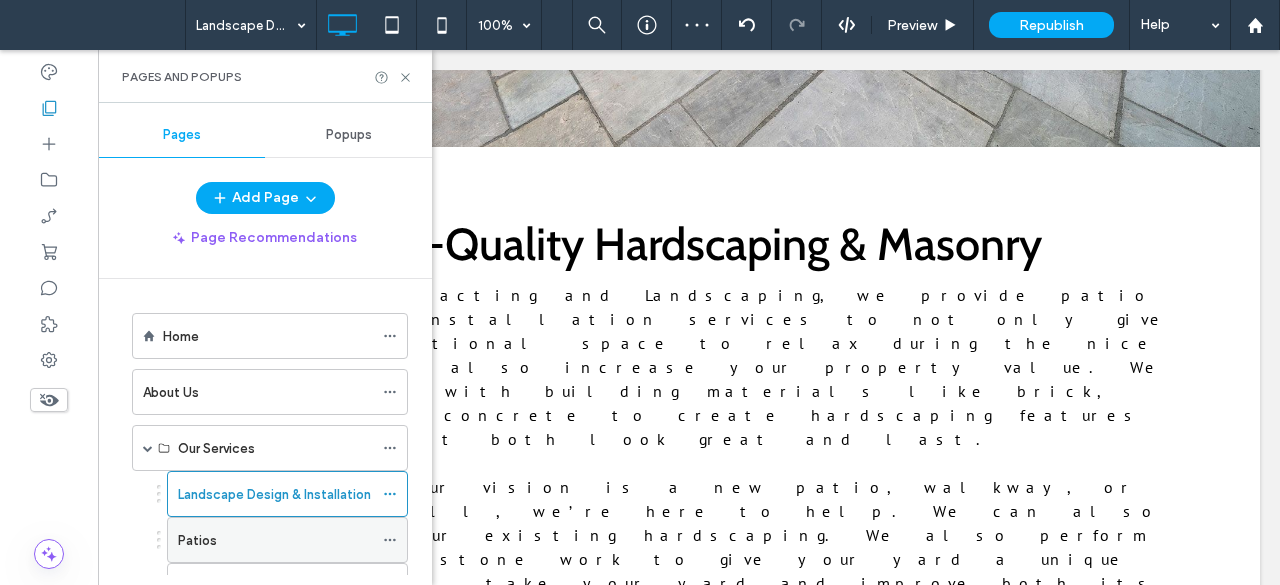 click on "Patios" at bounding box center [275, 540] 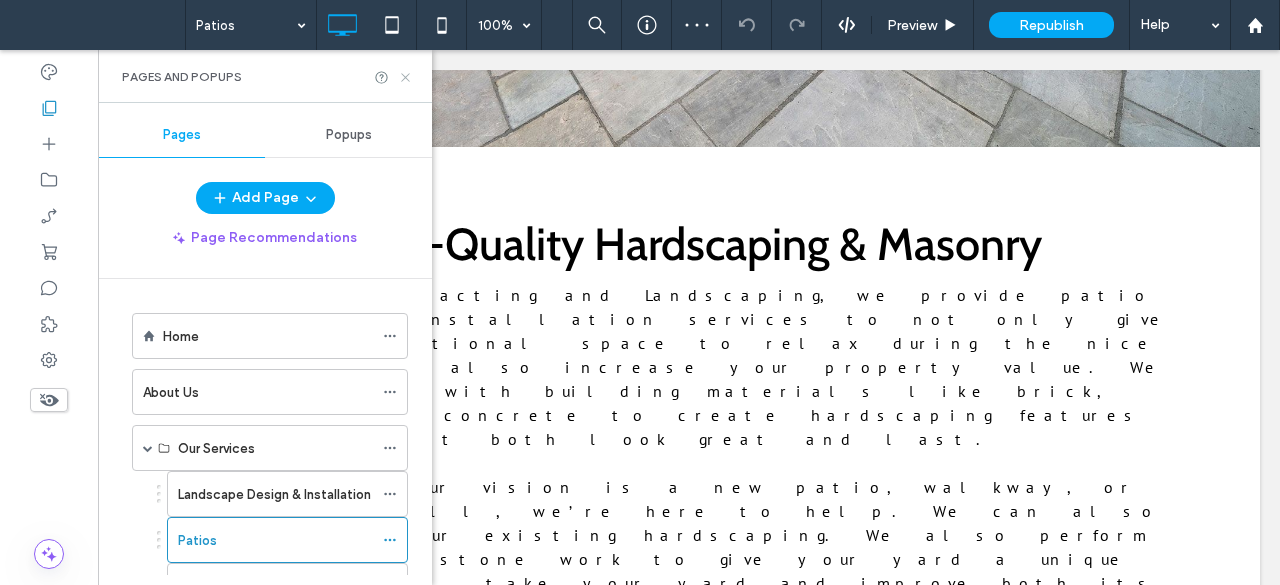 click 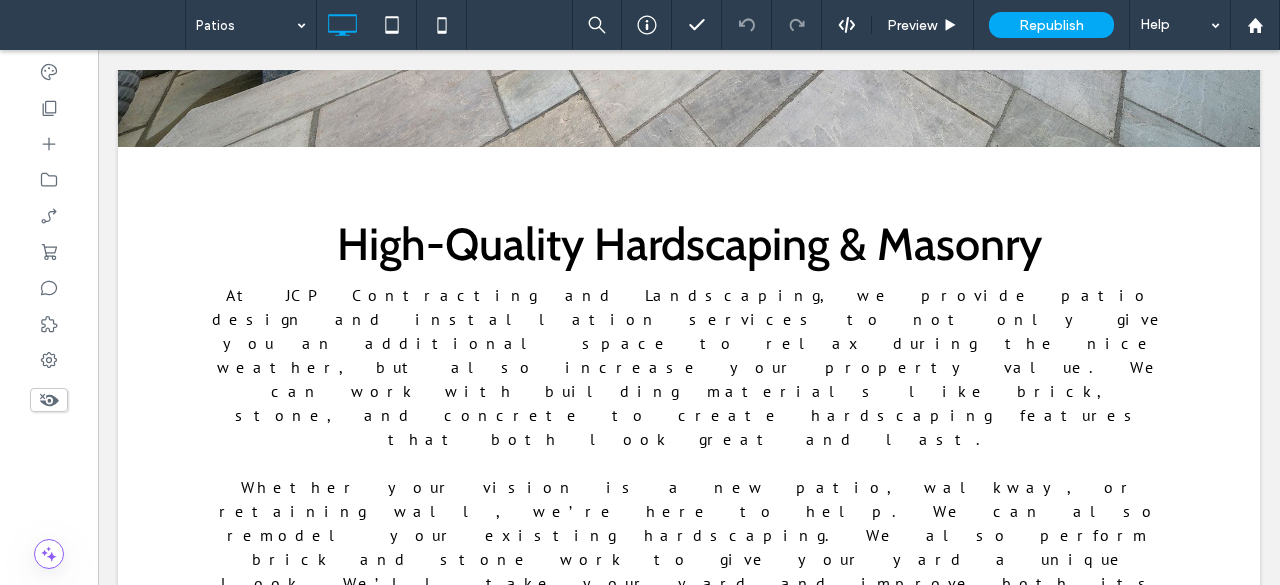 type on "*****" 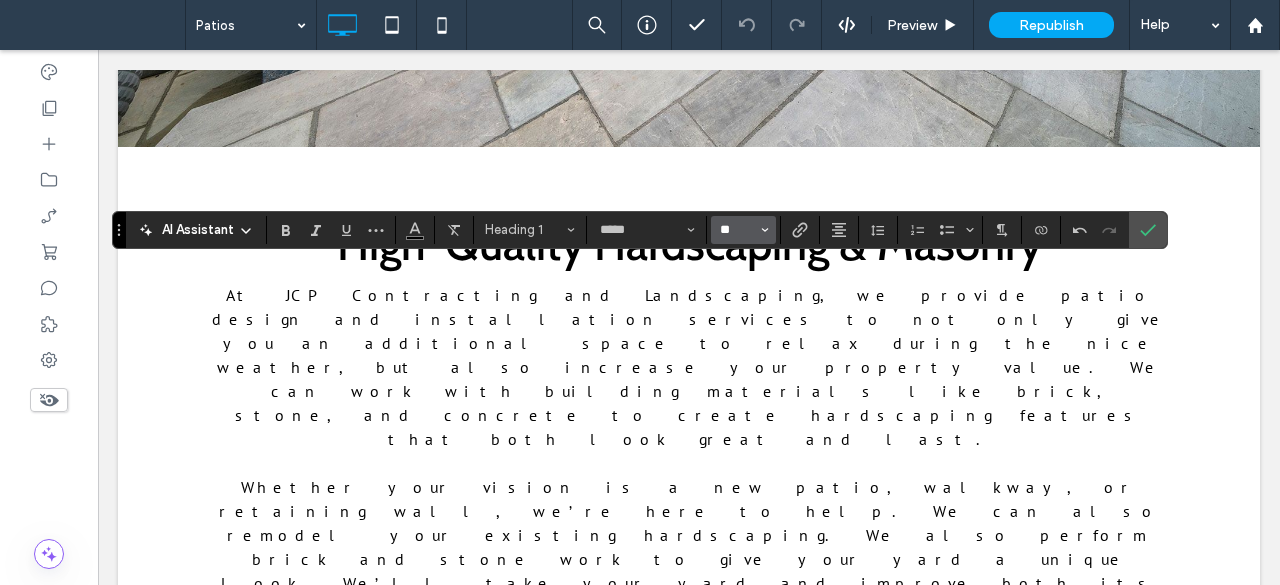 click on "**" at bounding box center [737, 230] 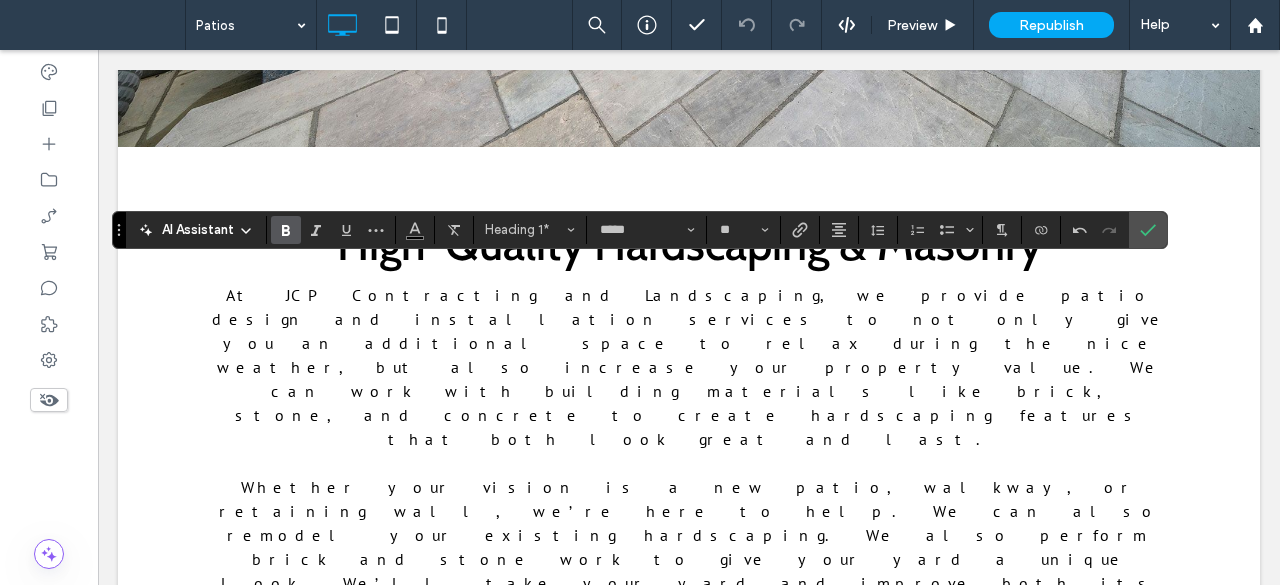 click 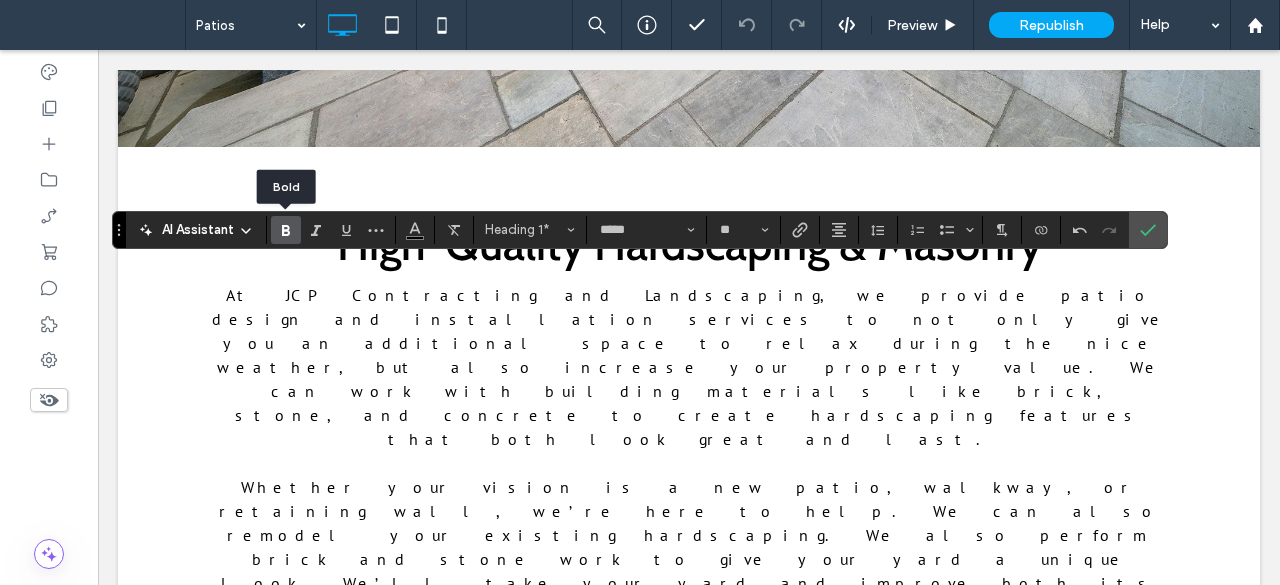 click 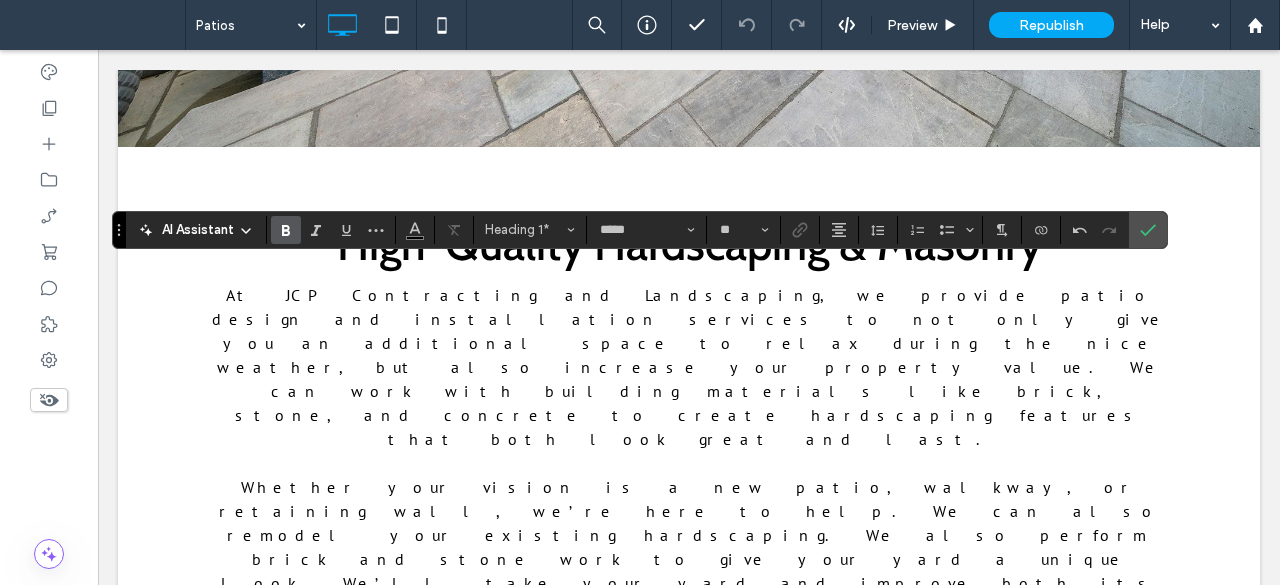type on "*" 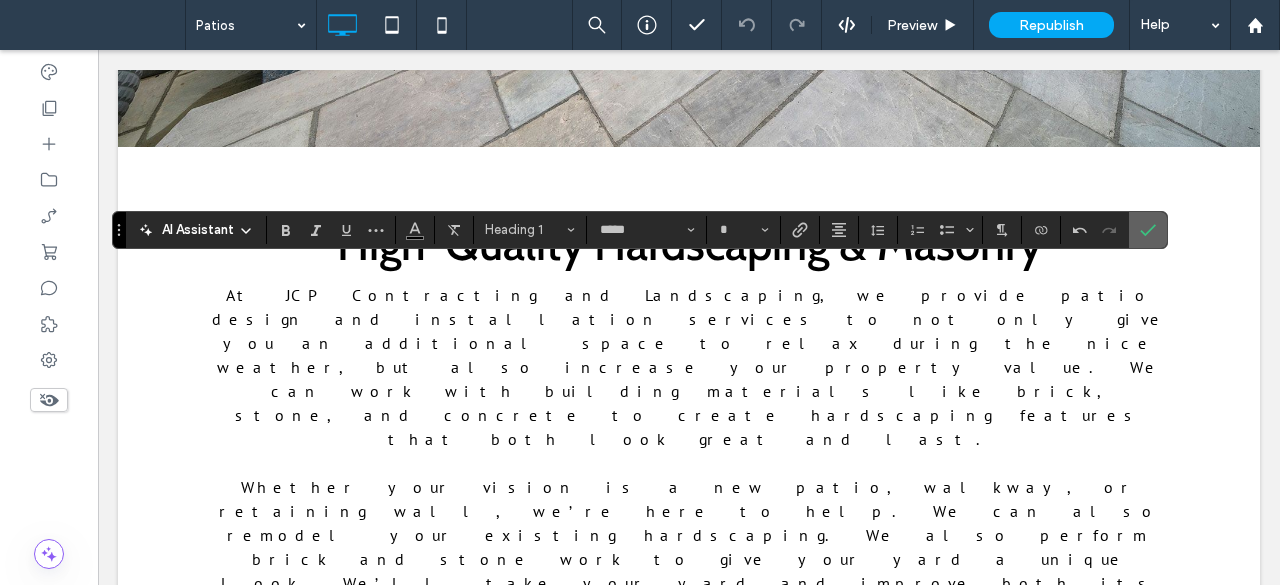 click 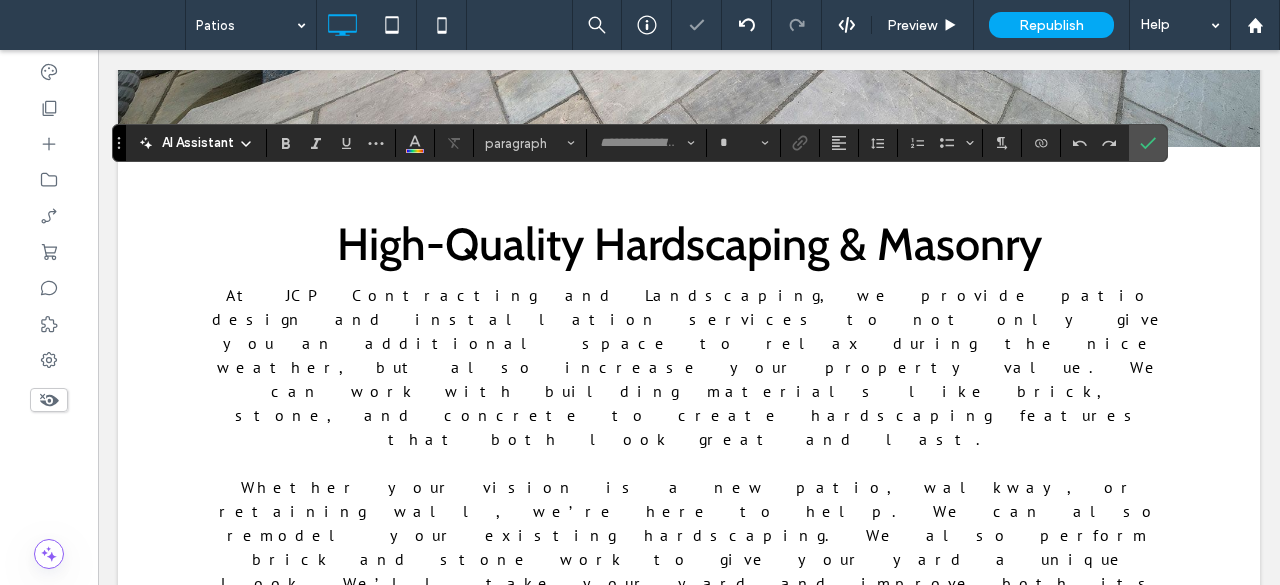 type on "*******" 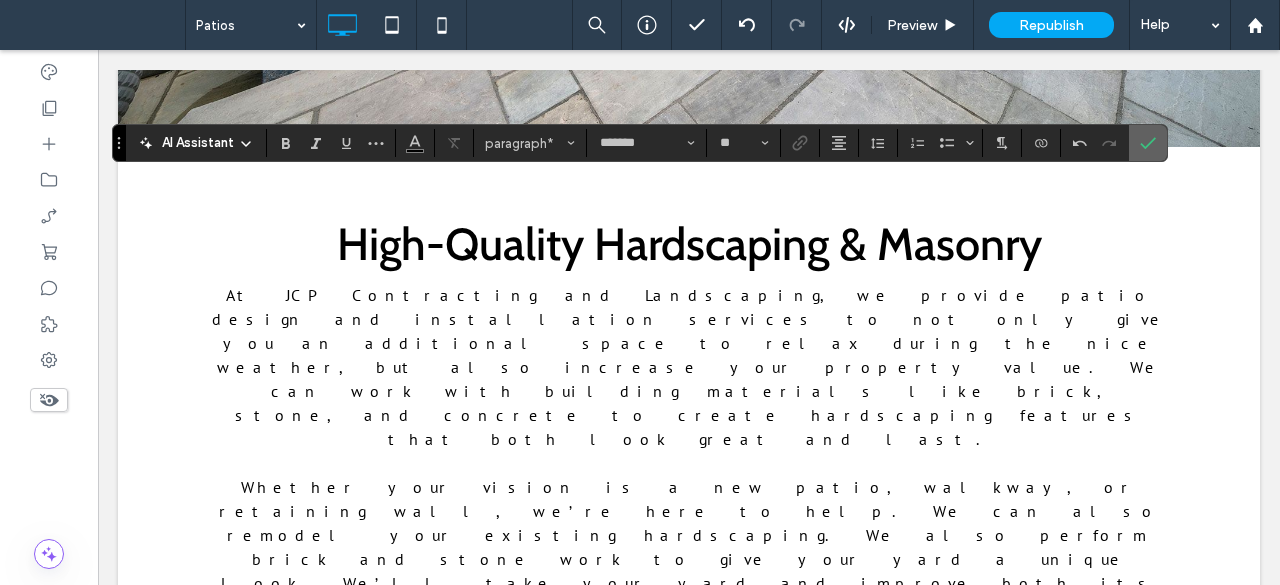 click at bounding box center [1148, 143] 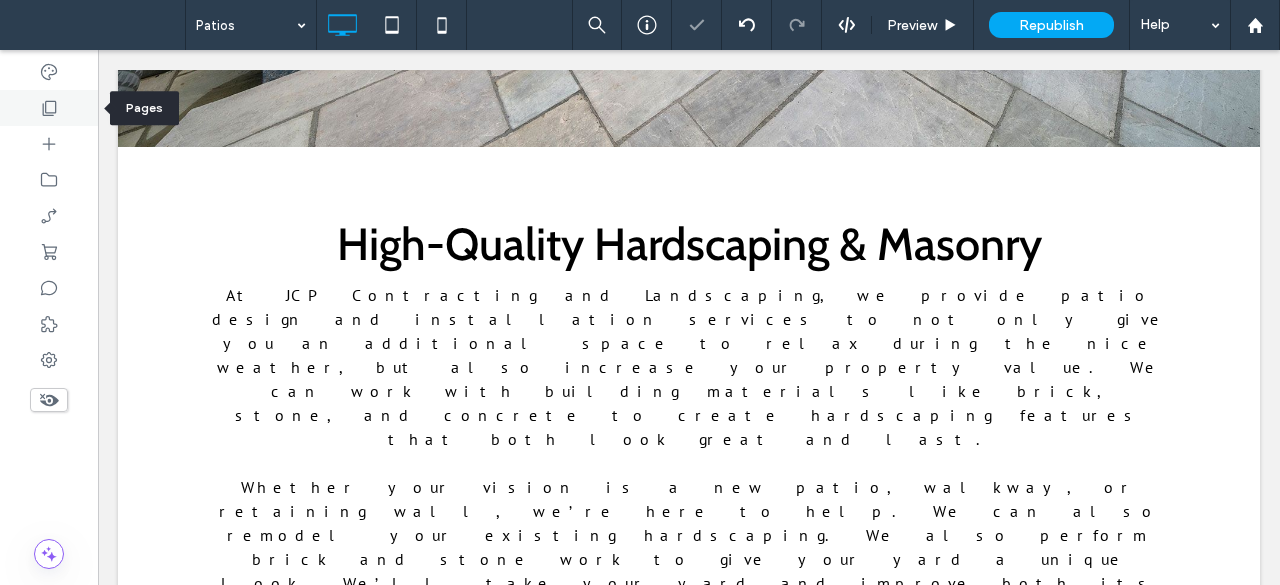 click at bounding box center (49, 108) 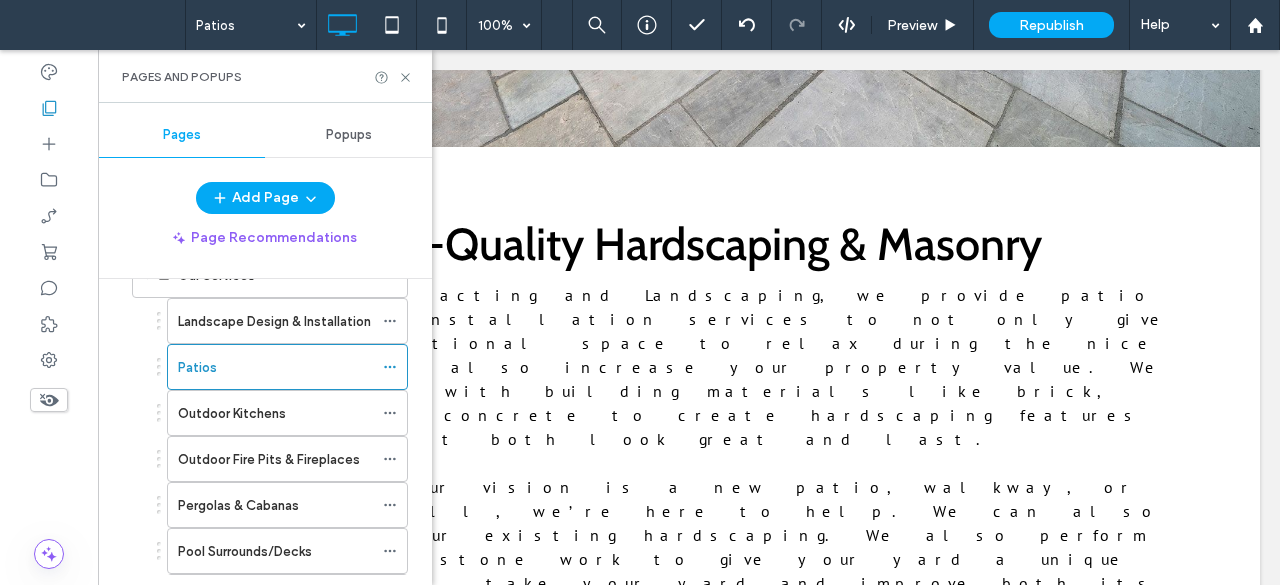 scroll, scrollTop: 191, scrollLeft: 0, axis: vertical 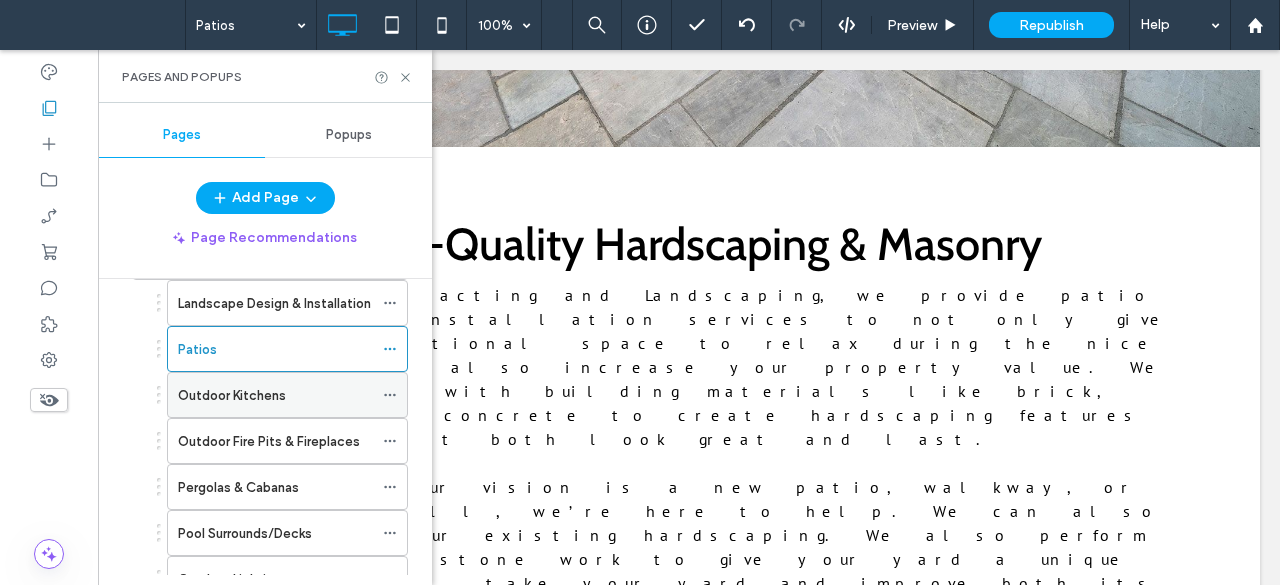 click on "Outdoor Kitchens" at bounding box center (275, 395) 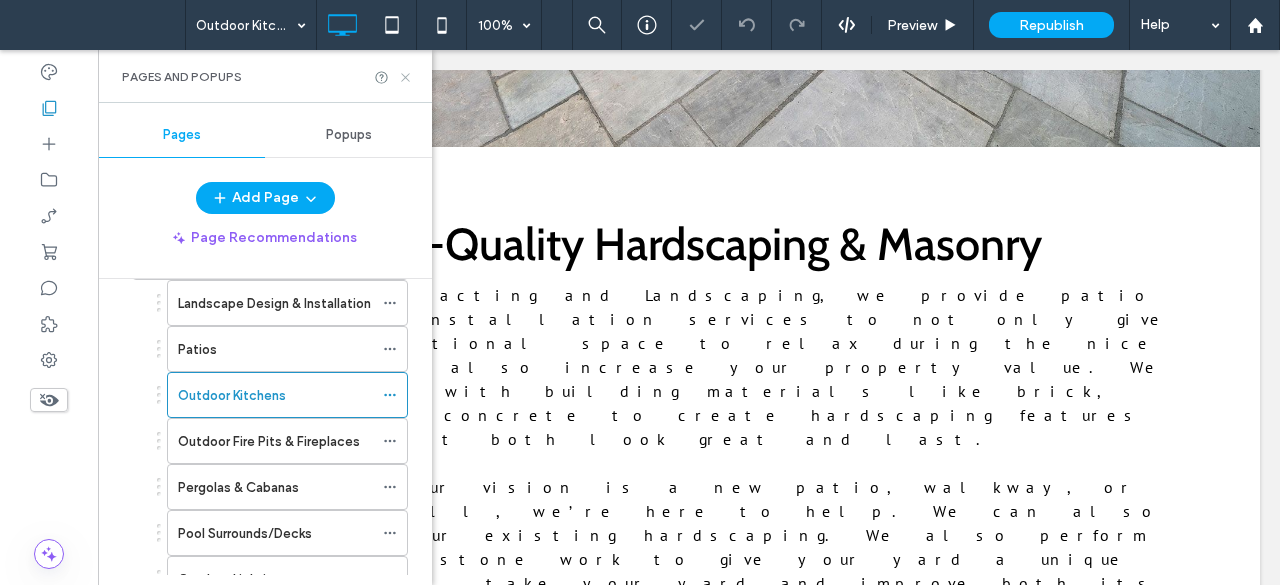 click 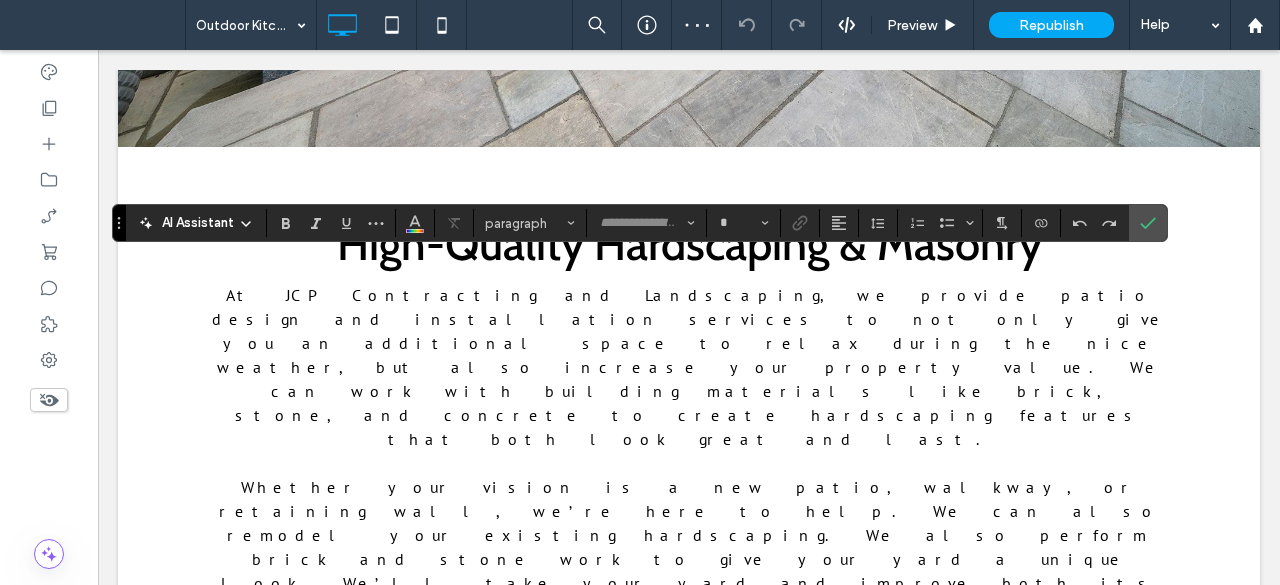 type on "*****" 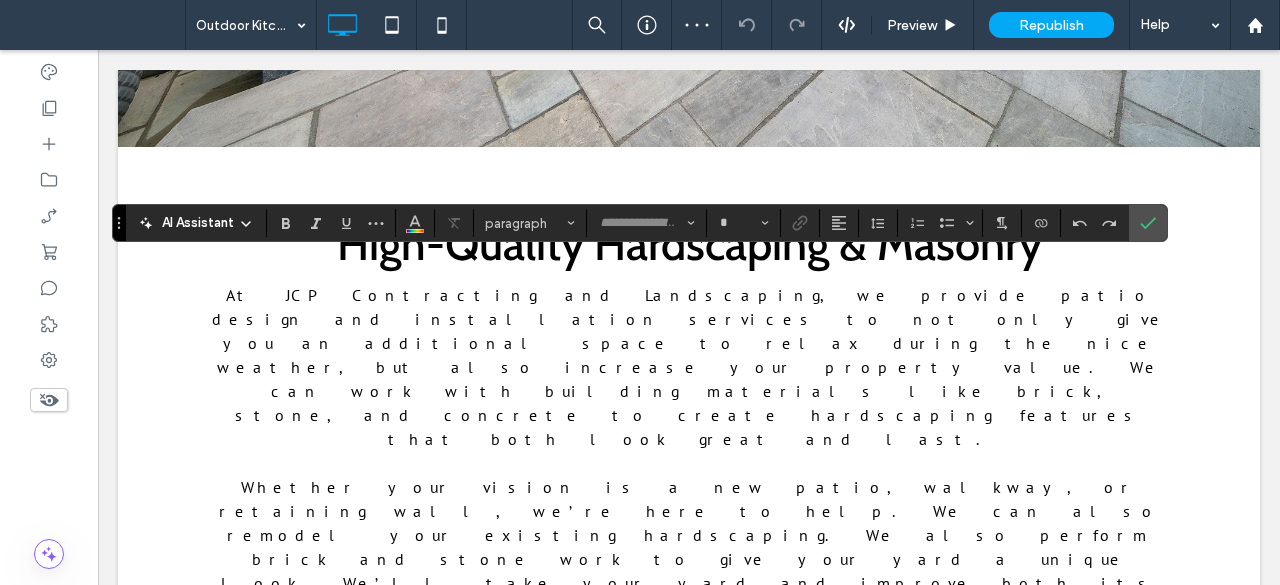 type on "**" 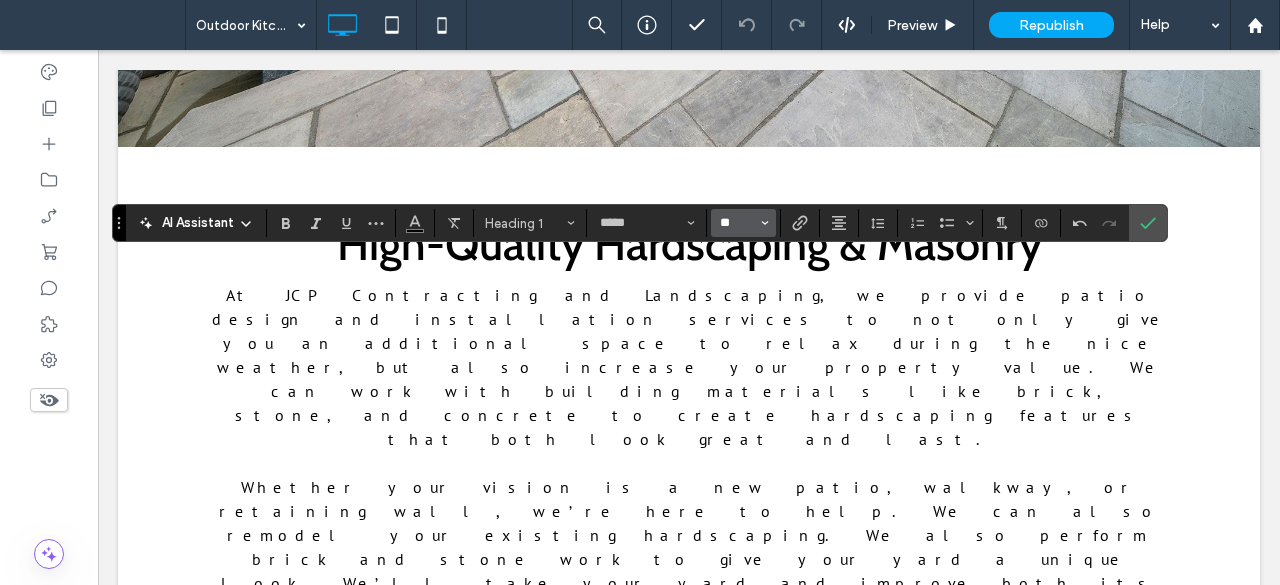 click on "**" at bounding box center (737, 223) 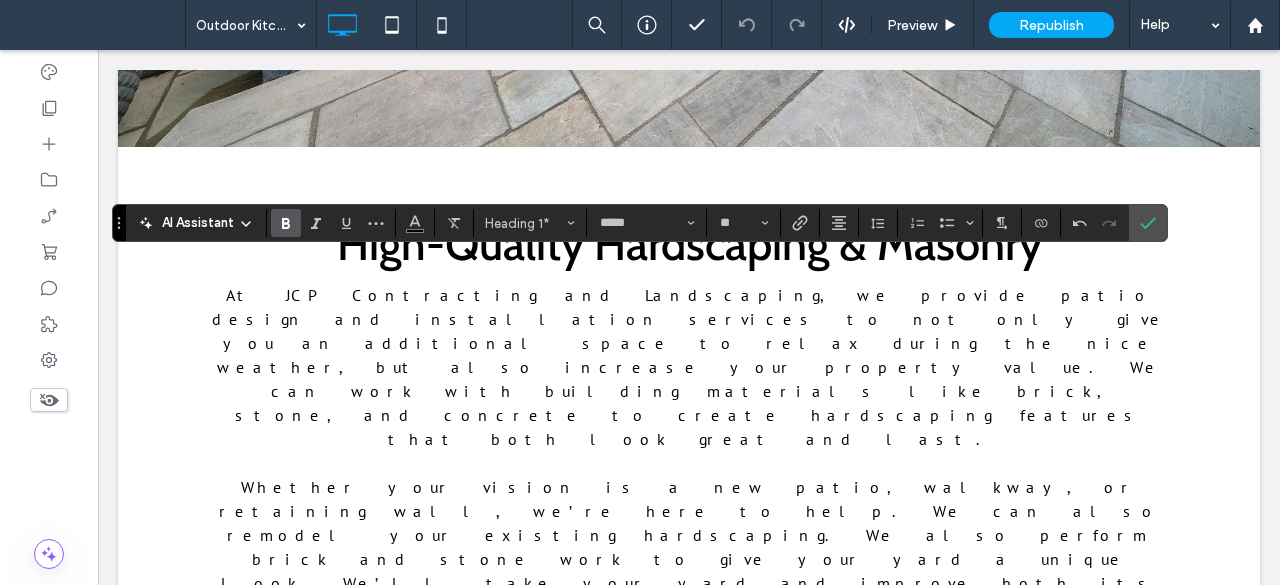 click 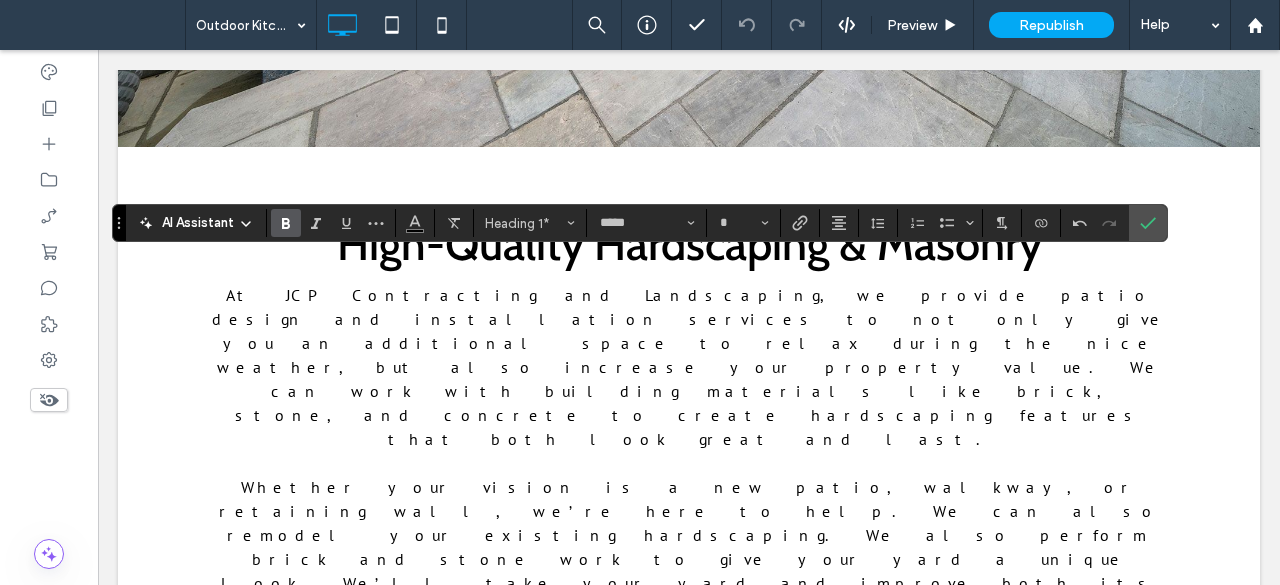 click at bounding box center [282, 223] 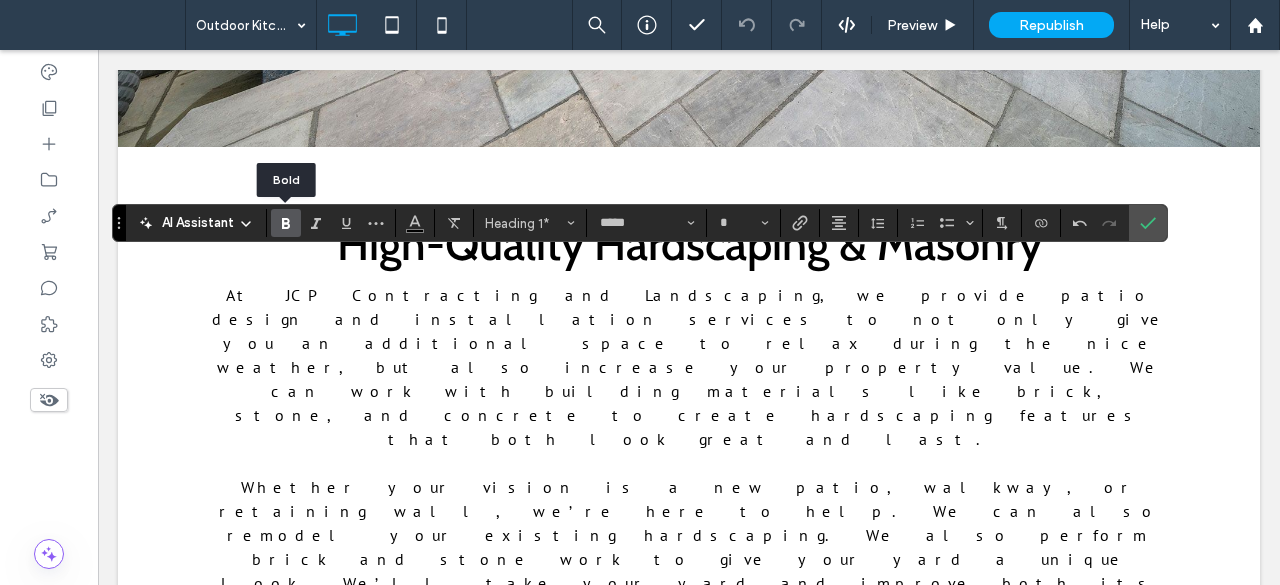 click 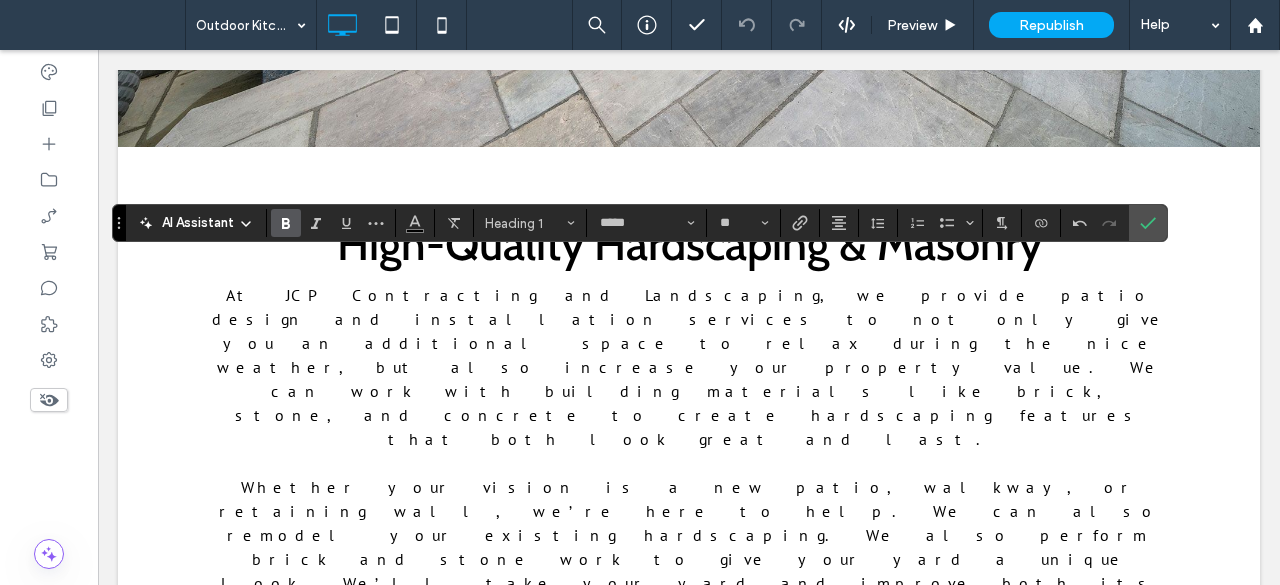 type on "*" 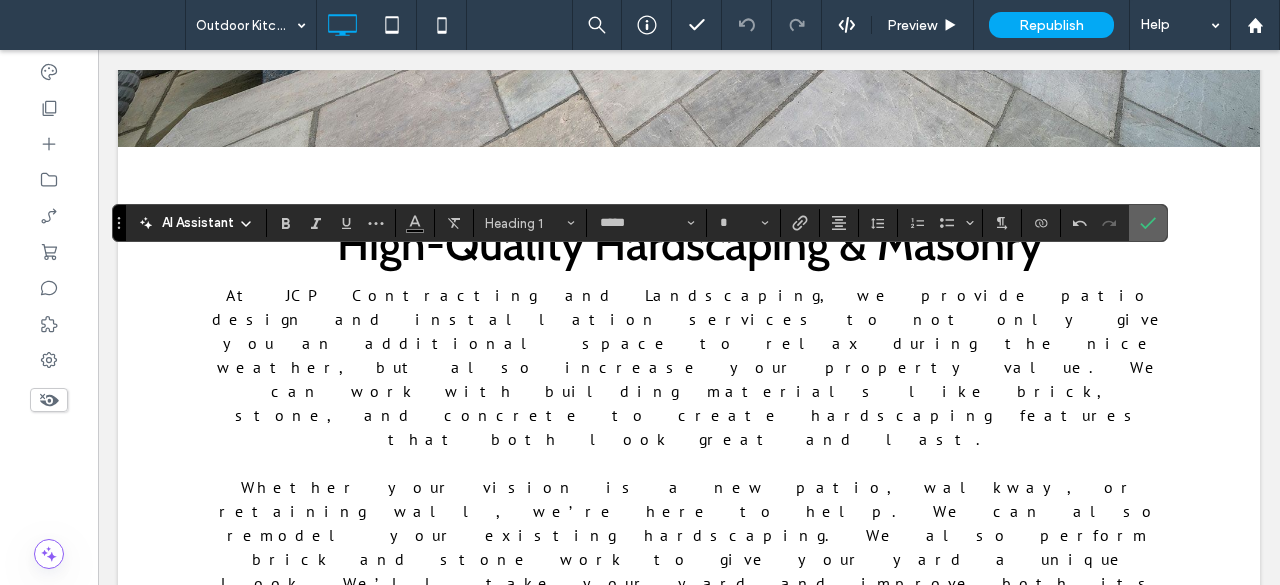 click 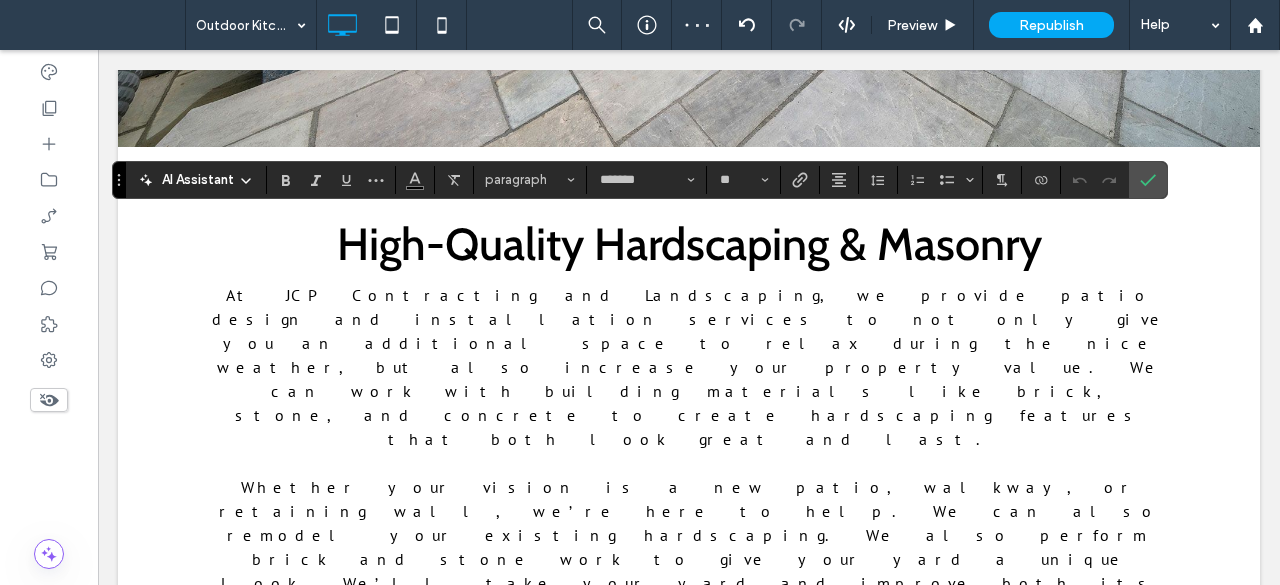 type on "*******" 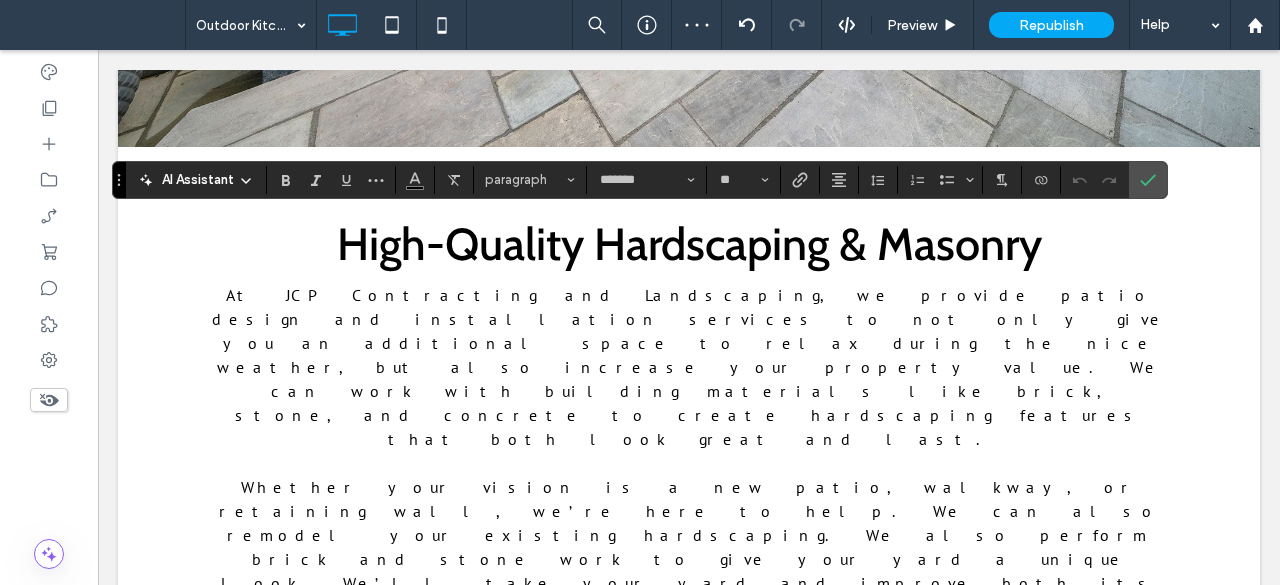type on "**" 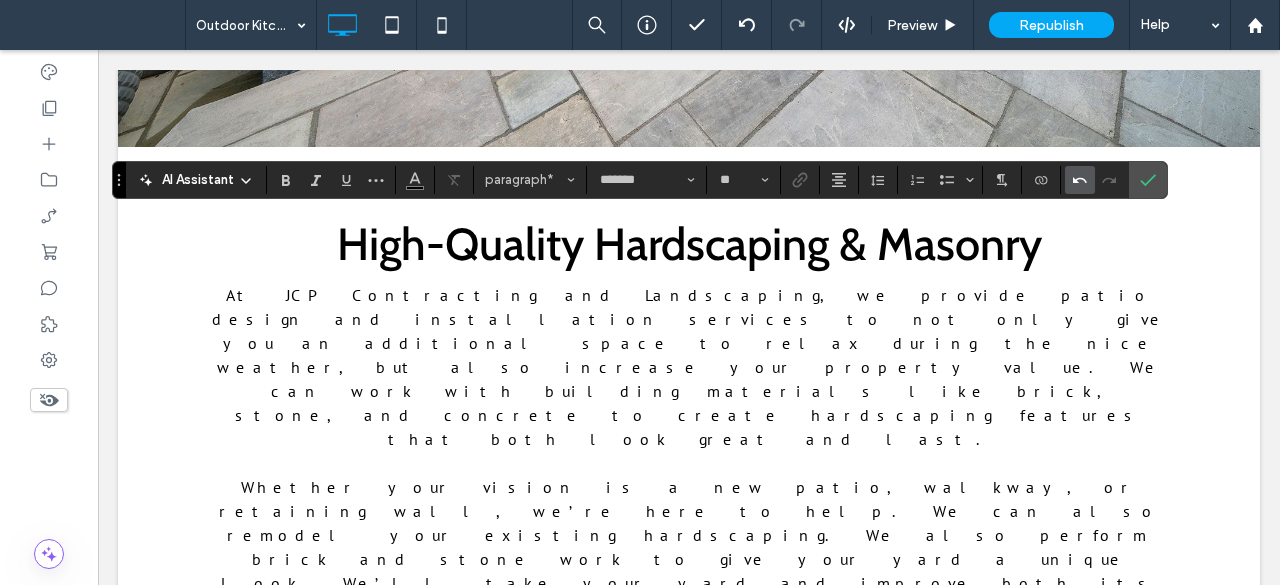 click at bounding box center (1076, 180) 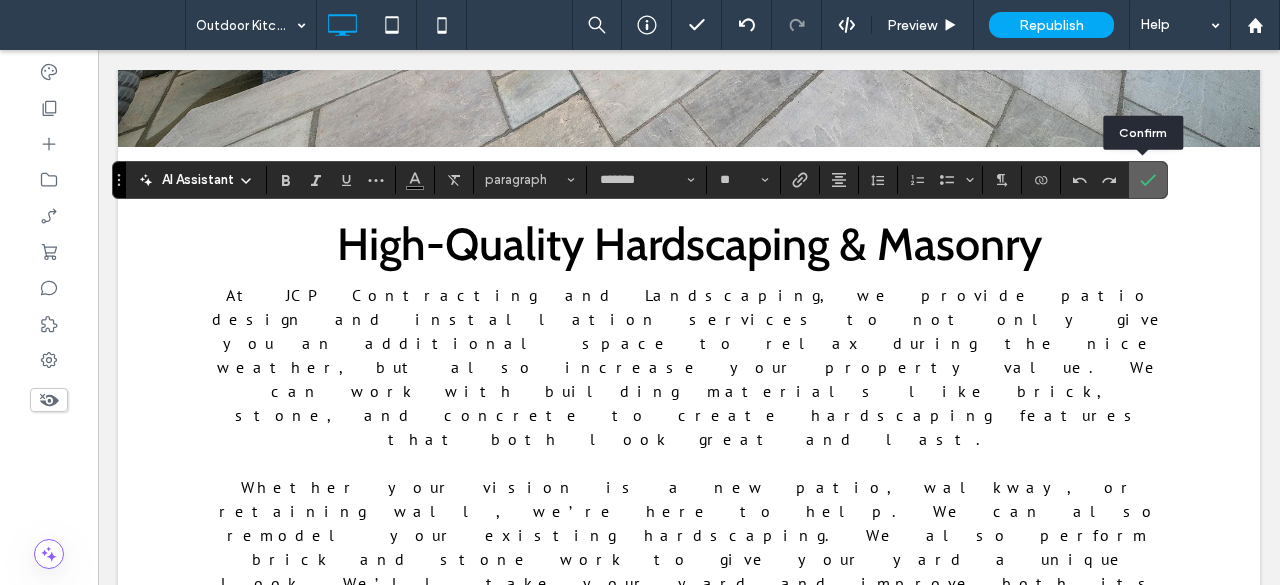 click 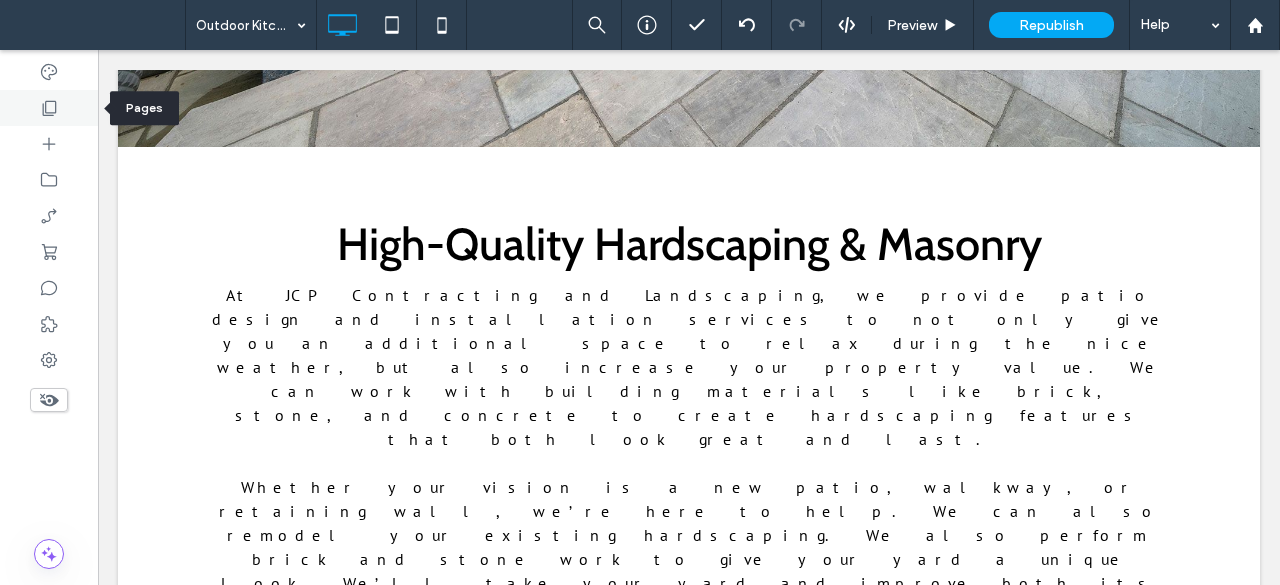 click at bounding box center [49, 108] 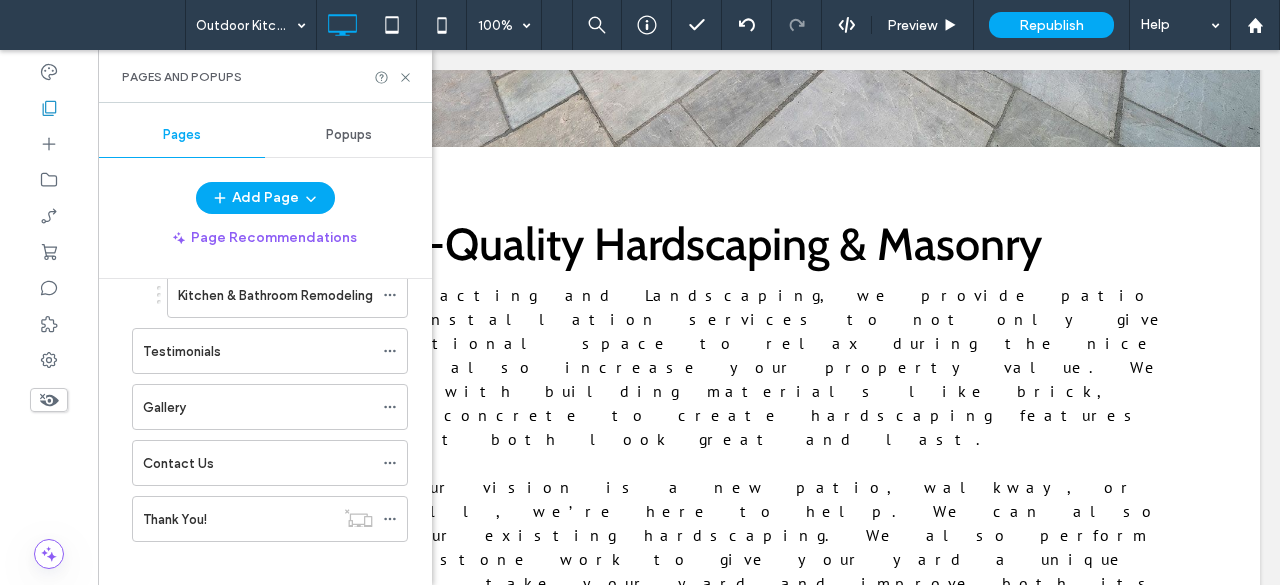 scroll, scrollTop: 708, scrollLeft: 0, axis: vertical 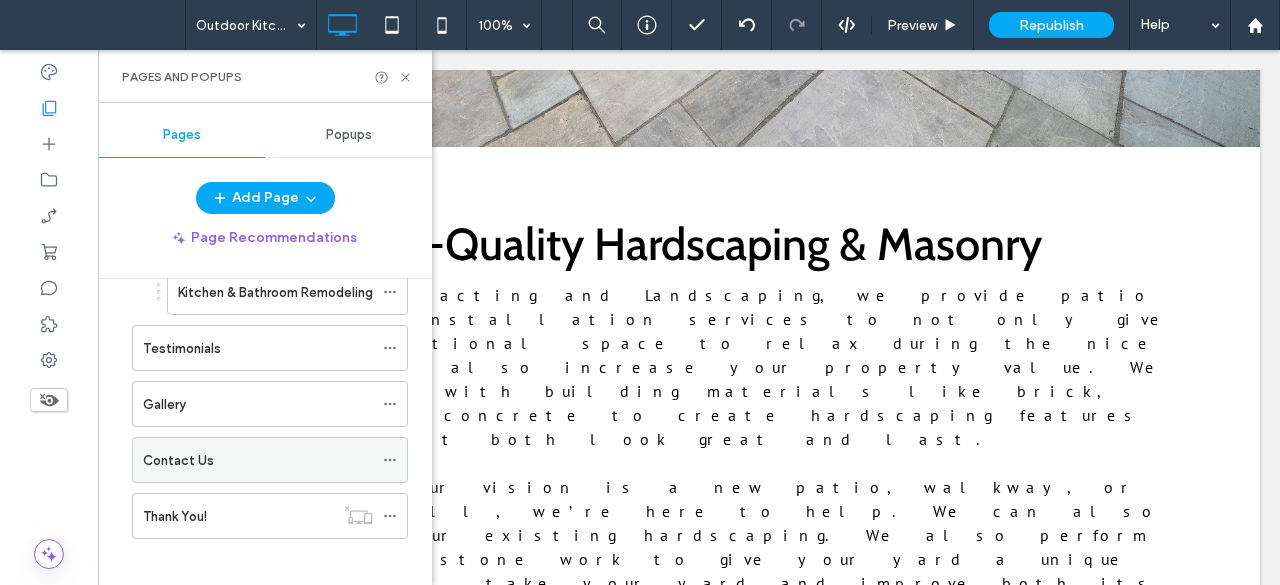 click on "Contact Us" at bounding box center [258, 460] 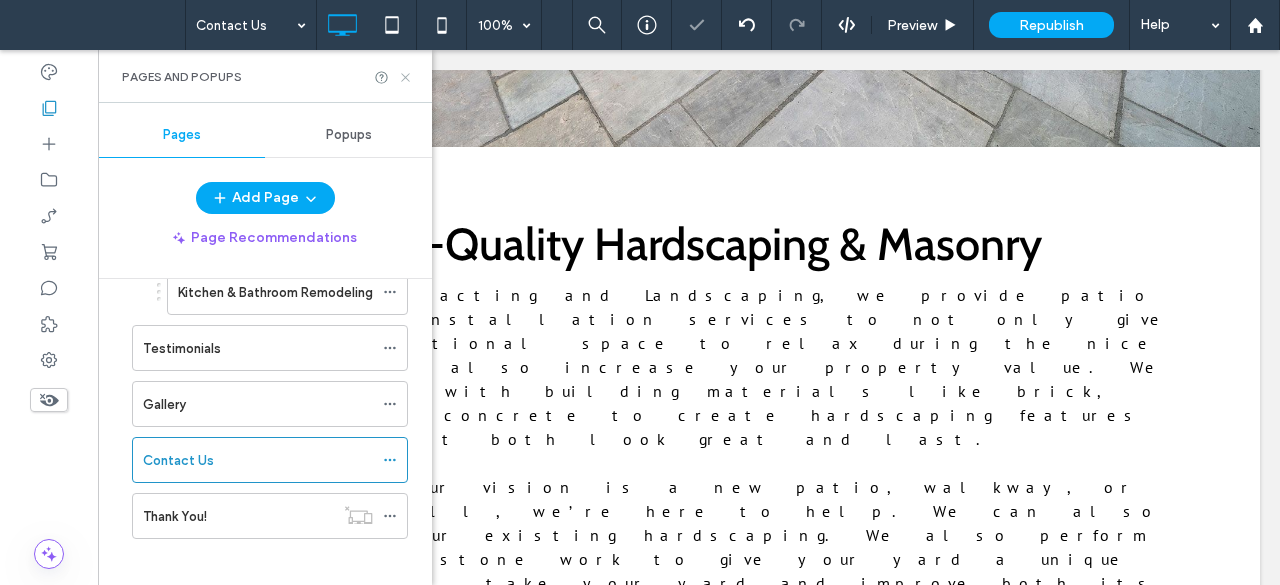 click 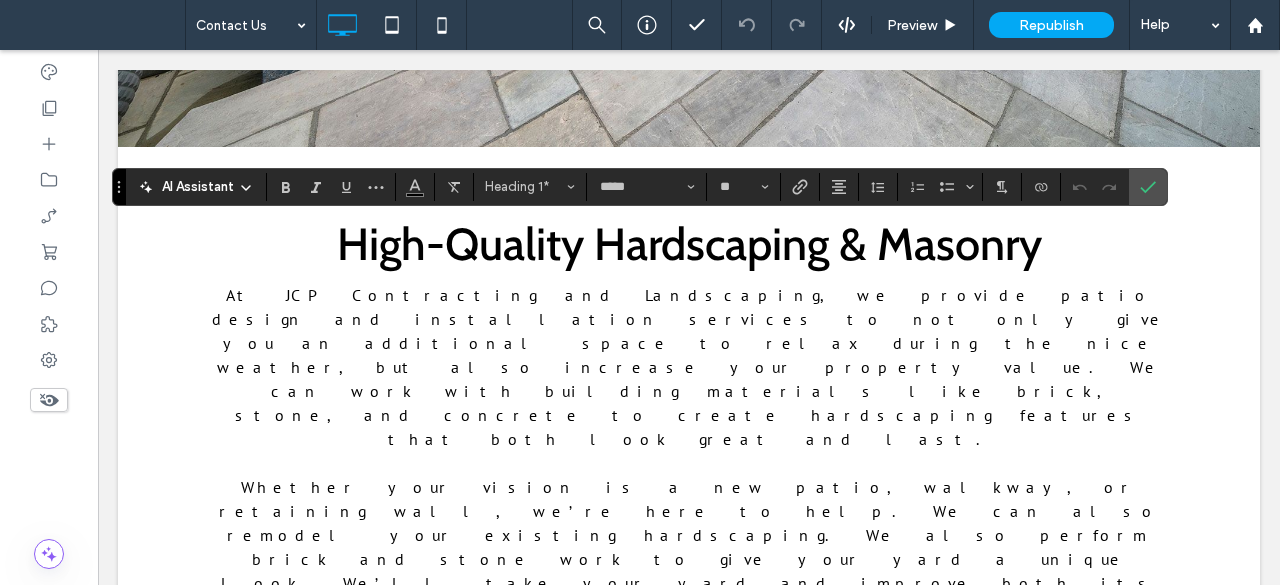 type on "**" 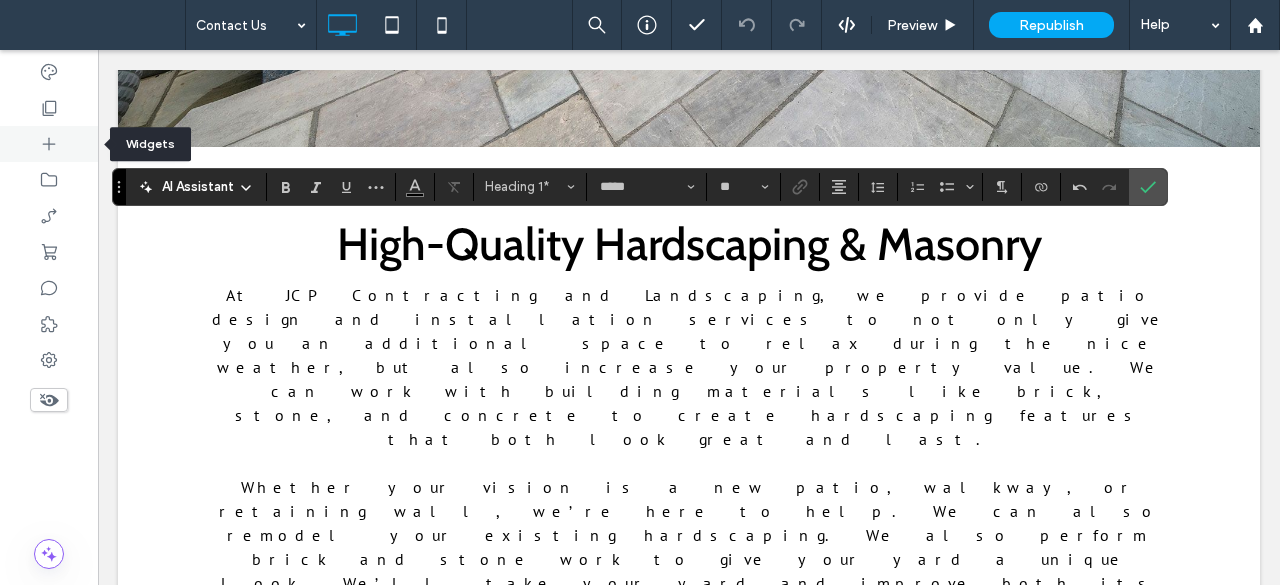 click 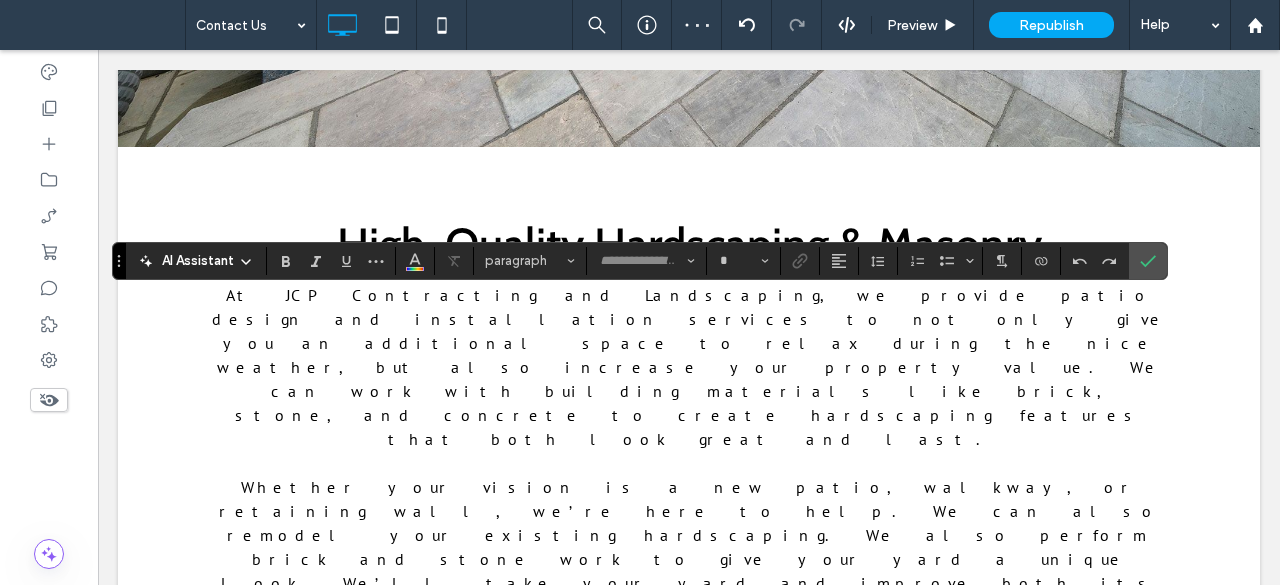 type on "*******" 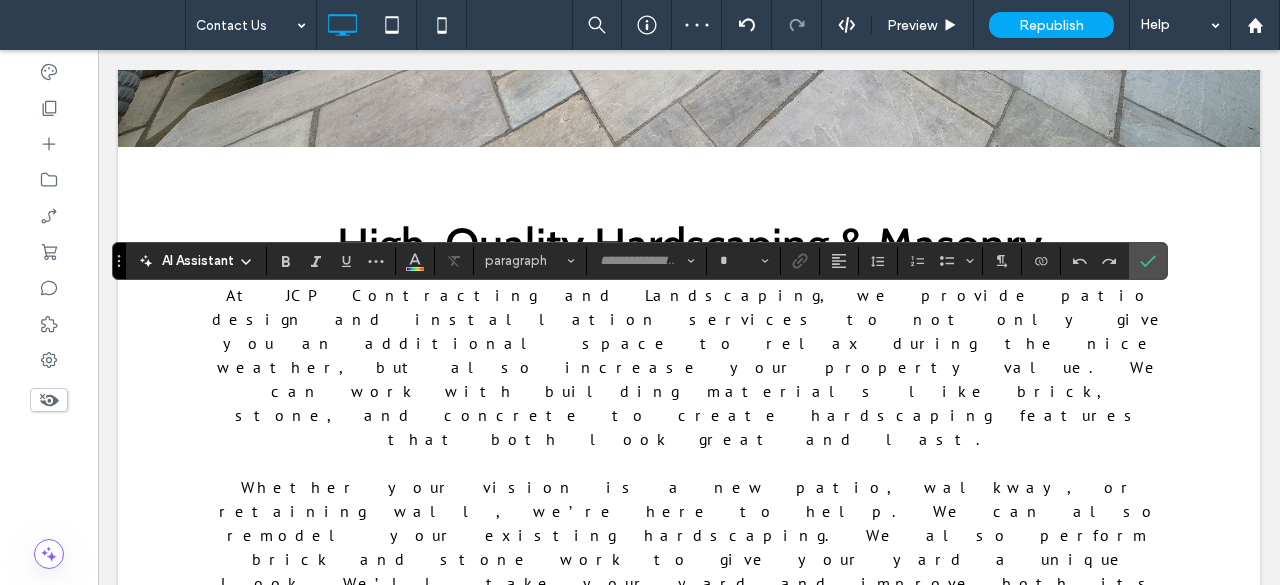 type on "**" 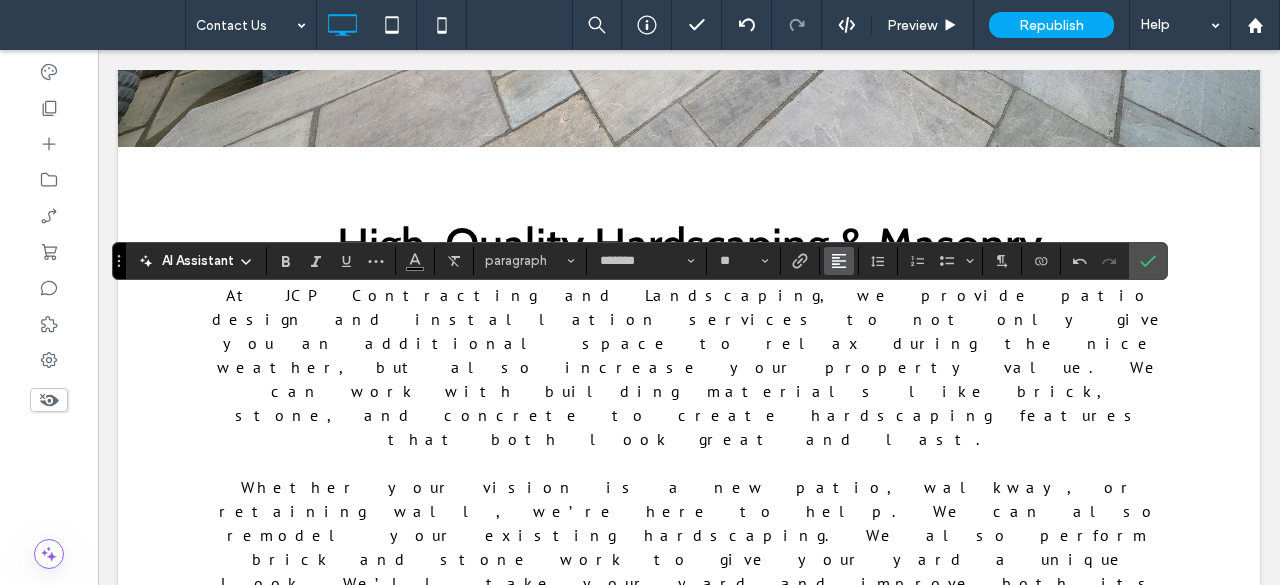 click 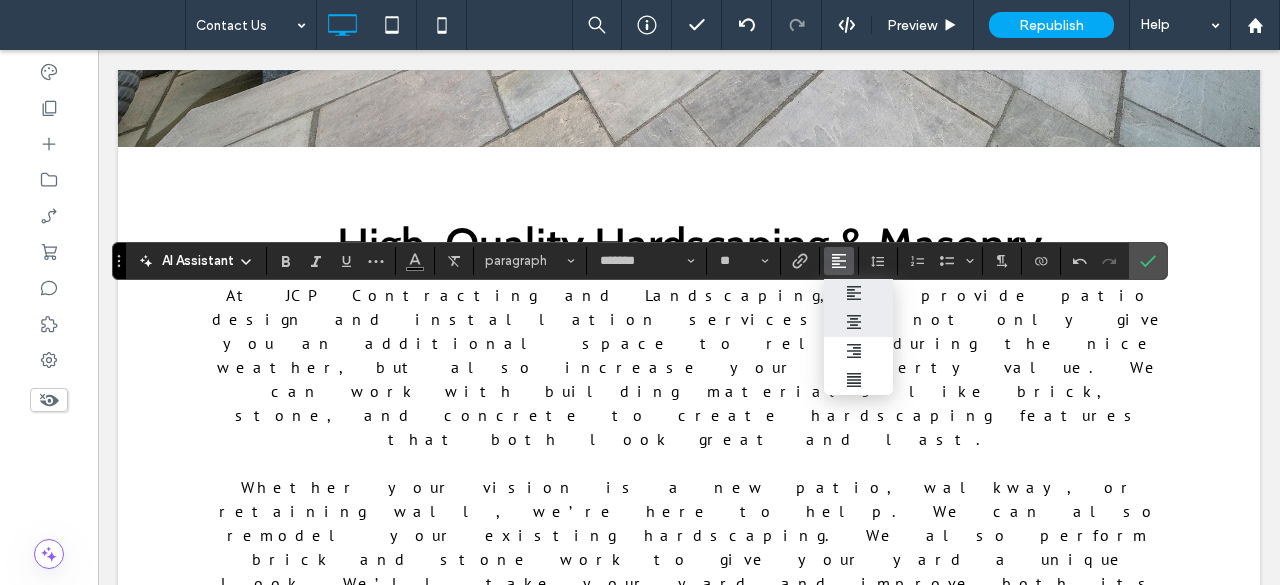 click 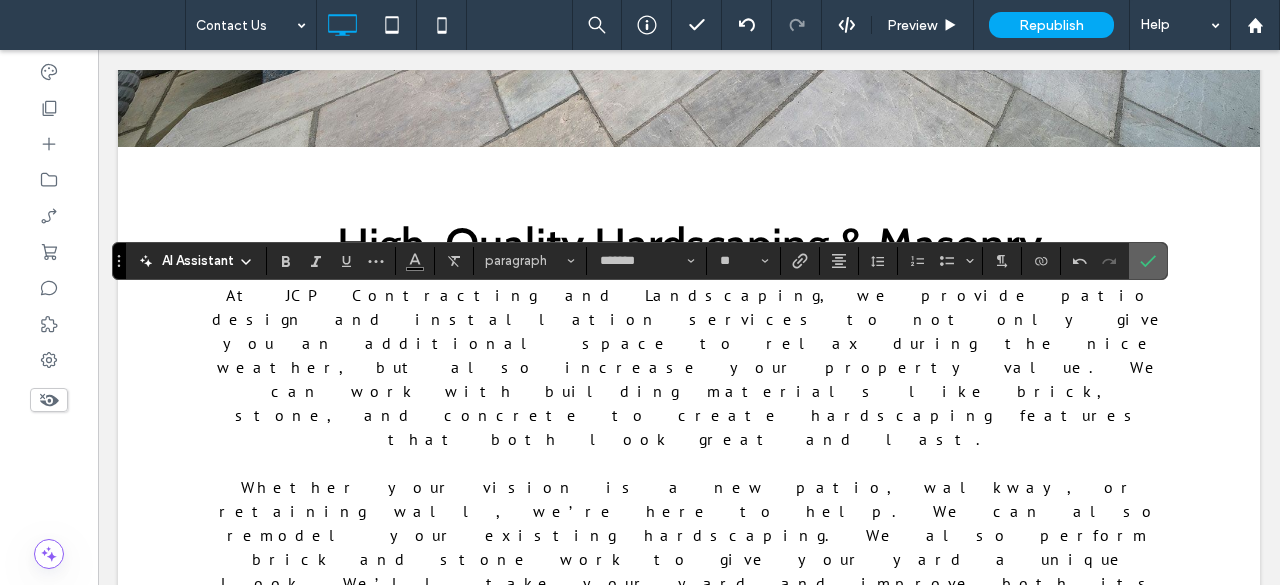 click 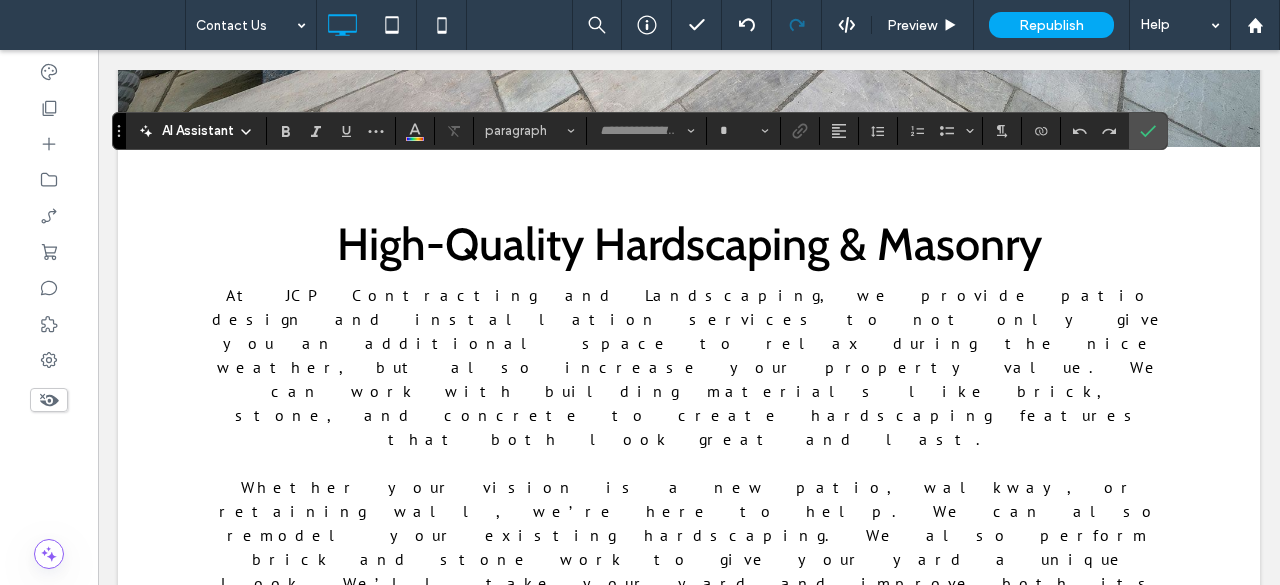 type on "*******" 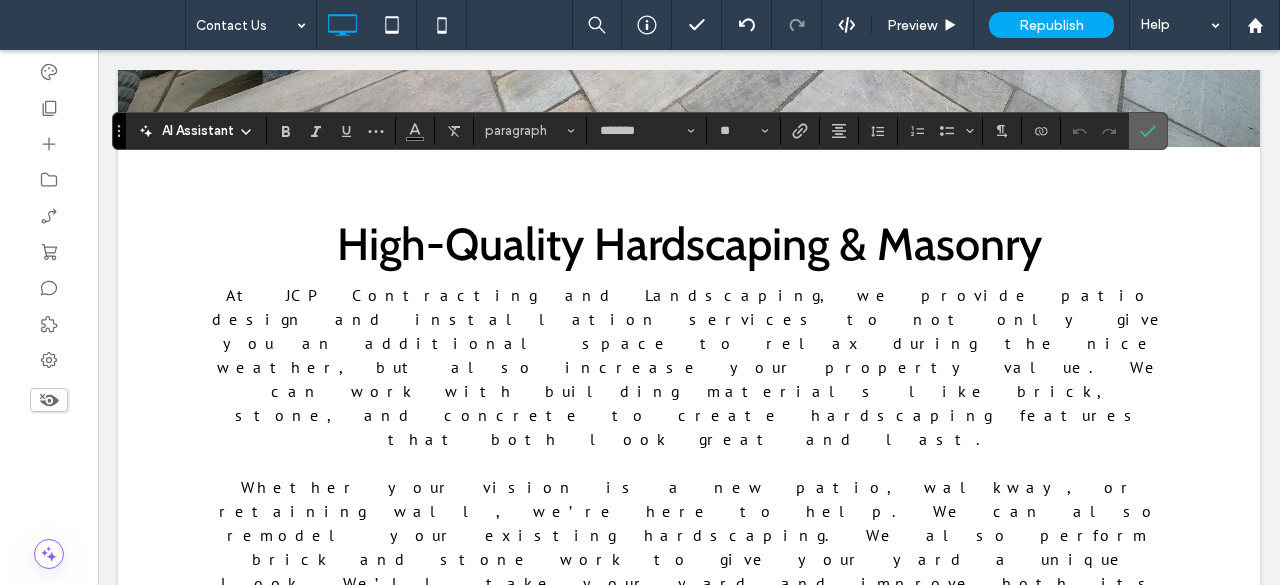 click 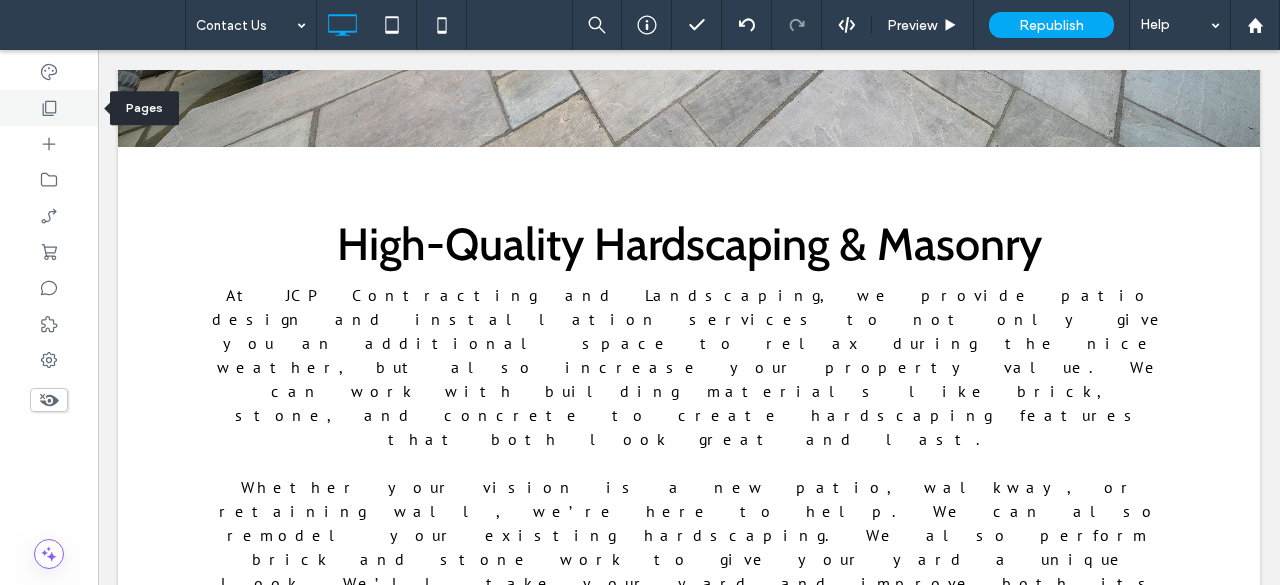click at bounding box center (49, 108) 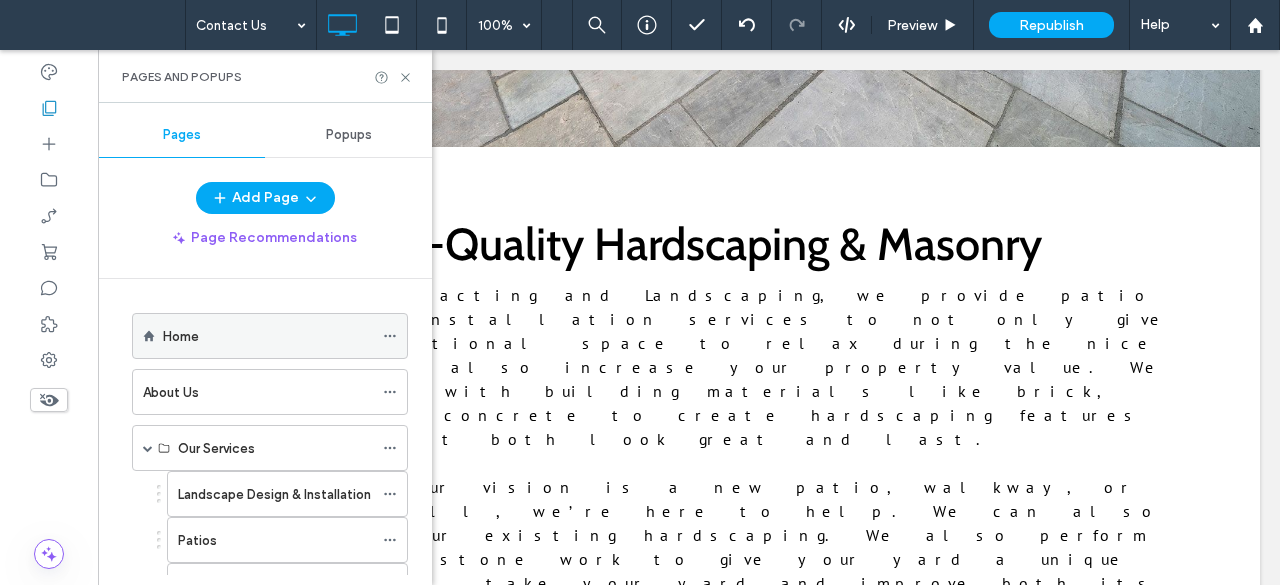 click 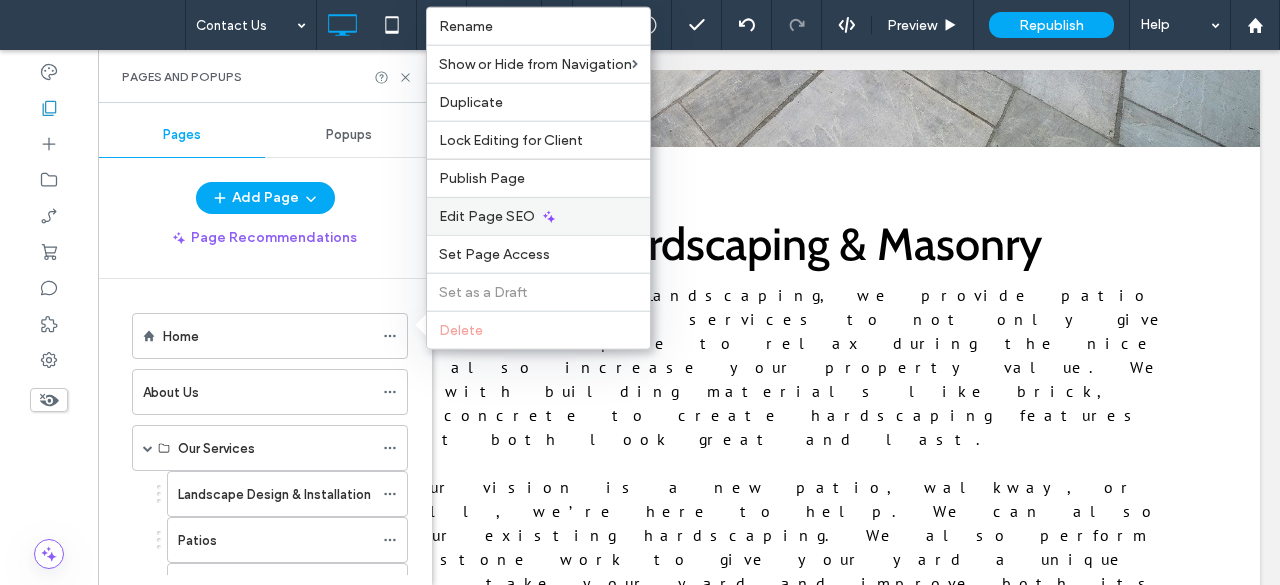click on "Edit Page SEO" at bounding box center (487, 216) 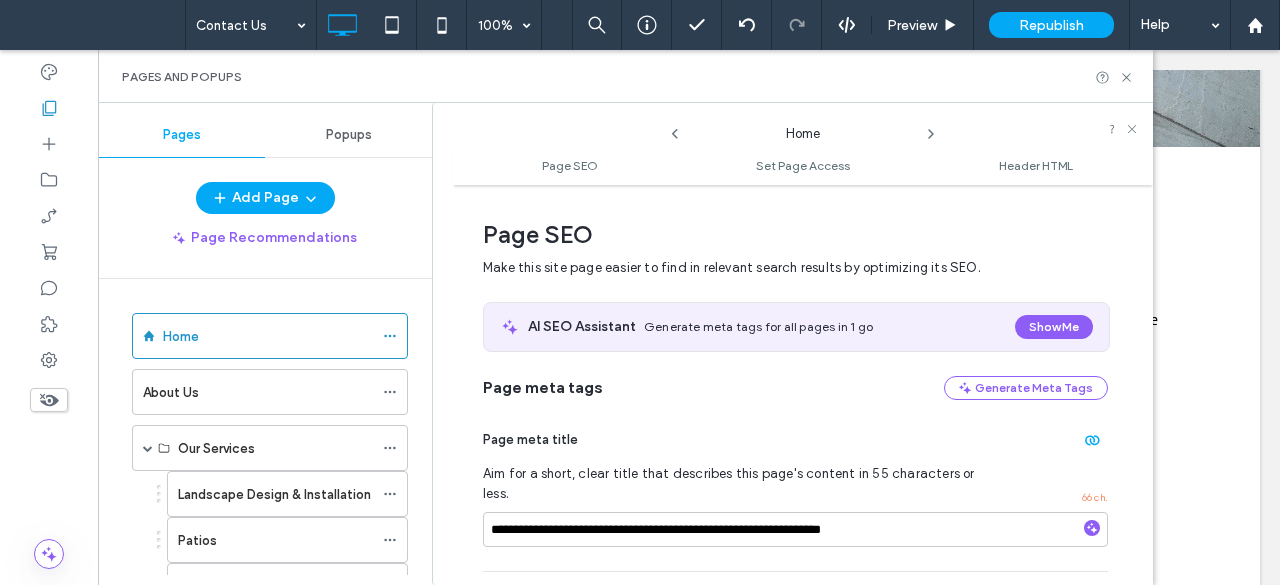 scroll, scrollTop: 10, scrollLeft: 0, axis: vertical 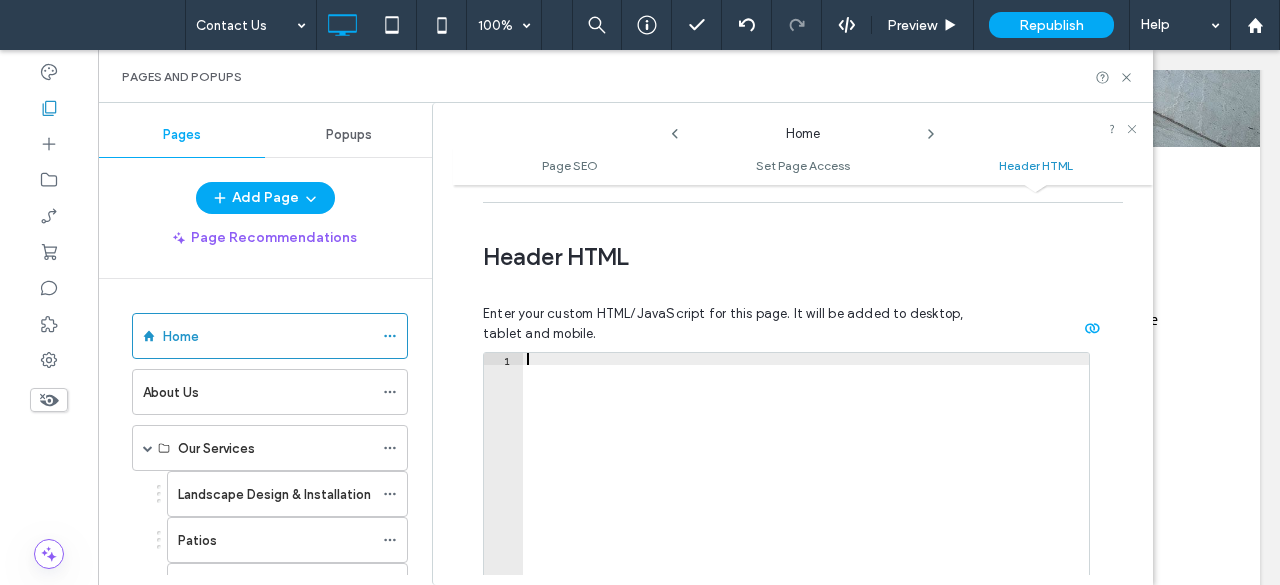 click at bounding box center [806, 564] 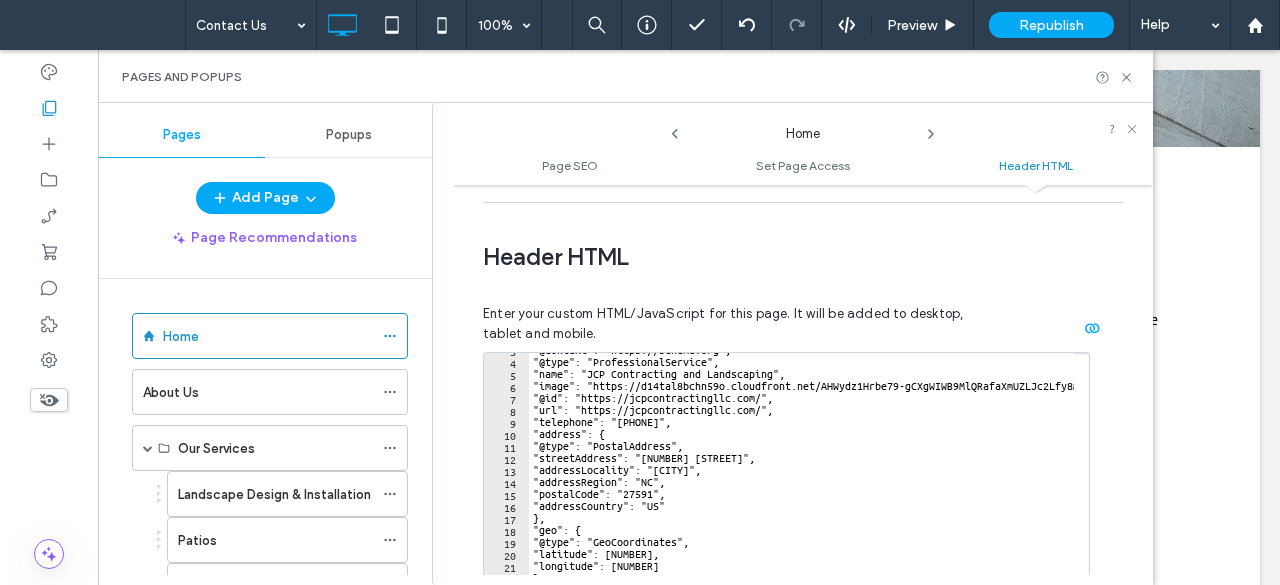 scroll, scrollTop: 33, scrollLeft: 0, axis: vertical 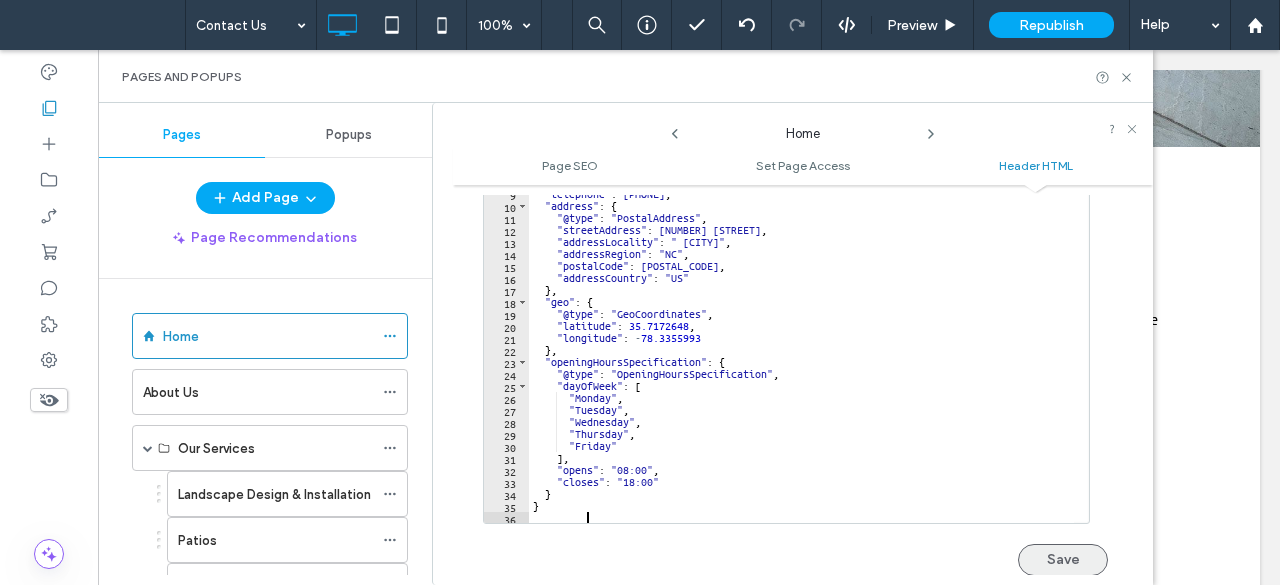 click on "Save" at bounding box center (1063, 560) 